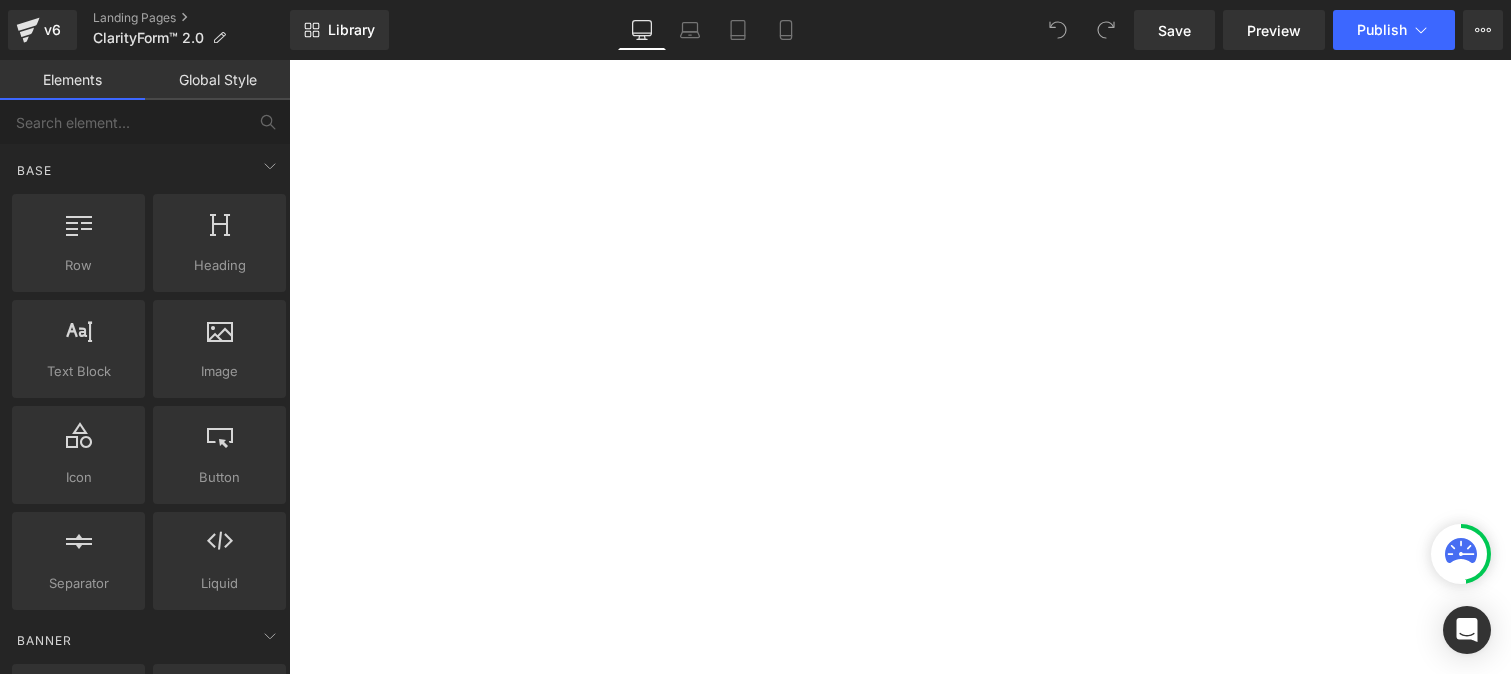 scroll, scrollTop: 0, scrollLeft: 0, axis: both 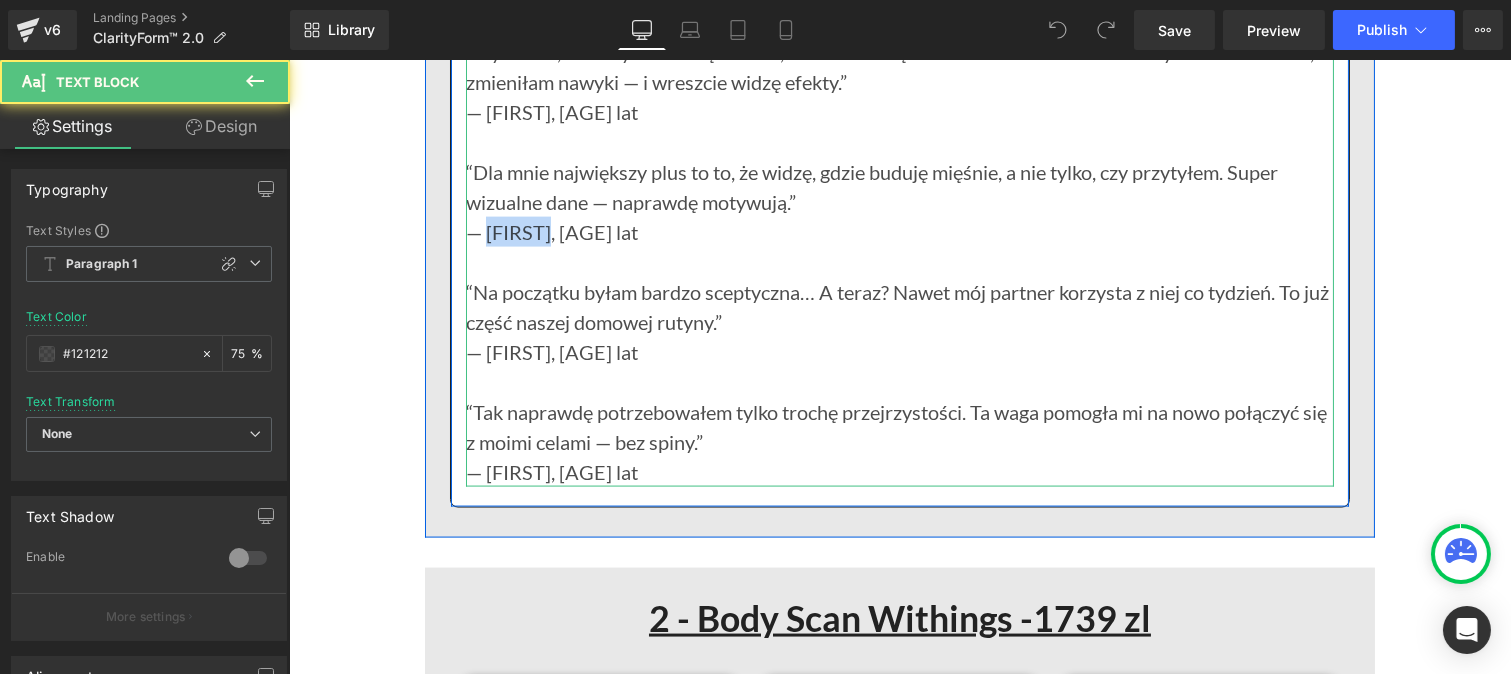 drag, startPoint x: 542, startPoint y: 291, endPoint x: 479, endPoint y: 293, distance: 63.03174 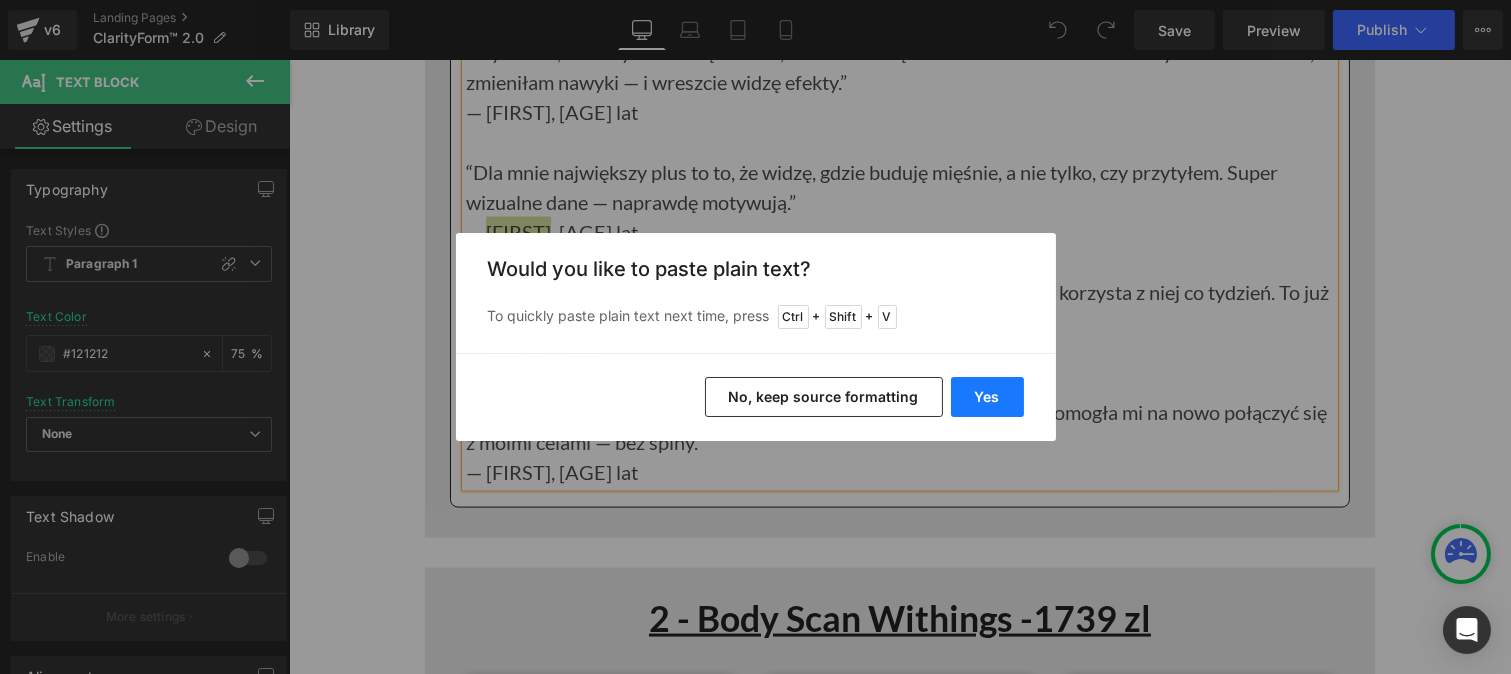 click on "Yes" at bounding box center (987, 397) 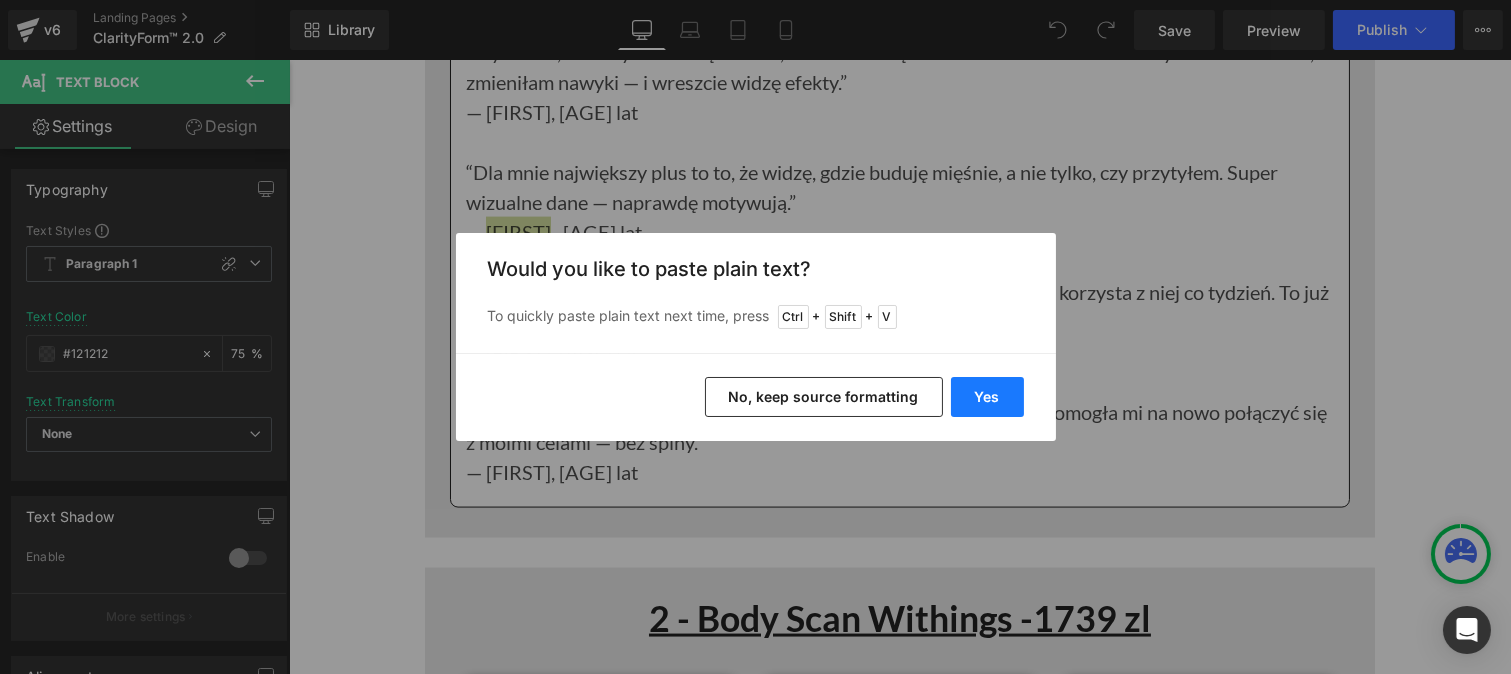 type 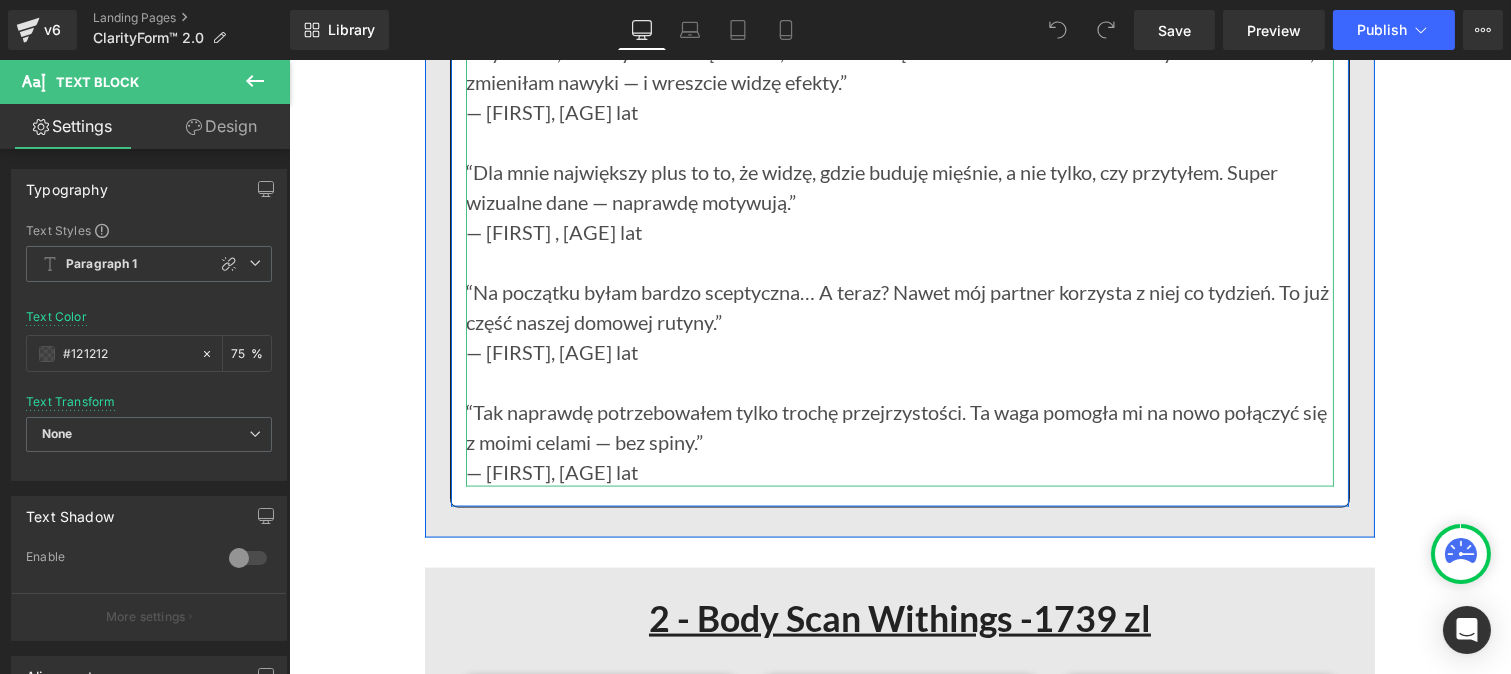 click on "— [FIRST] , [AGE] lat" at bounding box center [899, 232] 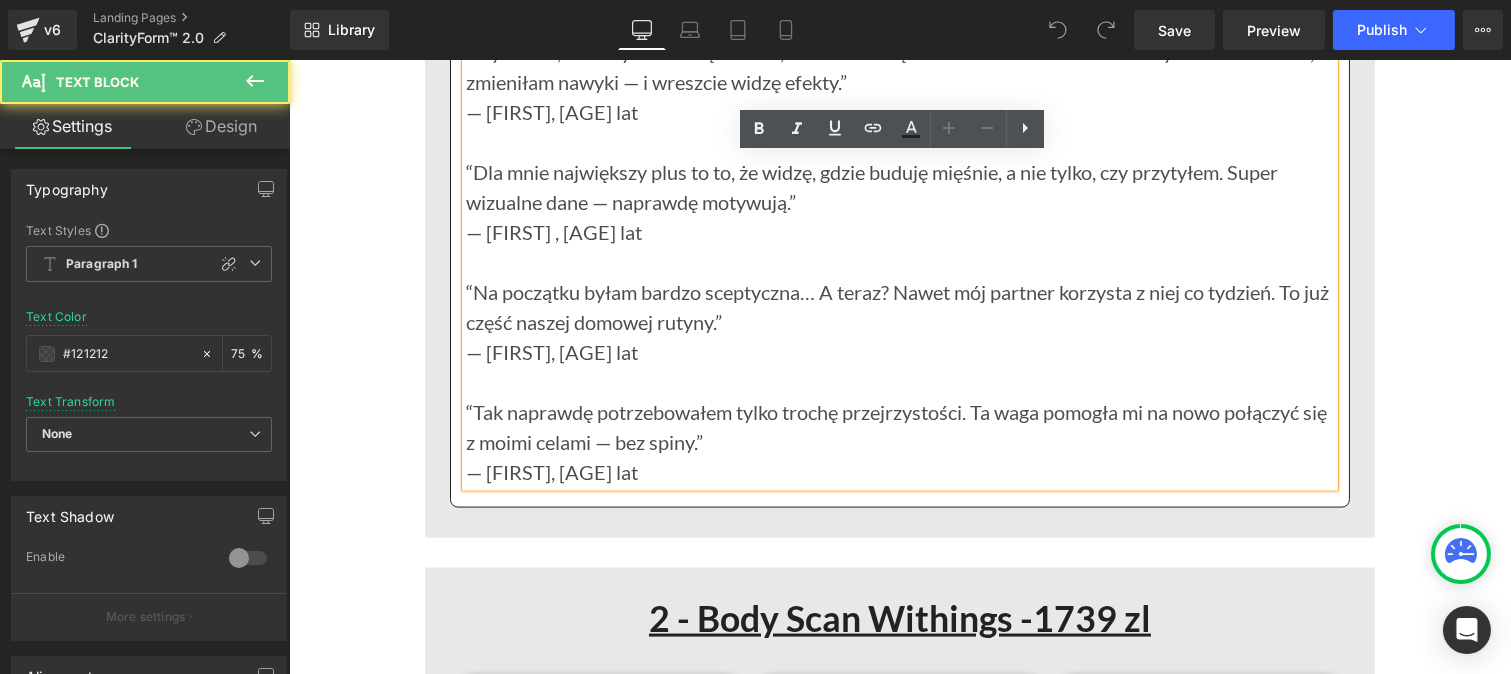 click on "— [FIRST] , [AGE] lat" at bounding box center [899, 232] 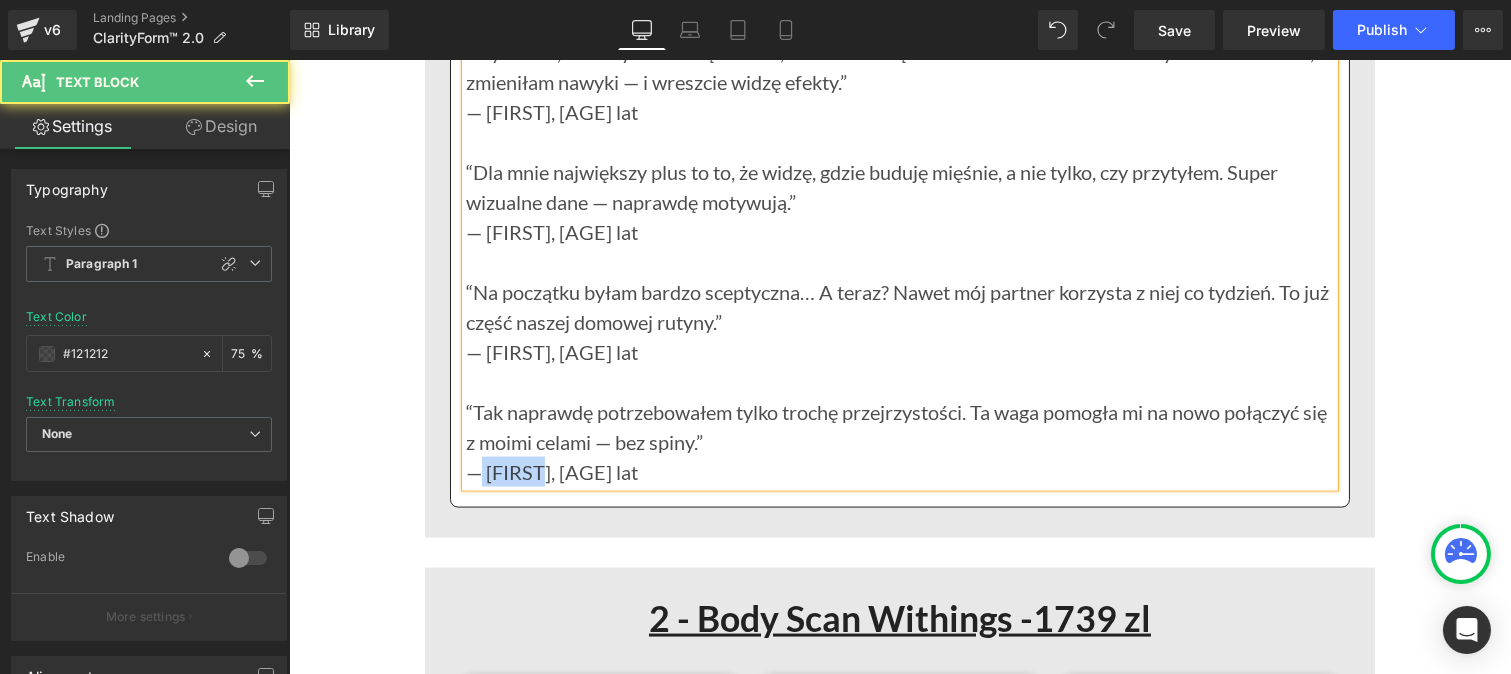 drag, startPoint x: 544, startPoint y: 535, endPoint x: 473, endPoint y: 526, distance: 71.568146 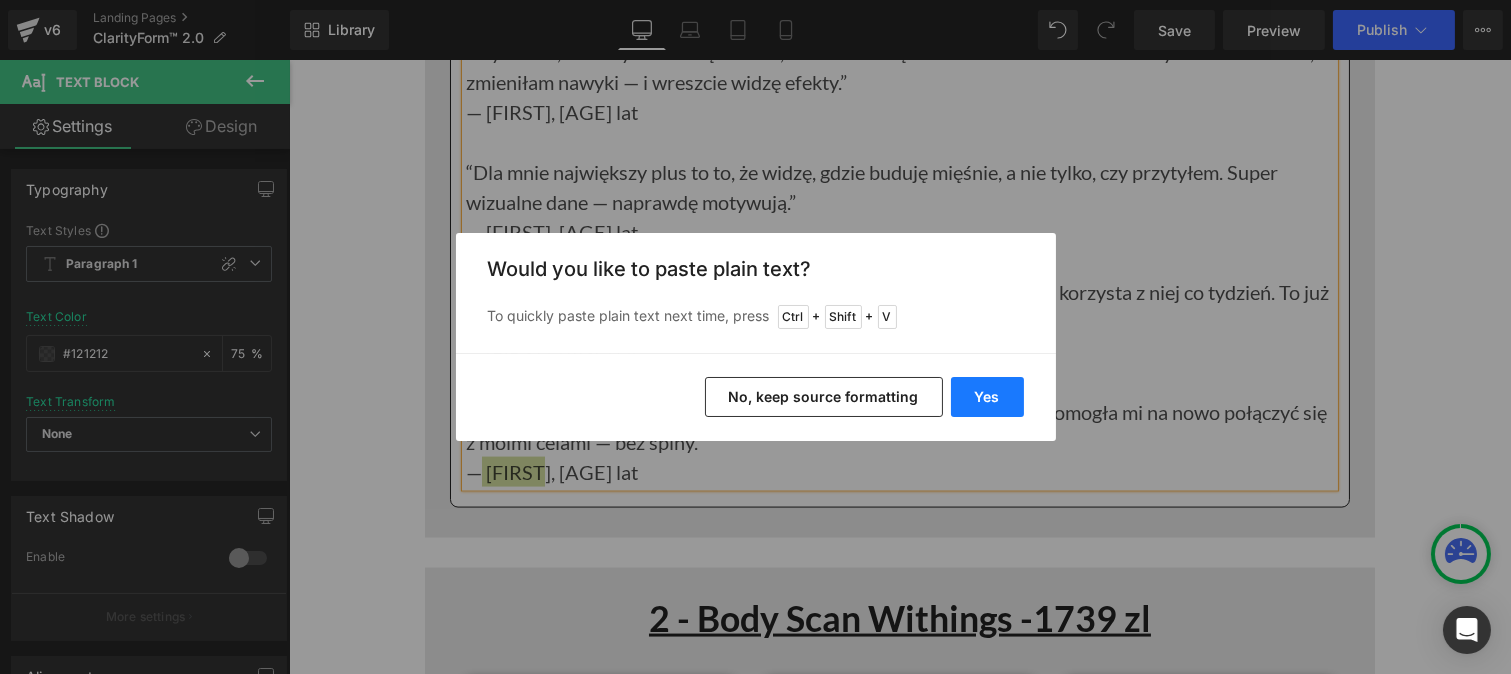 click on "Yes" at bounding box center [987, 397] 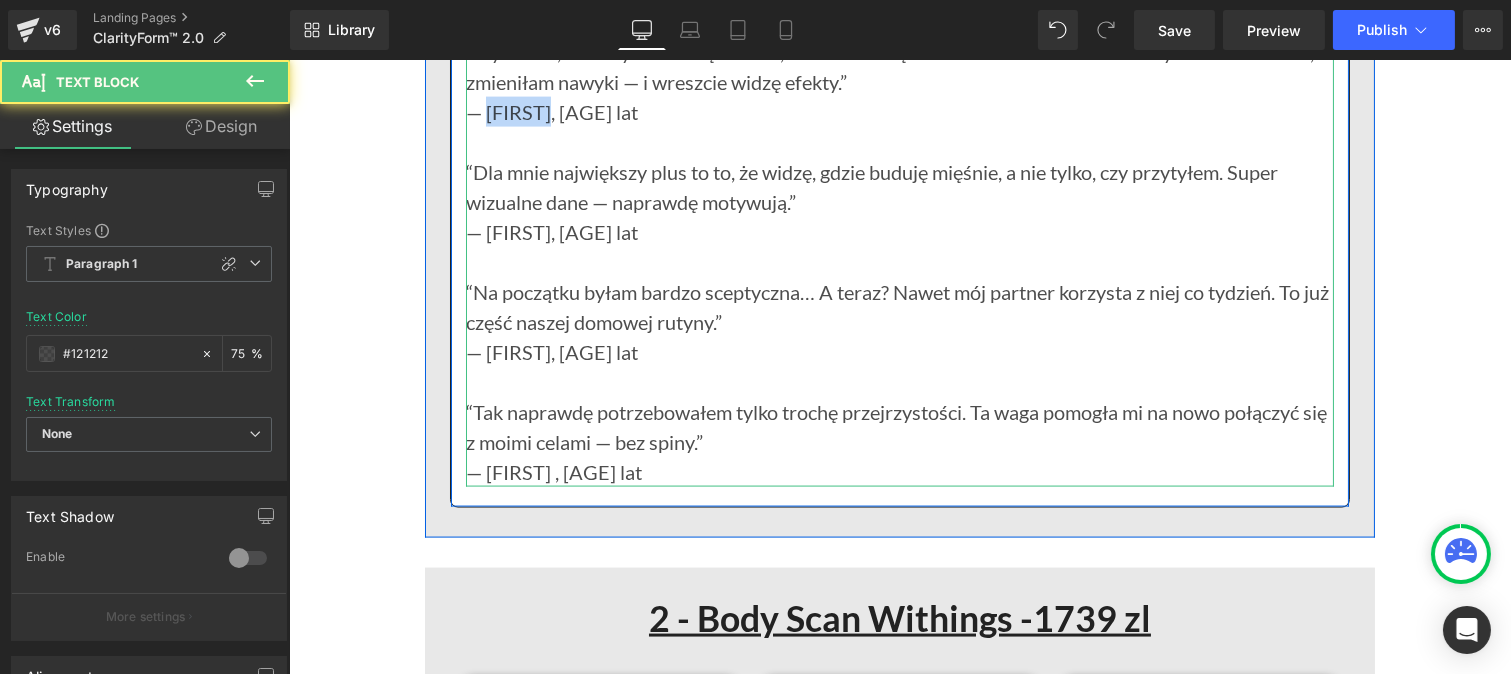 drag, startPoint x: 538, startPoint y: 172, endPoint x: 479, endPoint y: 170, distance: 59.03389 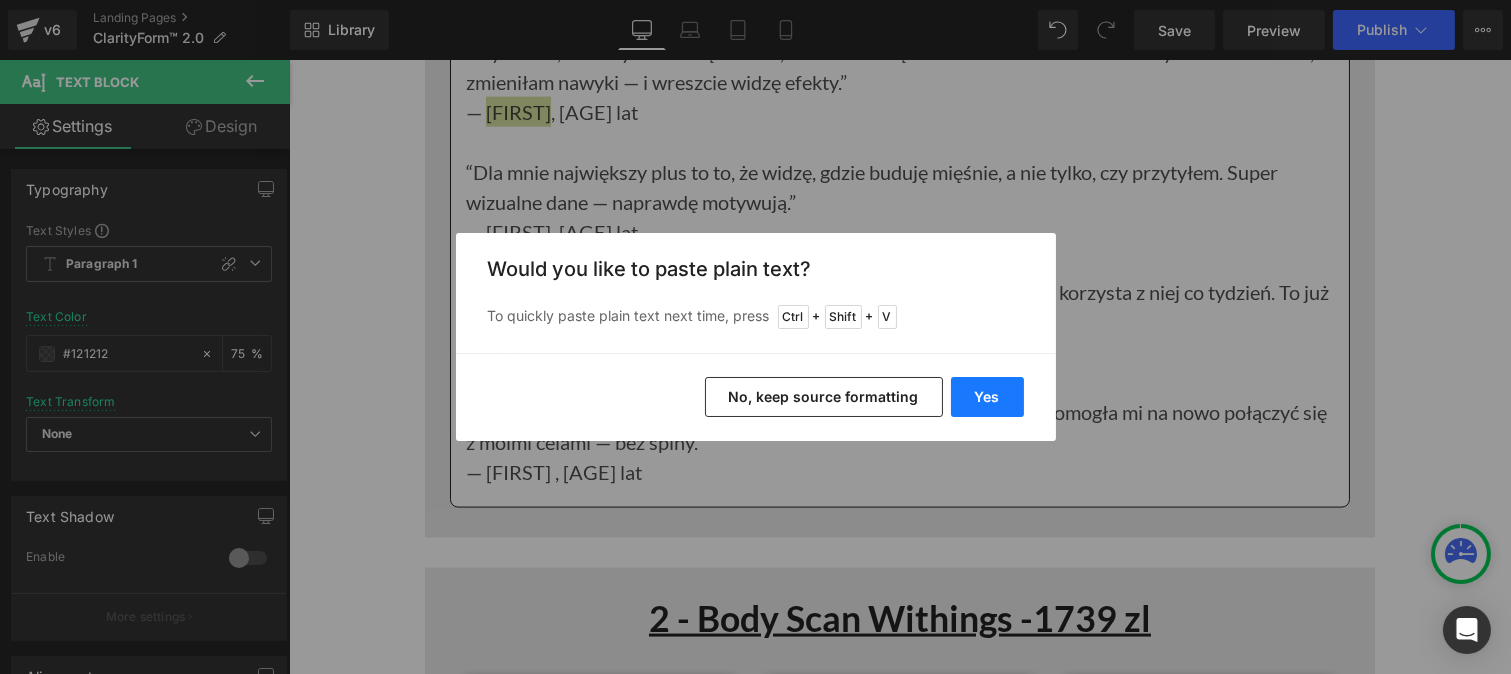 click on "Yes" at bounding box center [987, 397] 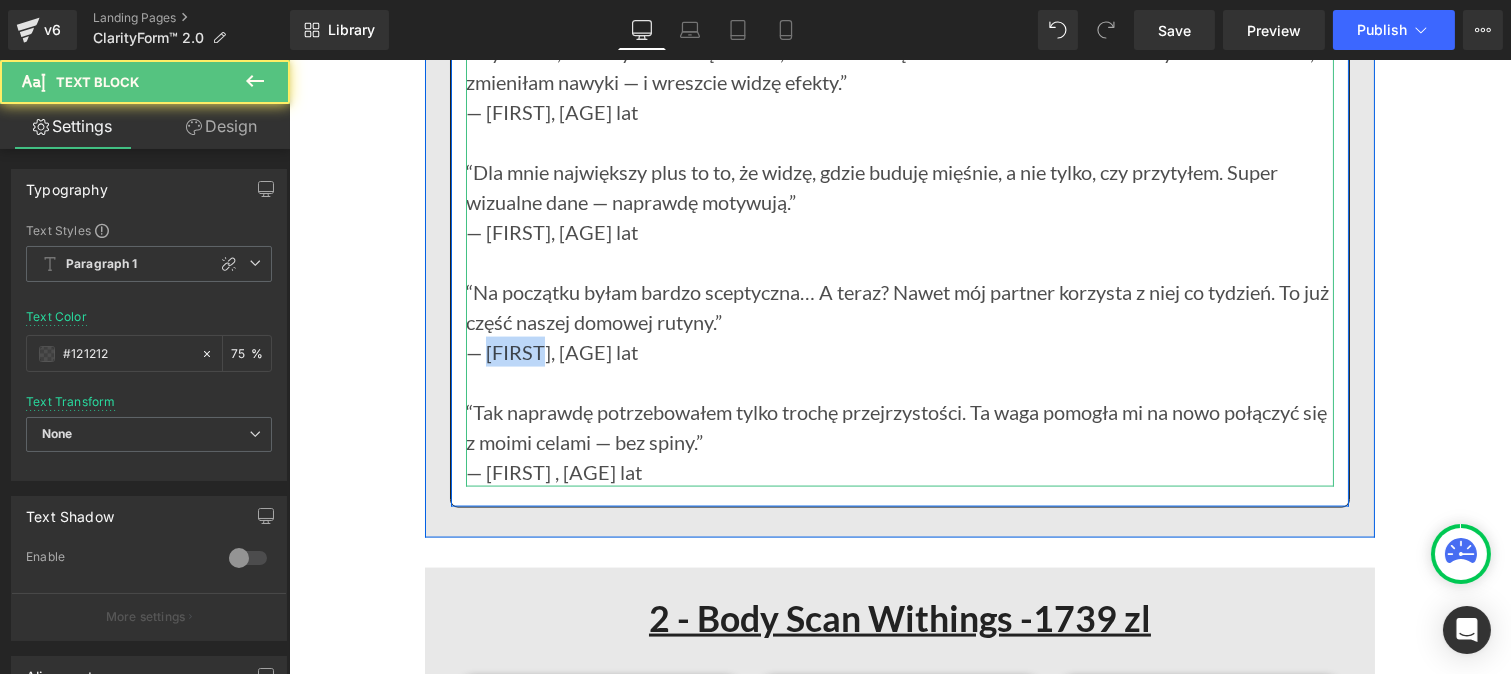 drag, startPoint x: 536, startPoint y: 421, endPoint x: 481, endPoint y: 413, distance: 55.578773 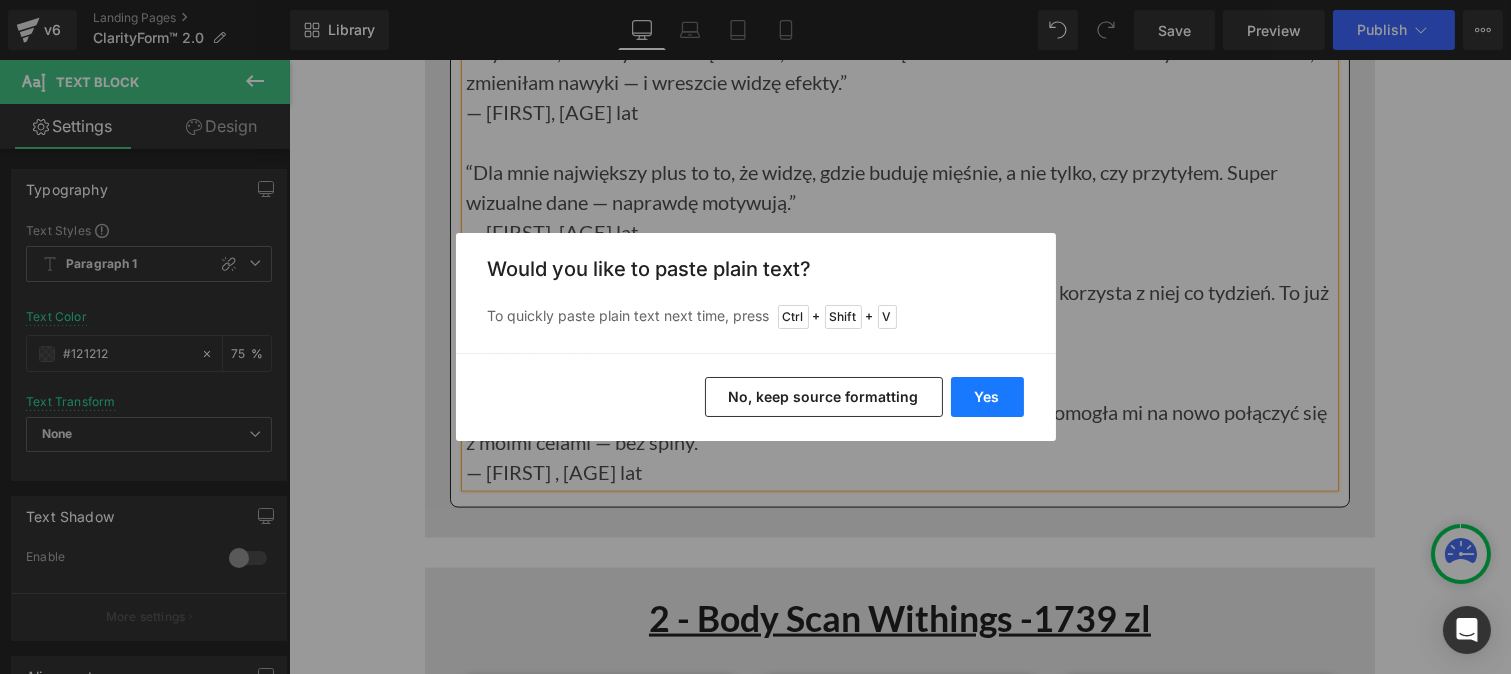click on "Yes" at bounding box center (987, 397) 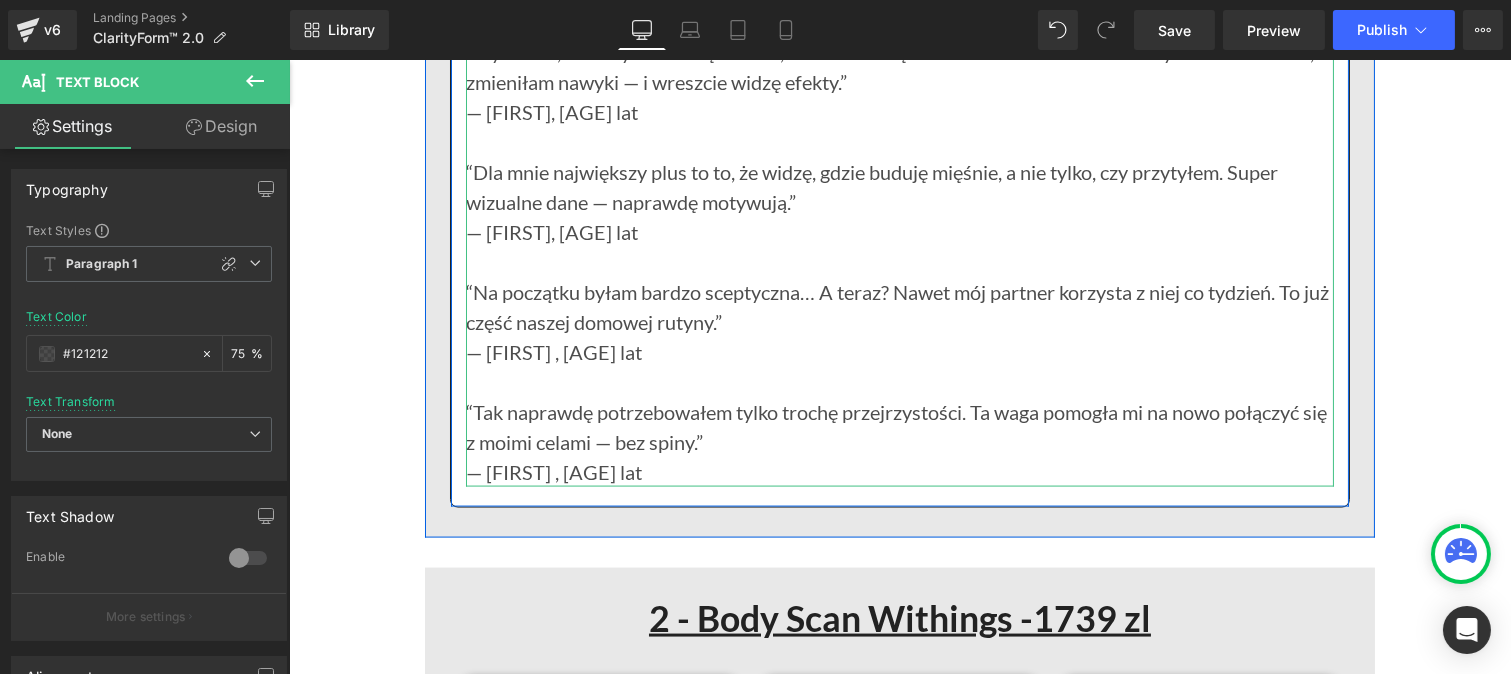 click on "— [FIRST] , [AGE] lat" at bounding box center (899, 352) 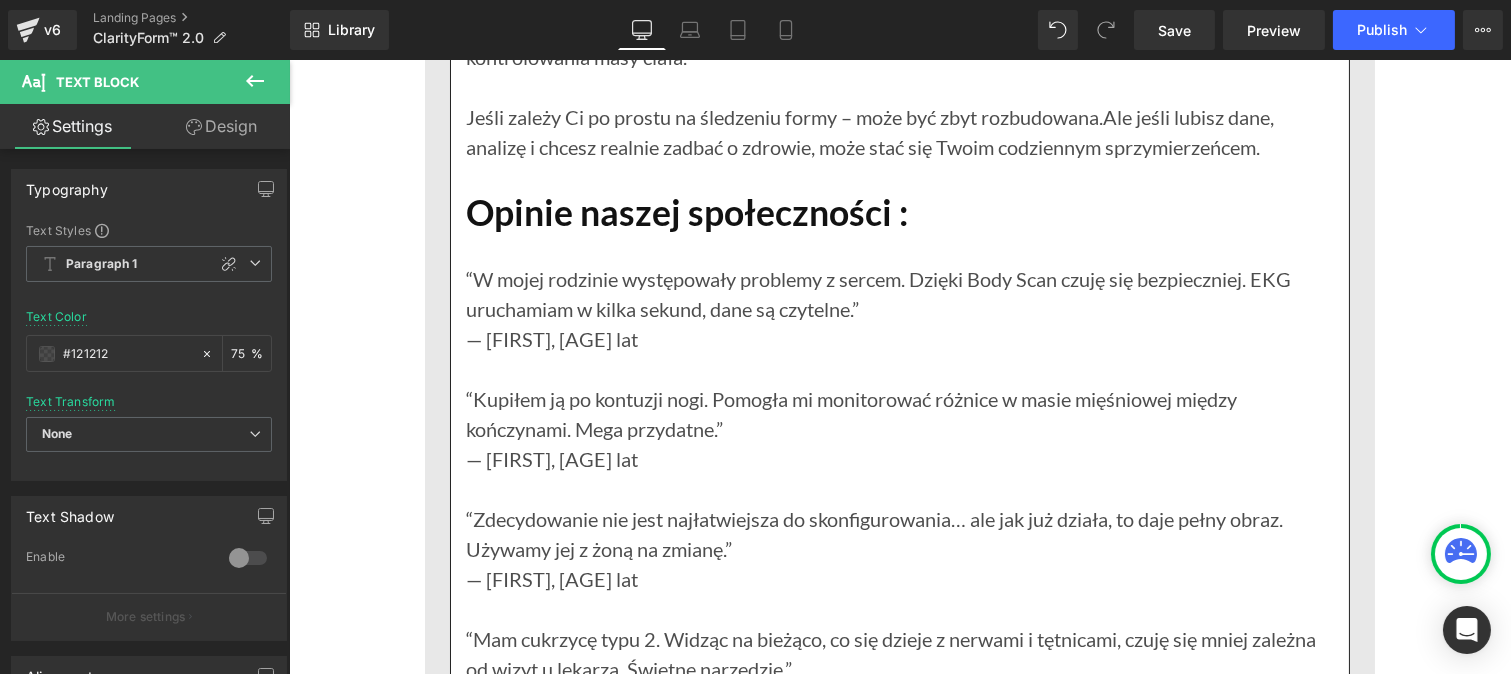 scroll, scrollTop: 8336, scrollLeft: 0, axis: vertical 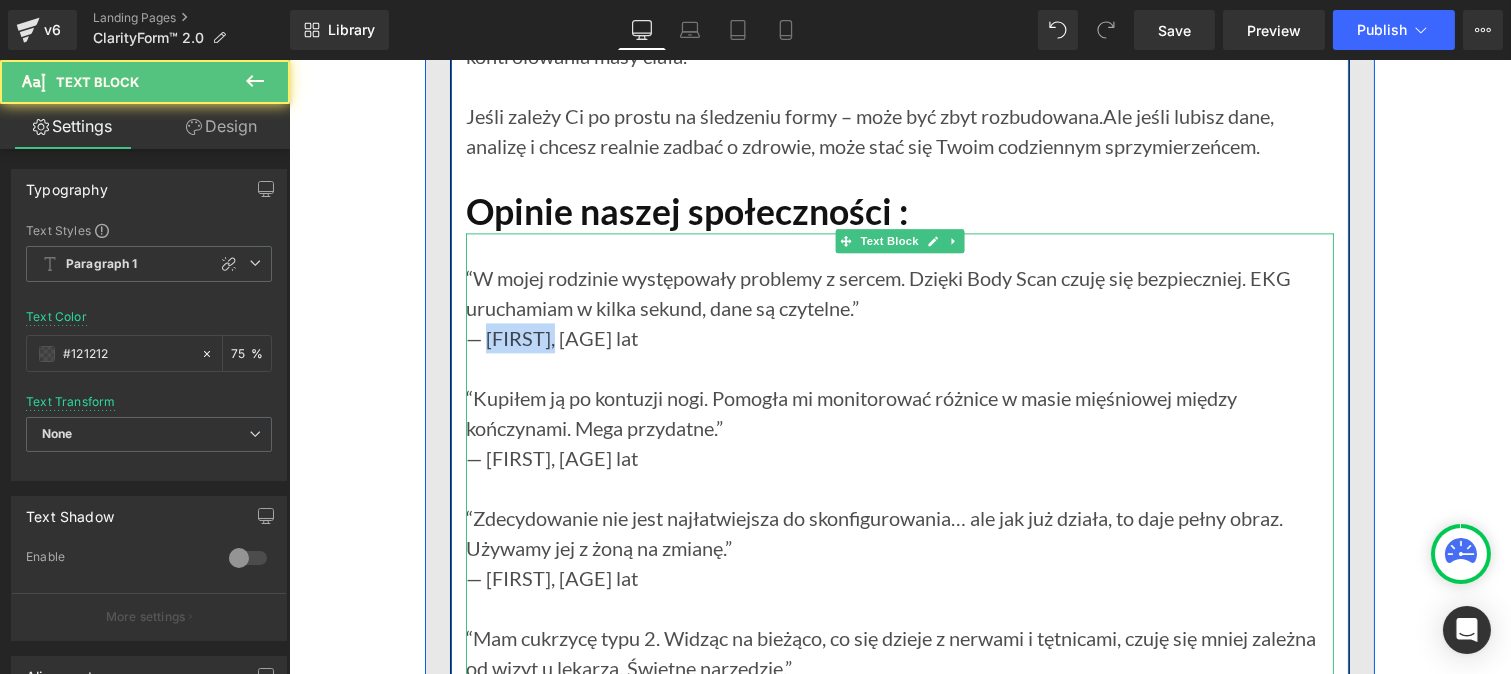 click on "— [FIRST], [AGE] lat" at bounding box center [899, 338] 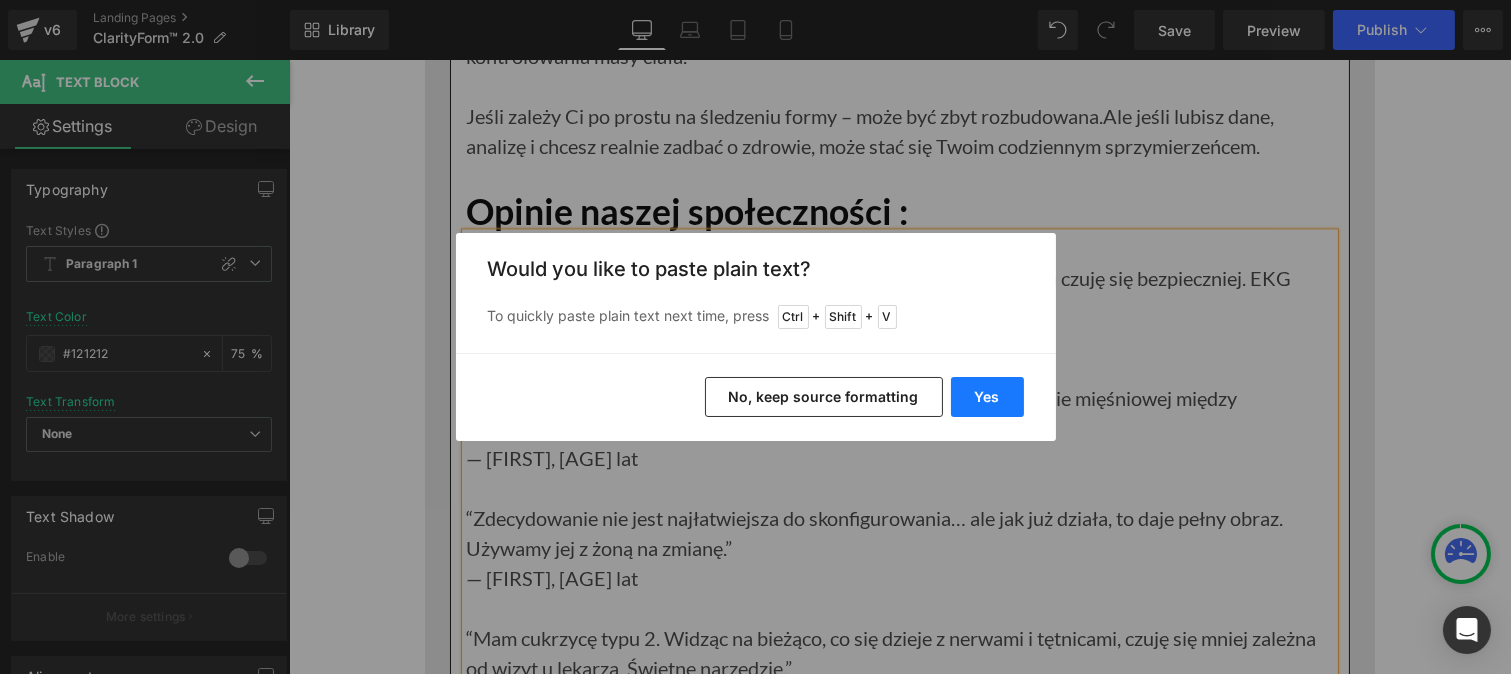 click on "Yes" at bounding box center [987, 397] 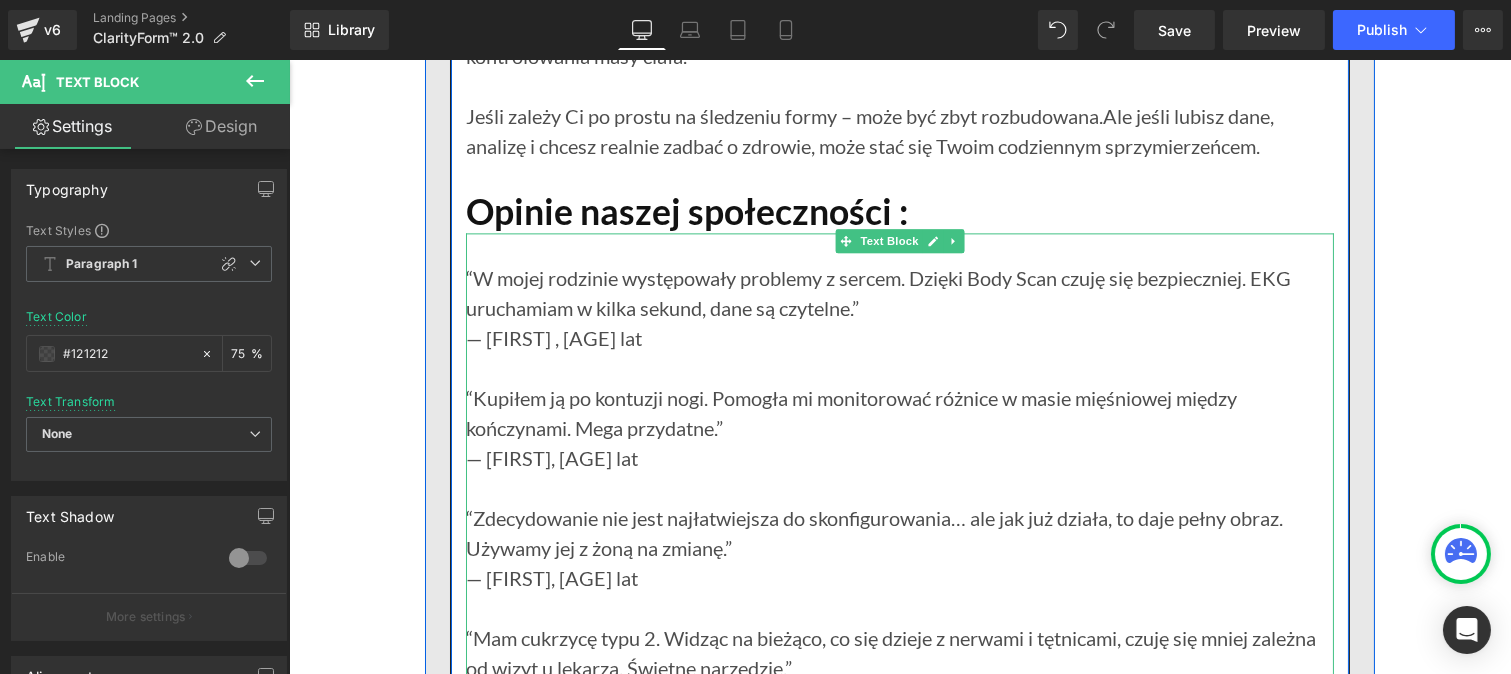 click on "— [FIRST] , [AGE] lat" at bounding box center [899, 338] 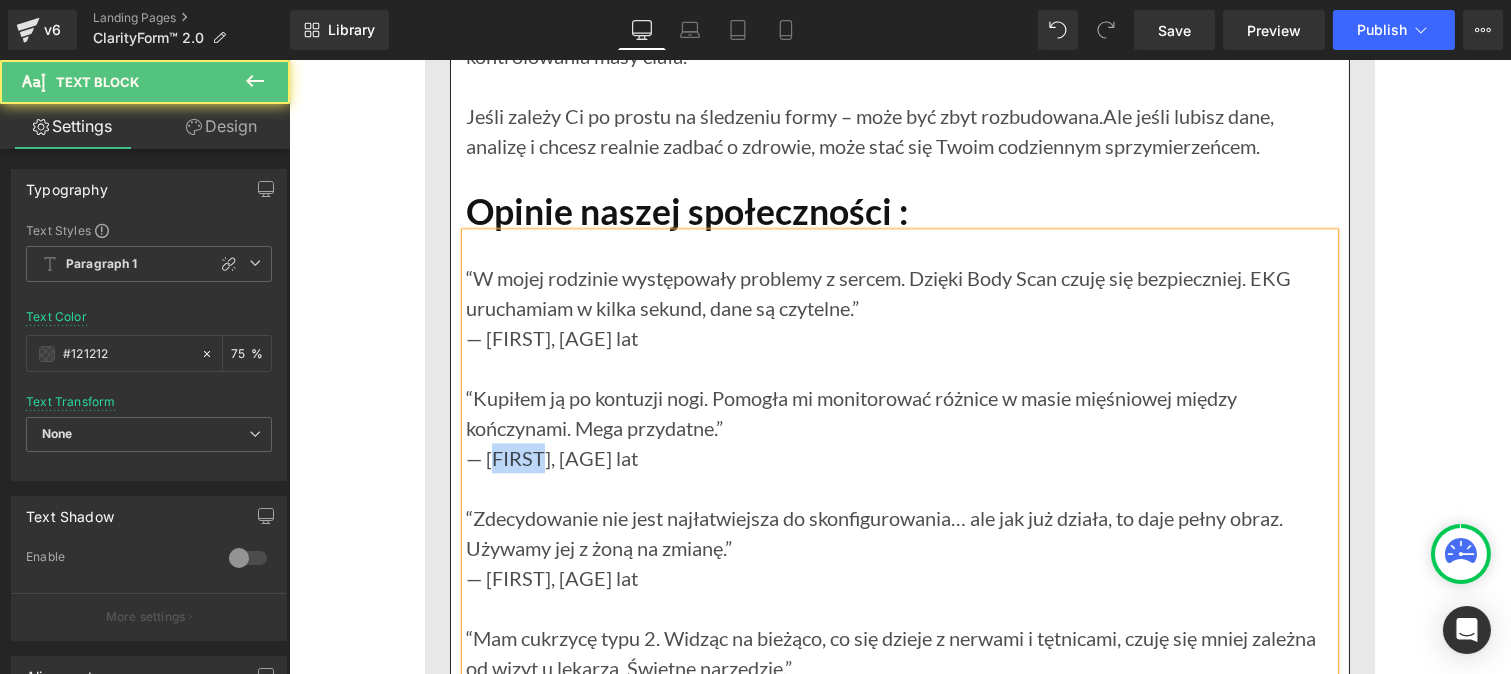 drag, startPoint x: 482, startPoint y: 550, endPoint x: 526, endPoint y: 552, distance: 44.04543 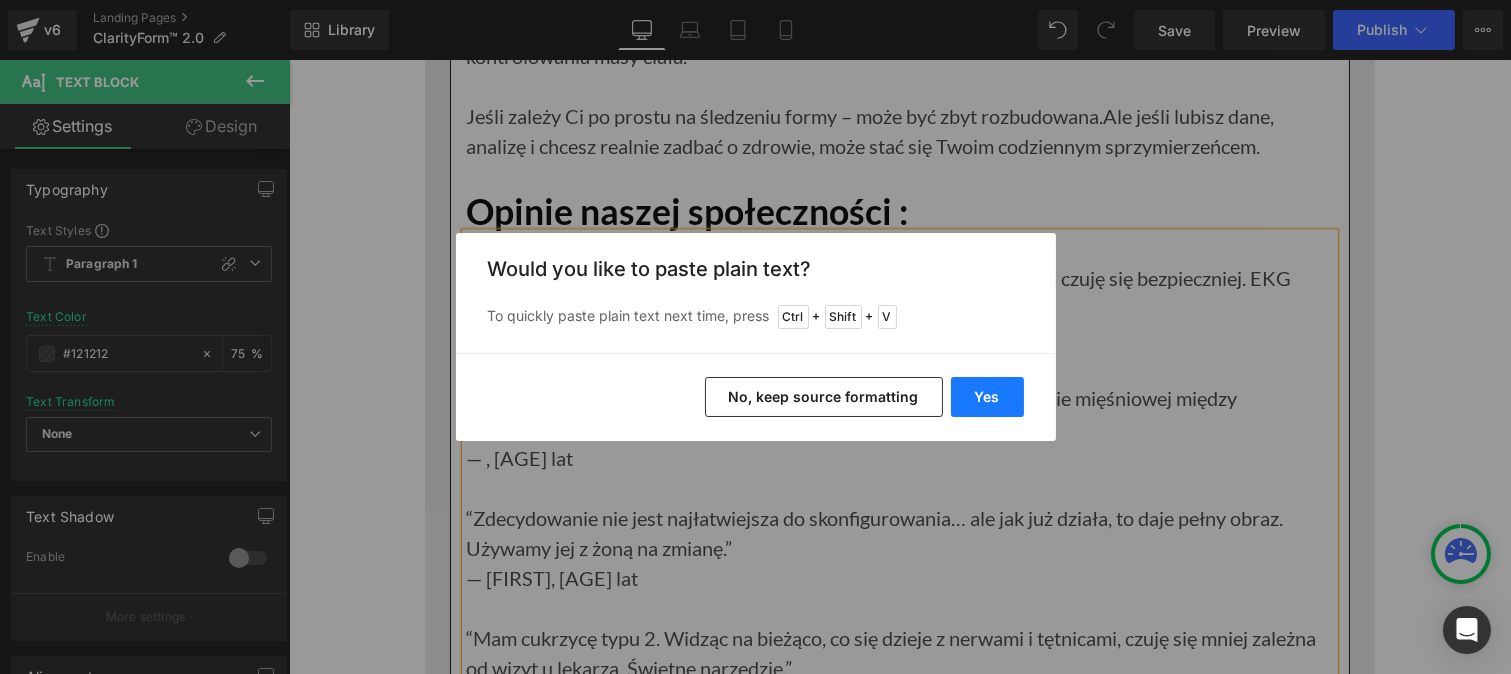 click on "Yes" at bounding box center [987, 397] 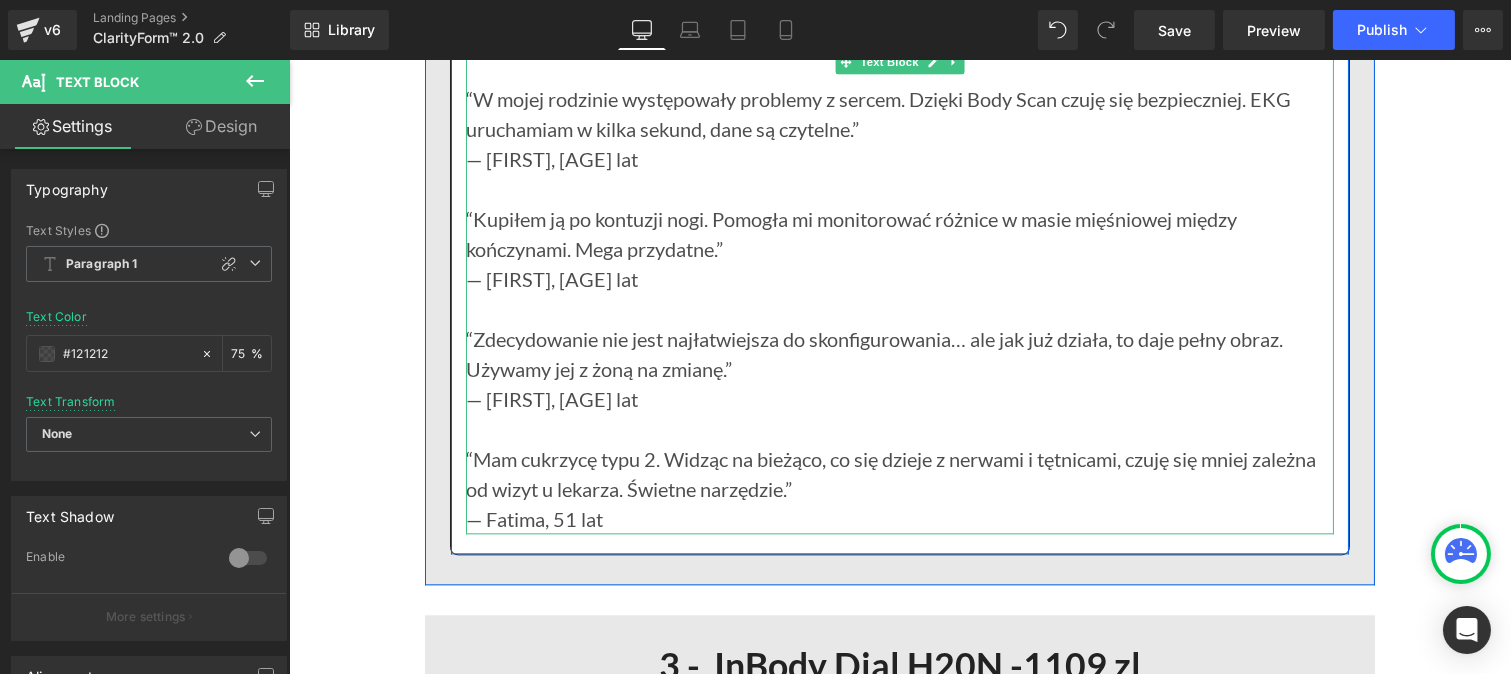 scroll, scrollTop: 8516, scrollLeft: 0, axis: vertical 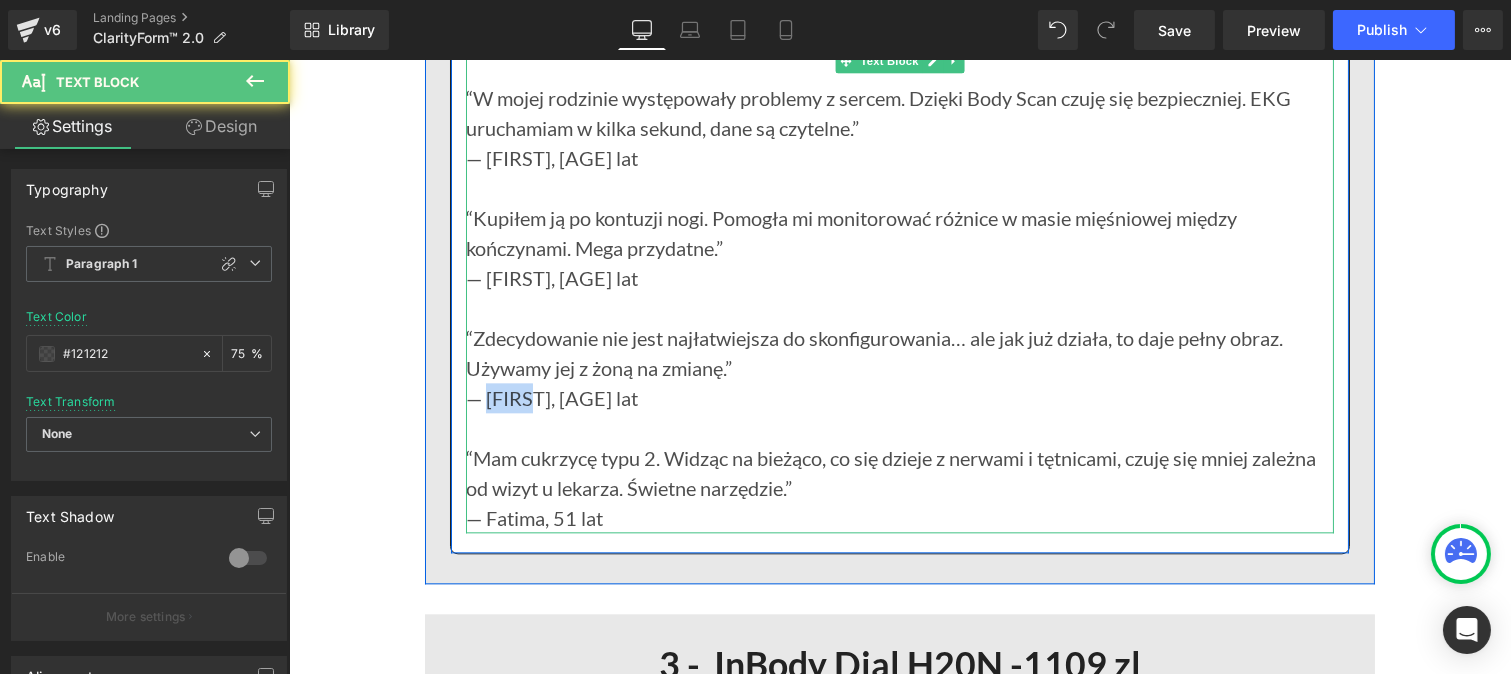 drag, startPoint x: 478, startPoint y: 493, endPoint x: 525, endPoint y: 494, distance: 47.010635 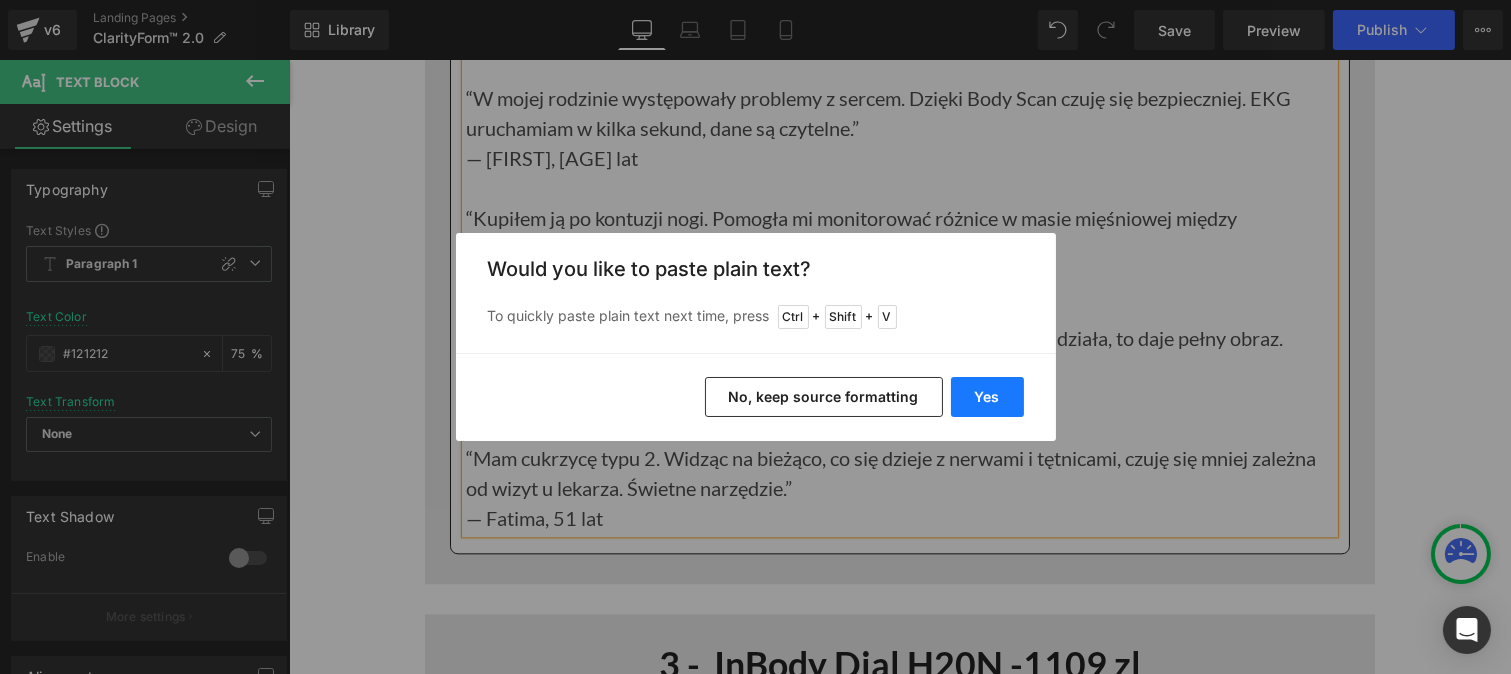 click on "Yes" at bounding box center (987, 397) 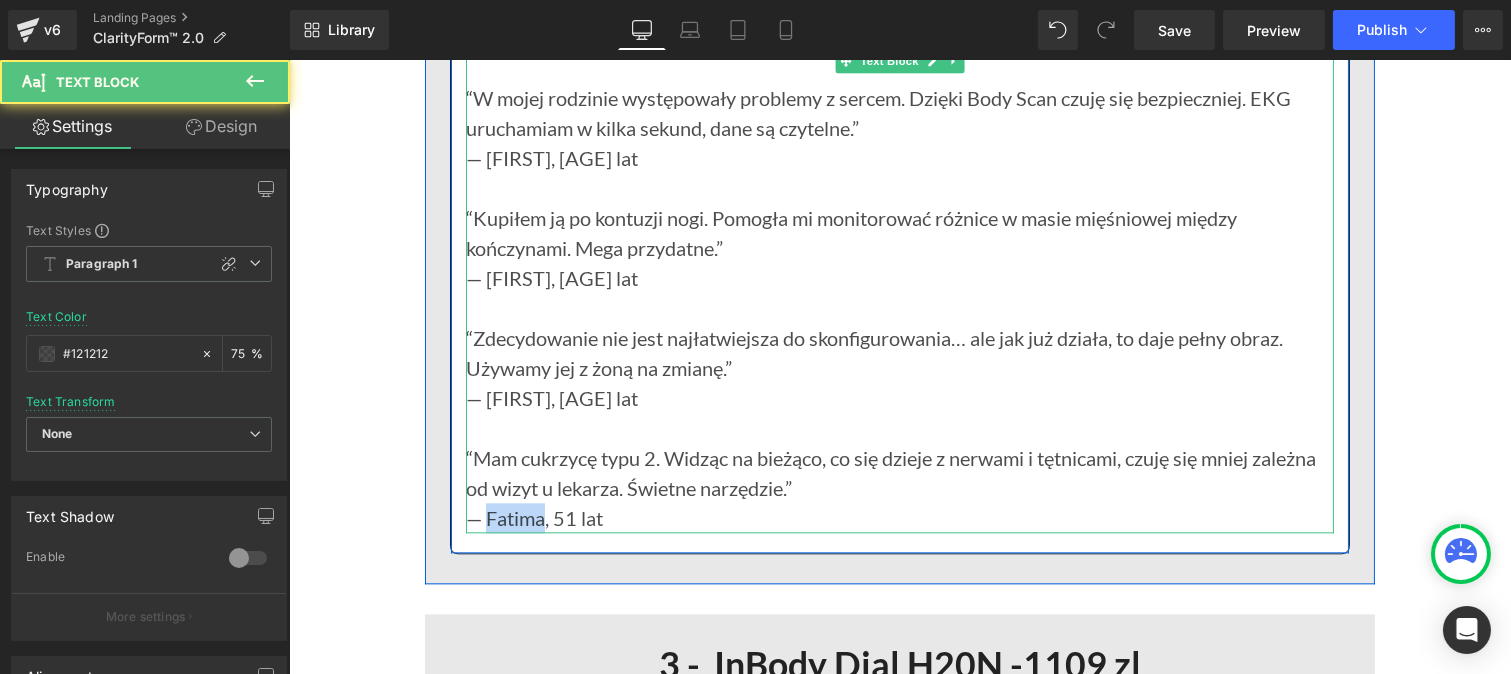 drag, startPoint x: 477, startPoint y: 612, endPoint x: 535, endPoint y: 610, distance: 58.034473 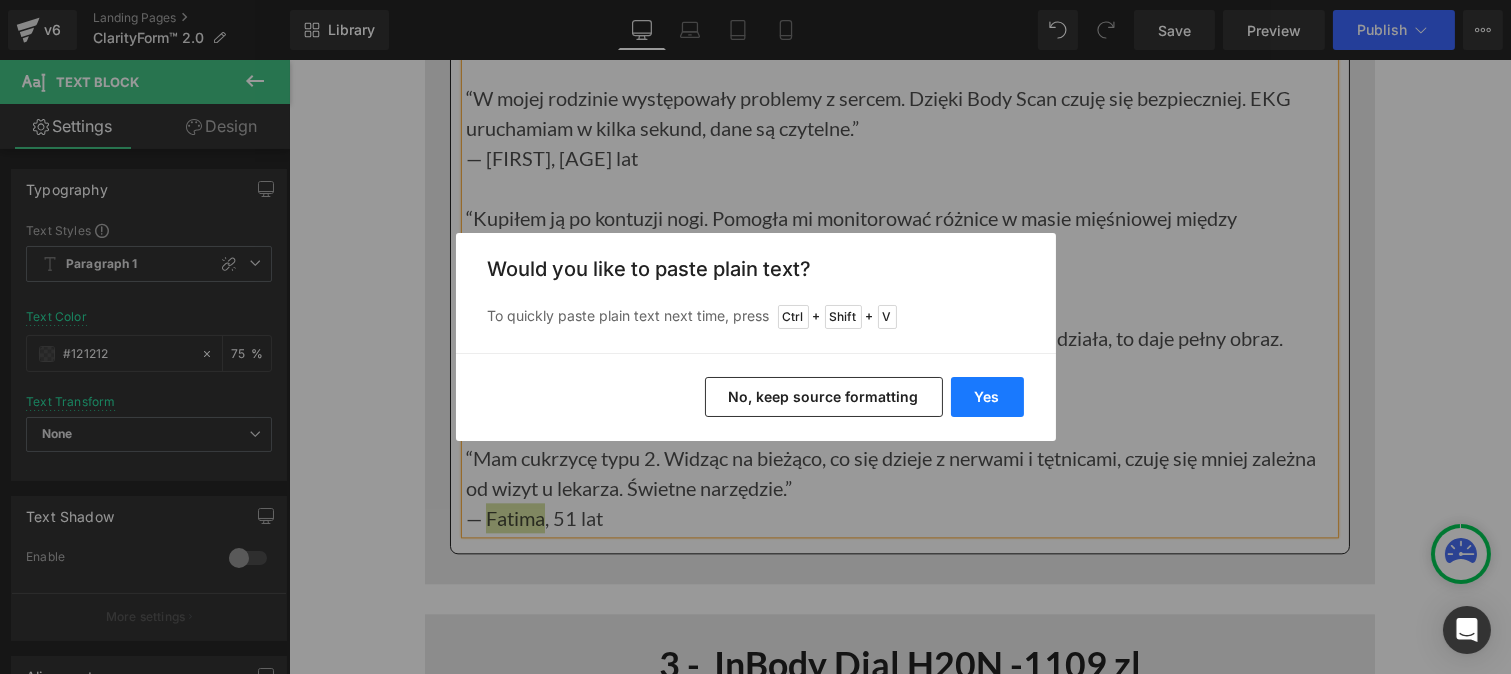 click on "Yes" at bounding box center [987, 397] 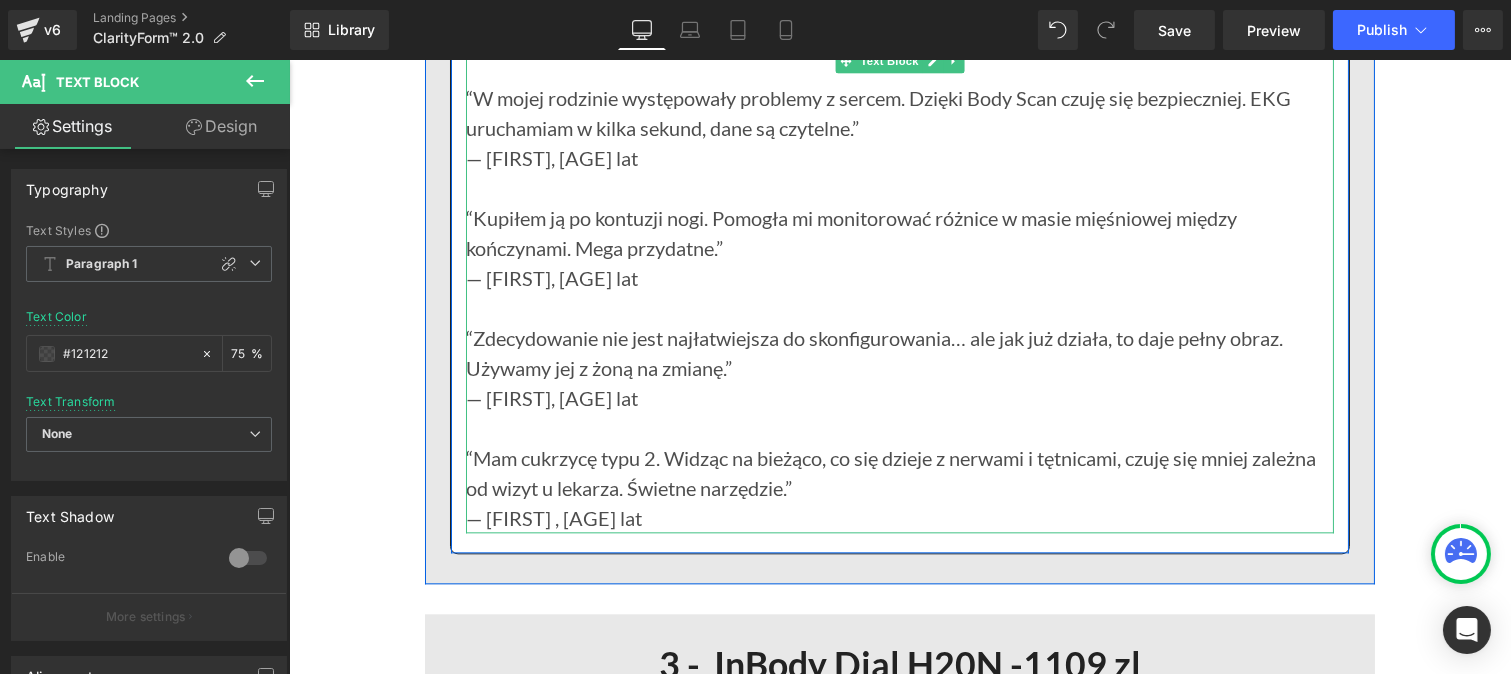 click on "— [FIRST] , [AGE] lat" at bounding box center (899, 518) 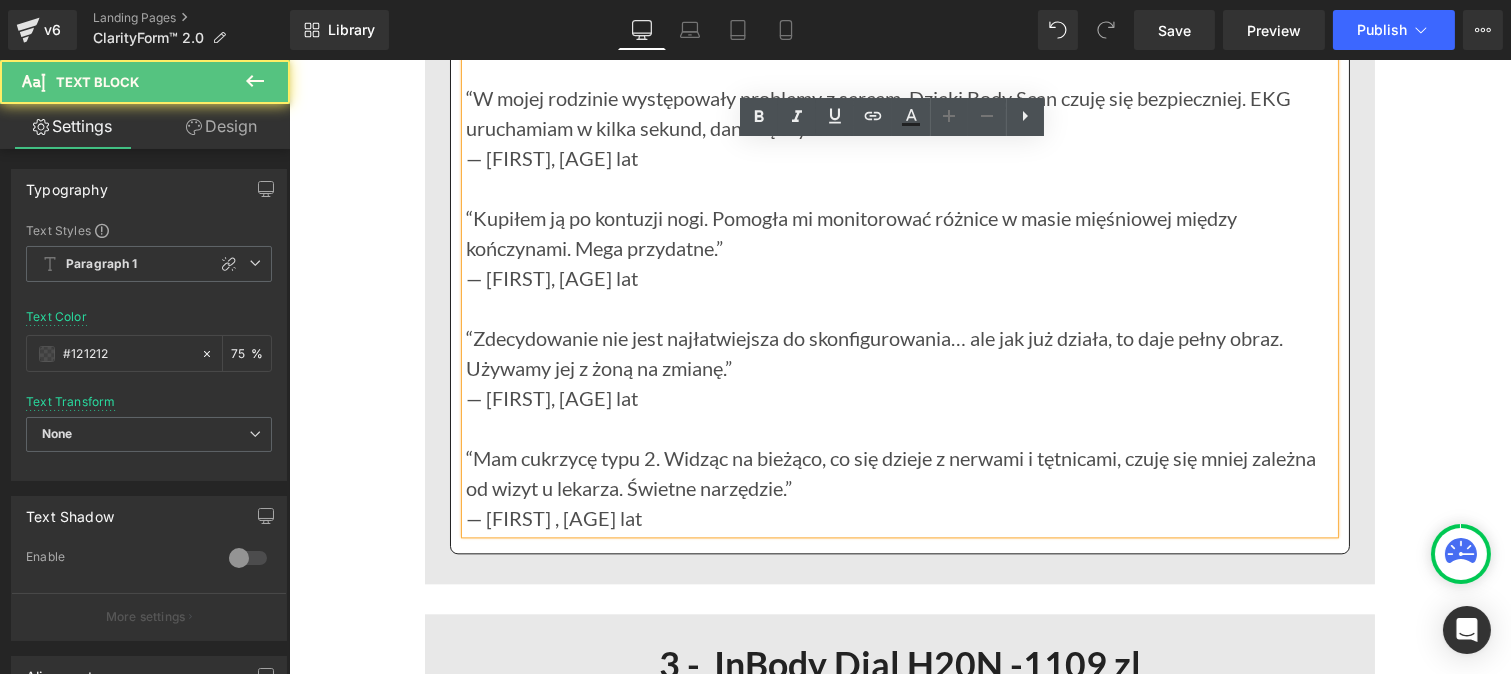 click on "— [FIRST] , [AGE] lat" at bounding box center [899, 518] 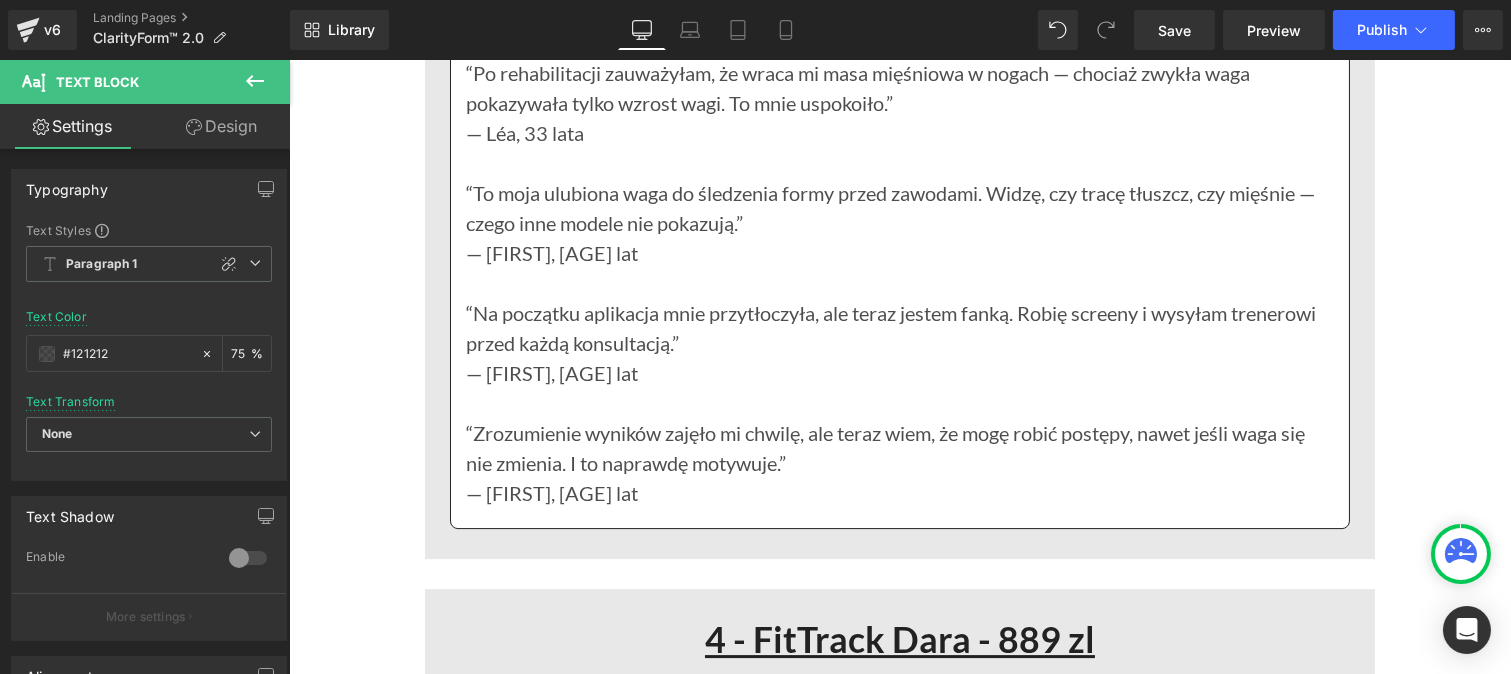 scroll, scrollTop: 11692, scrollLeft: 0, axis: vertical 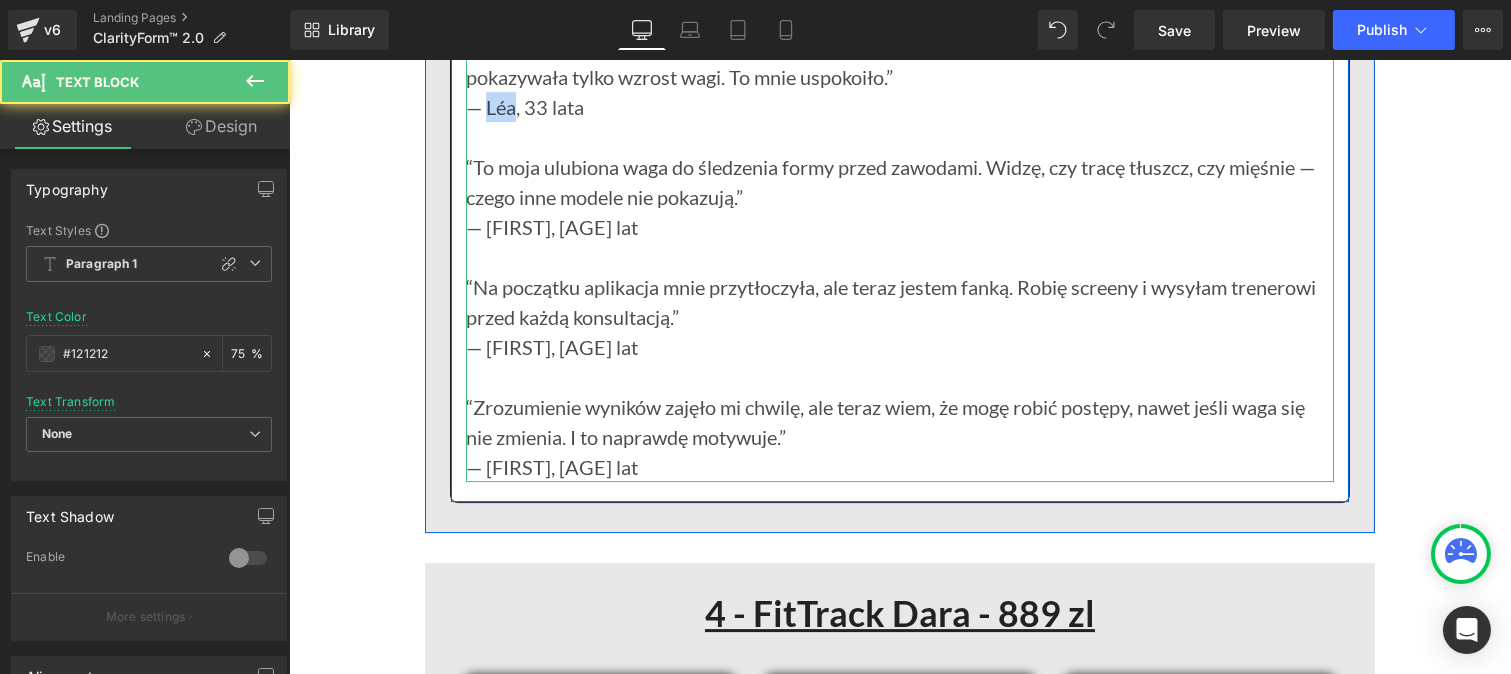 drag, startPoint x: 478, startPoint y: 218, endPoint x: 504, endPoint y: 228, distance: 27.856777 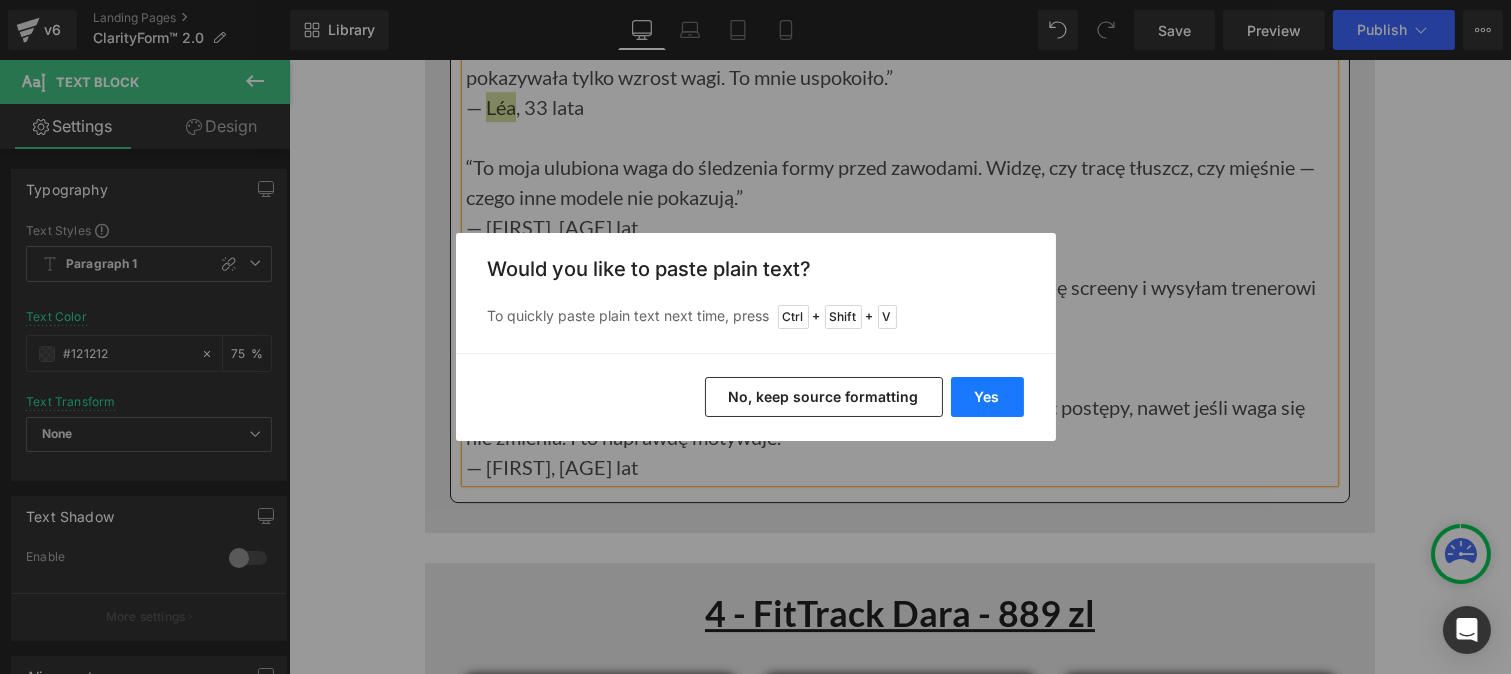 click on "Yes" at bounding box center [987, 397] 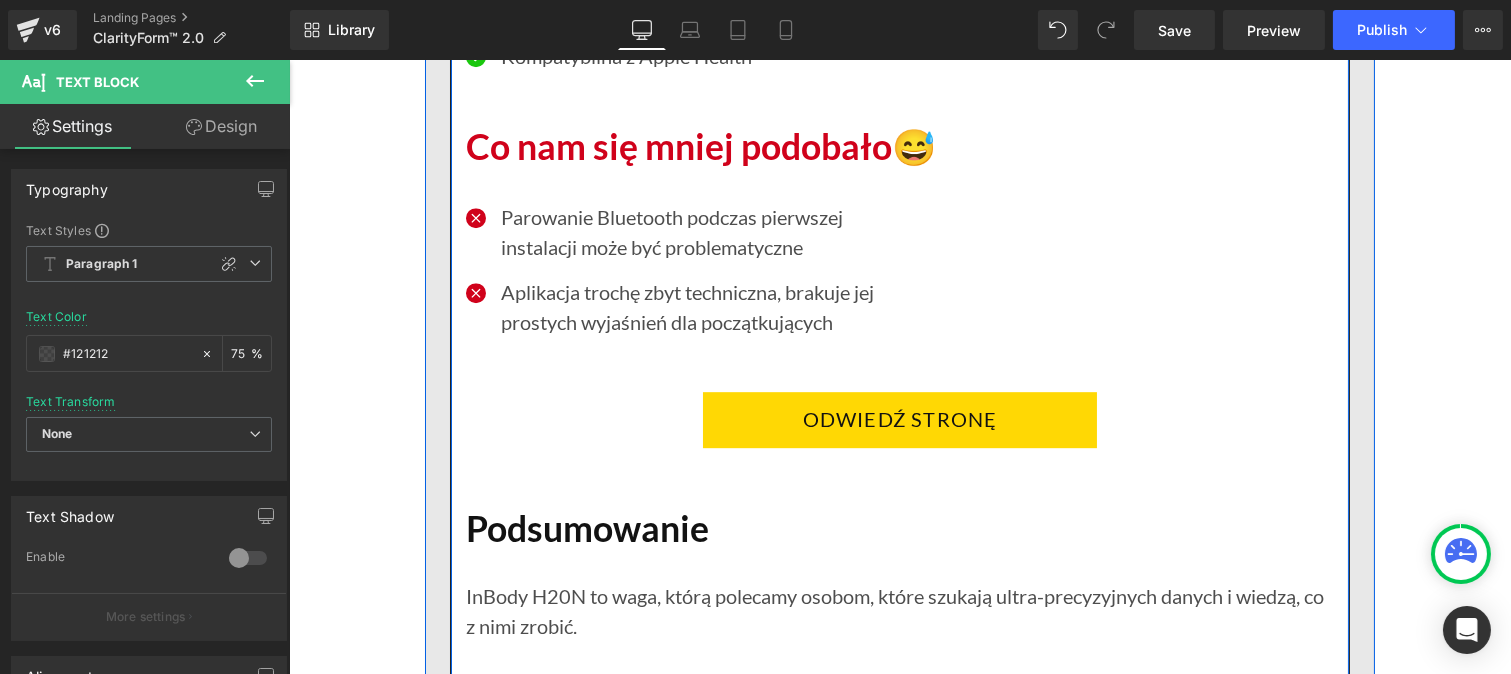 scroll, scrollTop: 10757, scrollLeft: 0, axis: vertical 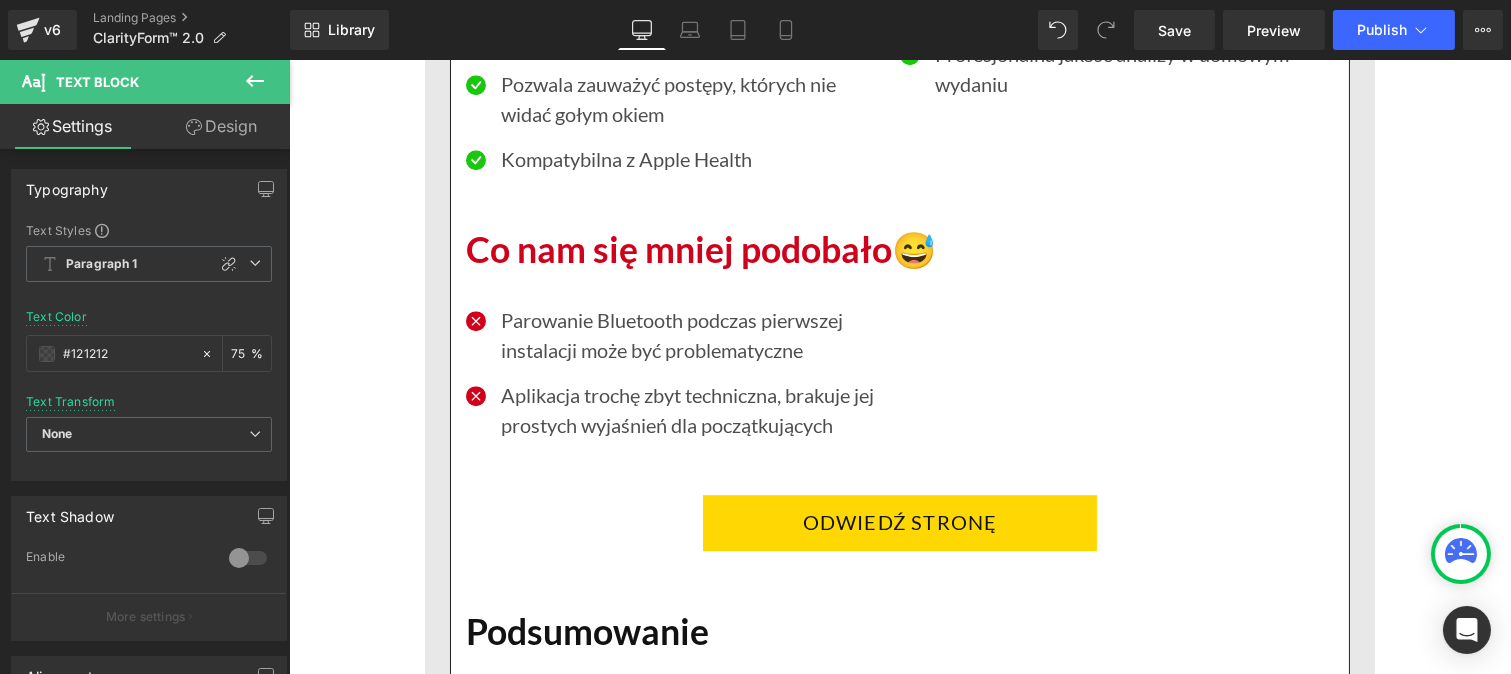 click on "🔍 Nasza opinia po teście Heading         Z InBody H20N wchodzimy na zupełnie inny poziom.  To ta sama waga, którą wielu z nas kojarzy z gabinetów dietetycznych albo ekskluzywnych siłowni — a teraz producent obiecuje jej profesjonalną precyzję w domowym wydaniu. W naszym kolektywie kilka osób zdecydowało się na test, bo już wcześniej prowadziły zaawansowany monitoring zdrowia lub formy. I trzeba przyznać jedno: poziom szczegółowości pomiarów naprawdę robi wrażenie.  Masa mięśniowa z podziałem na segmenty, poziom nawodnienia, tłuszcz trzewny... każda partia ciała analizowana osobno — dzięki uchwytom z elektrodami trzymanym w dłoniach podczas ważenia. Pod względem wyglądu to sprzęt elegancki i minimalistyczny, łatwy do ustawienia (choć u niektórych pierwsze parowanie przez Bluetooth wymagało trochę cierpliwości).  Text Block         ODWIEDŹ STRONĘ  Button         Image         Separator         Co nam się spodobało❤️ Heading" at bounding box center [899, 129] 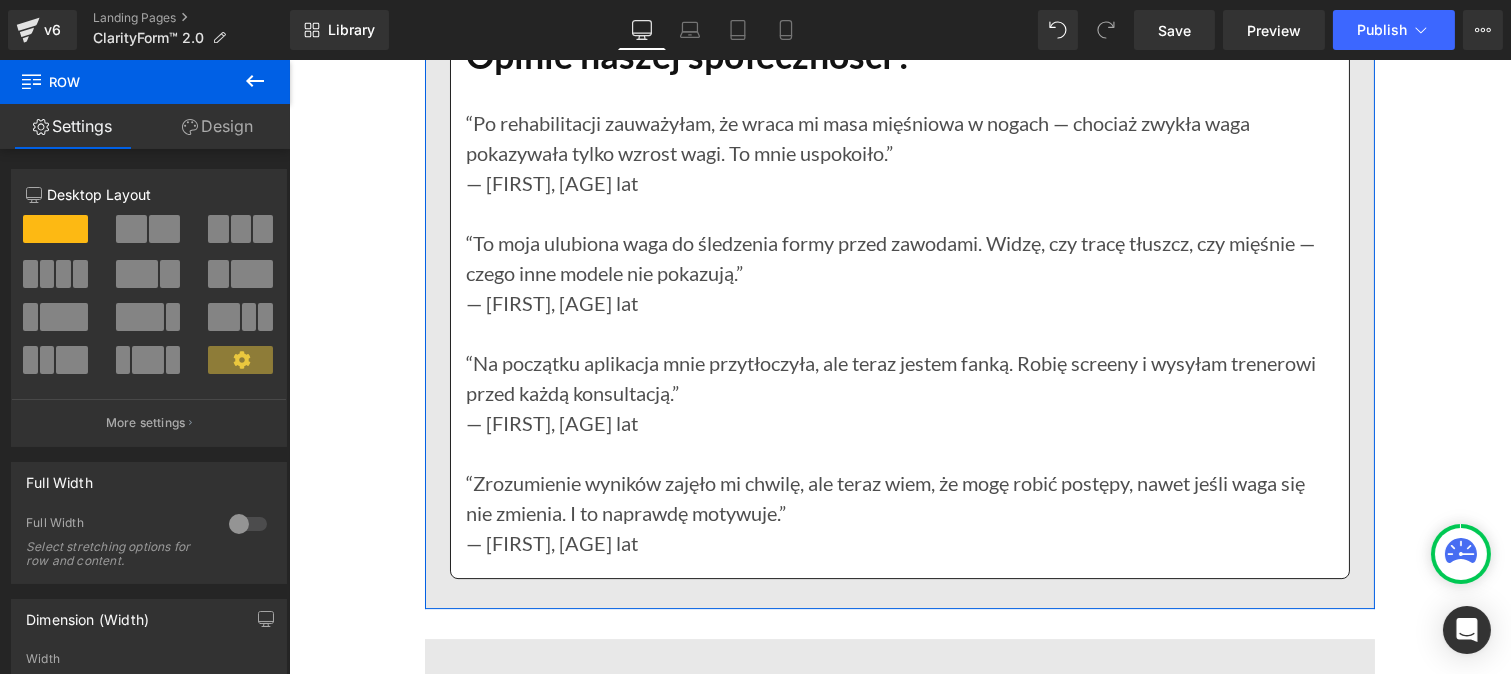 scroll, scrollTop: 11712, scrollLeft: 0, axis: vertical 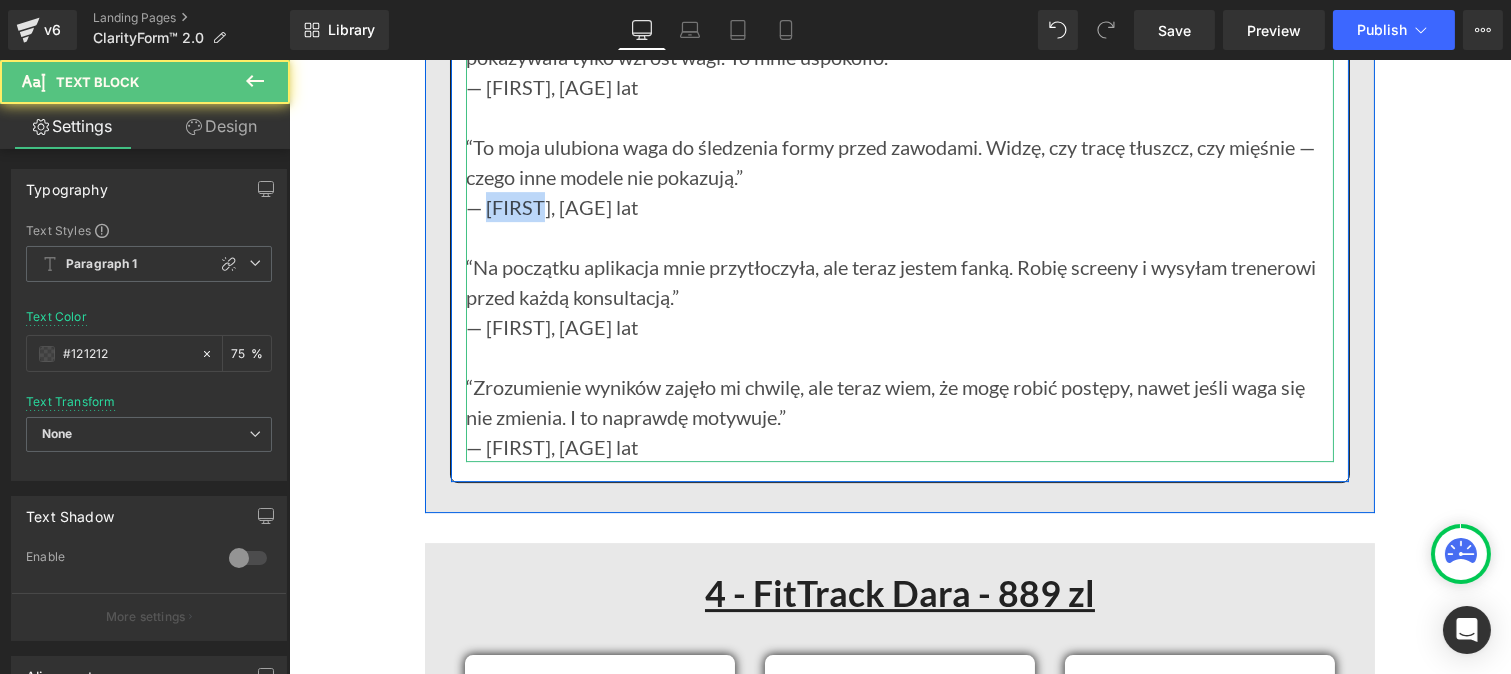 click on "— [FIRST], [AGE] lat" at bounding box center [899, 207] 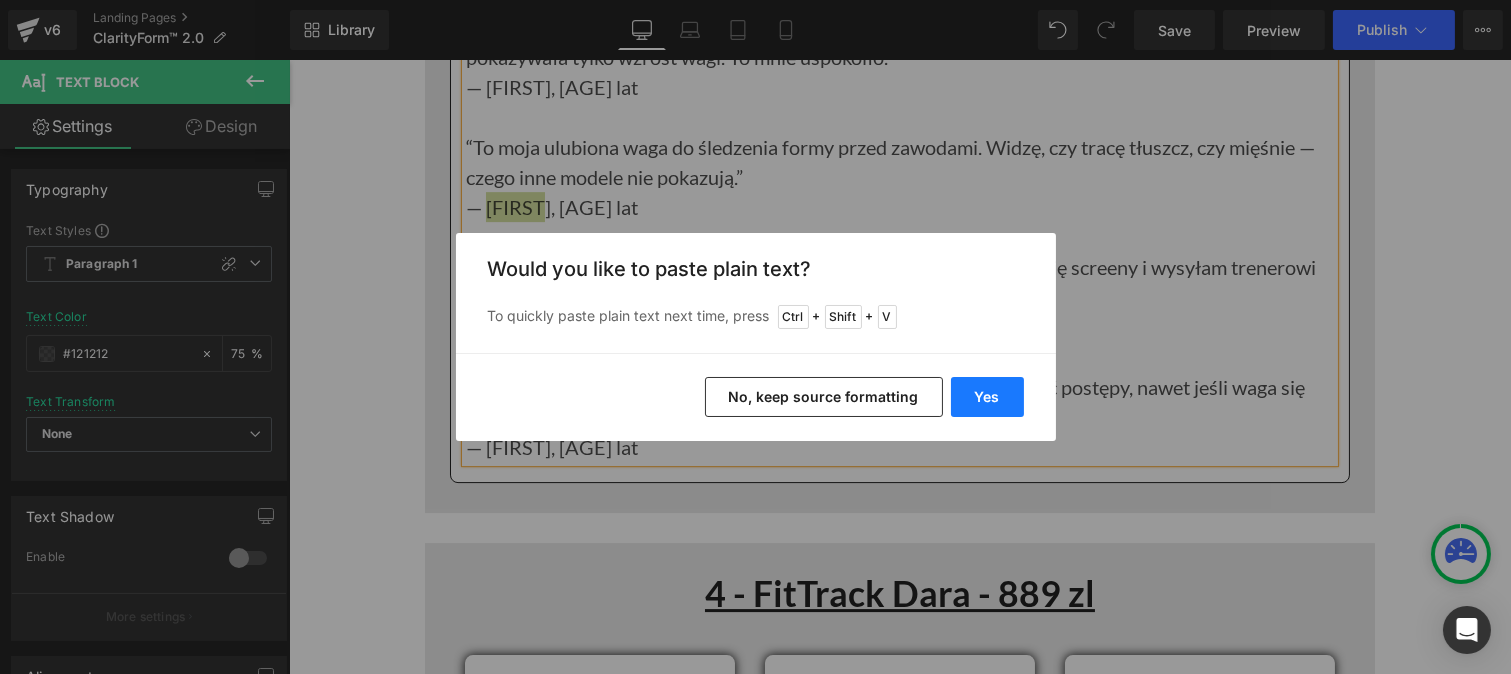 click on "Yes" at bounding box center (987, 397) 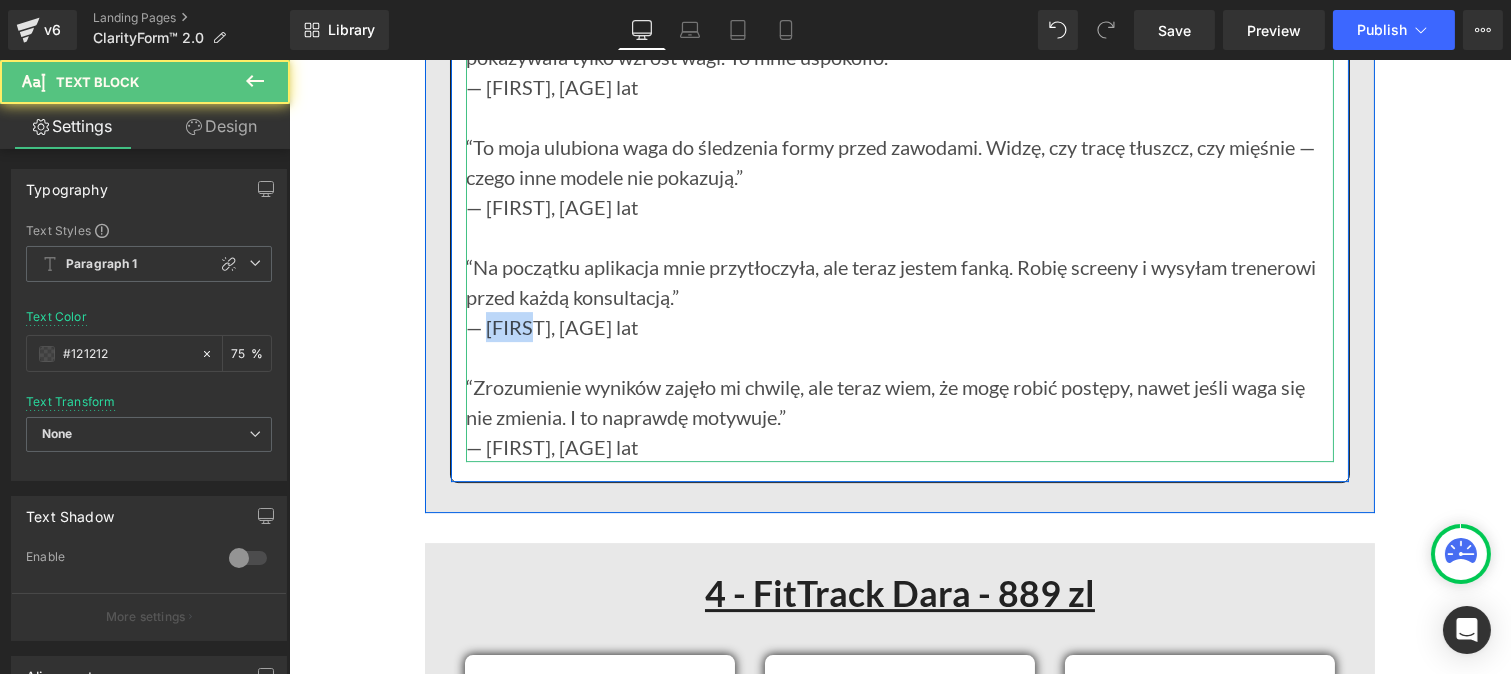 drag, startPoint x: 478, startPoint y: 446, endPoint x: 526, endPoint y: 448, distance: 48.04165 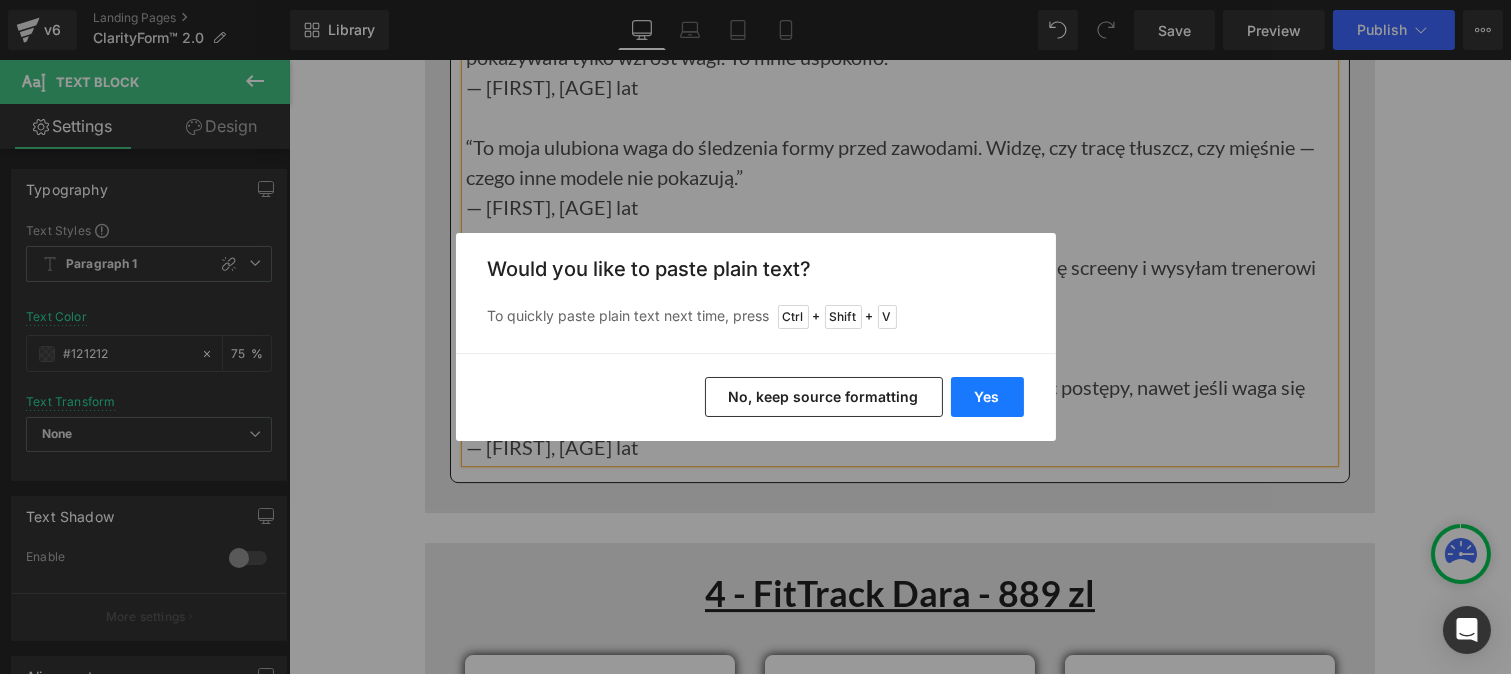 click on "Yes" at bounding box center (987, 397) 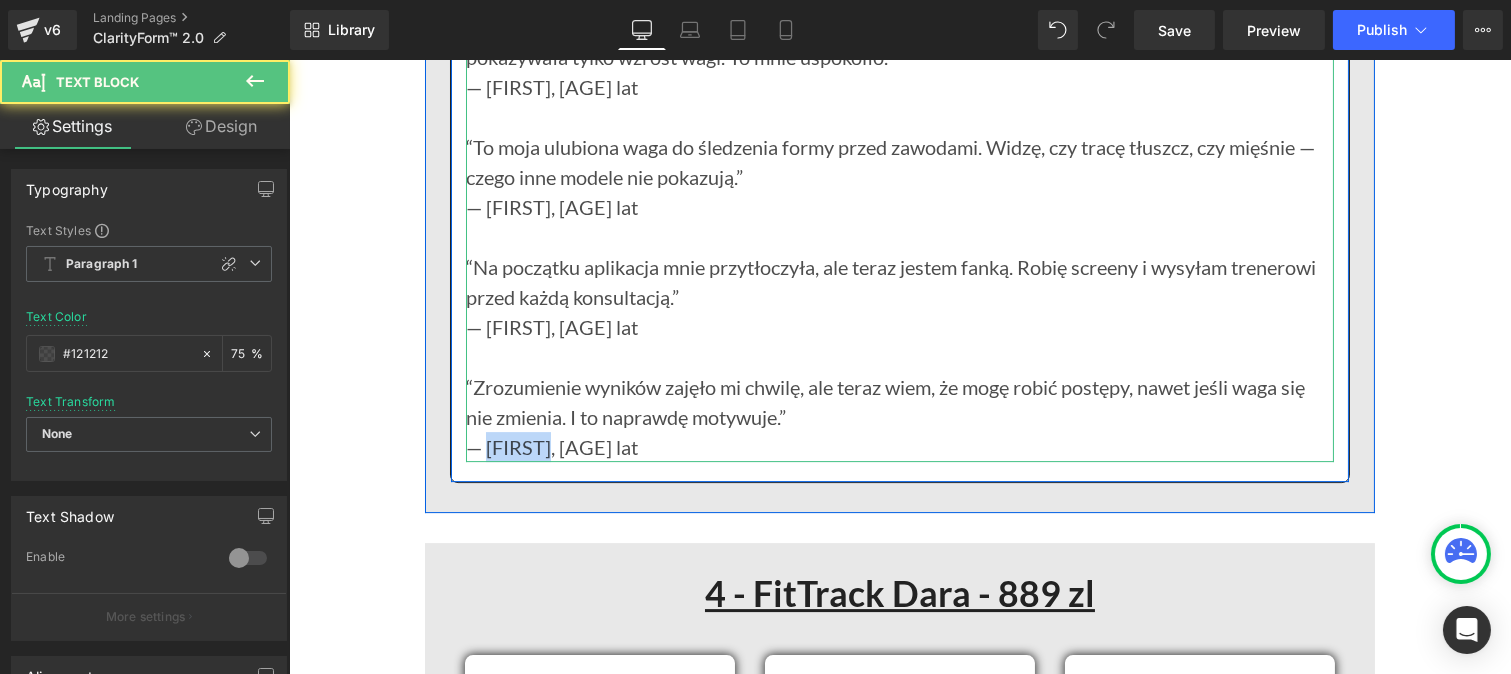 drag, startPoint x: 482, startPoint y: 566, endPoint x: 548, endPoint y: 565, distance: 66.007576 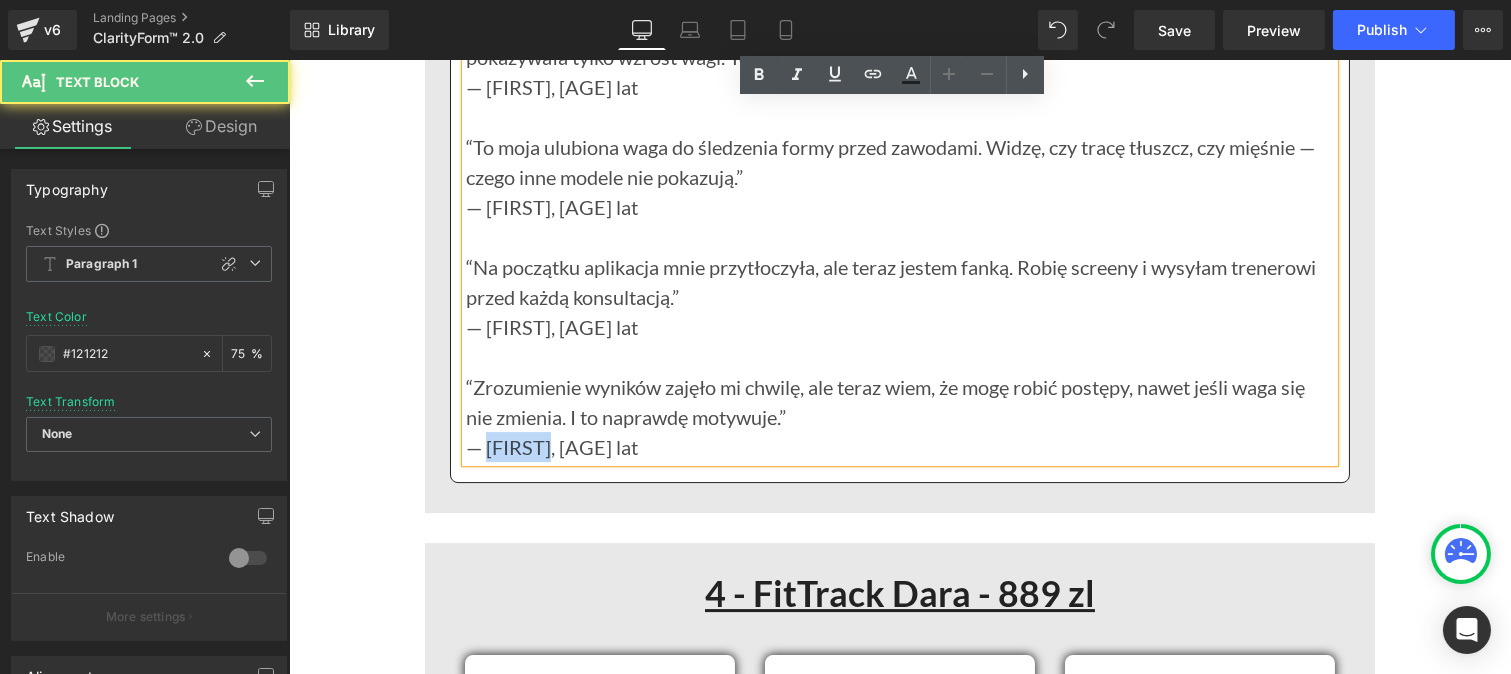 click on "— [FIRST], [AGE] lat" at bounding box center (899, 447) 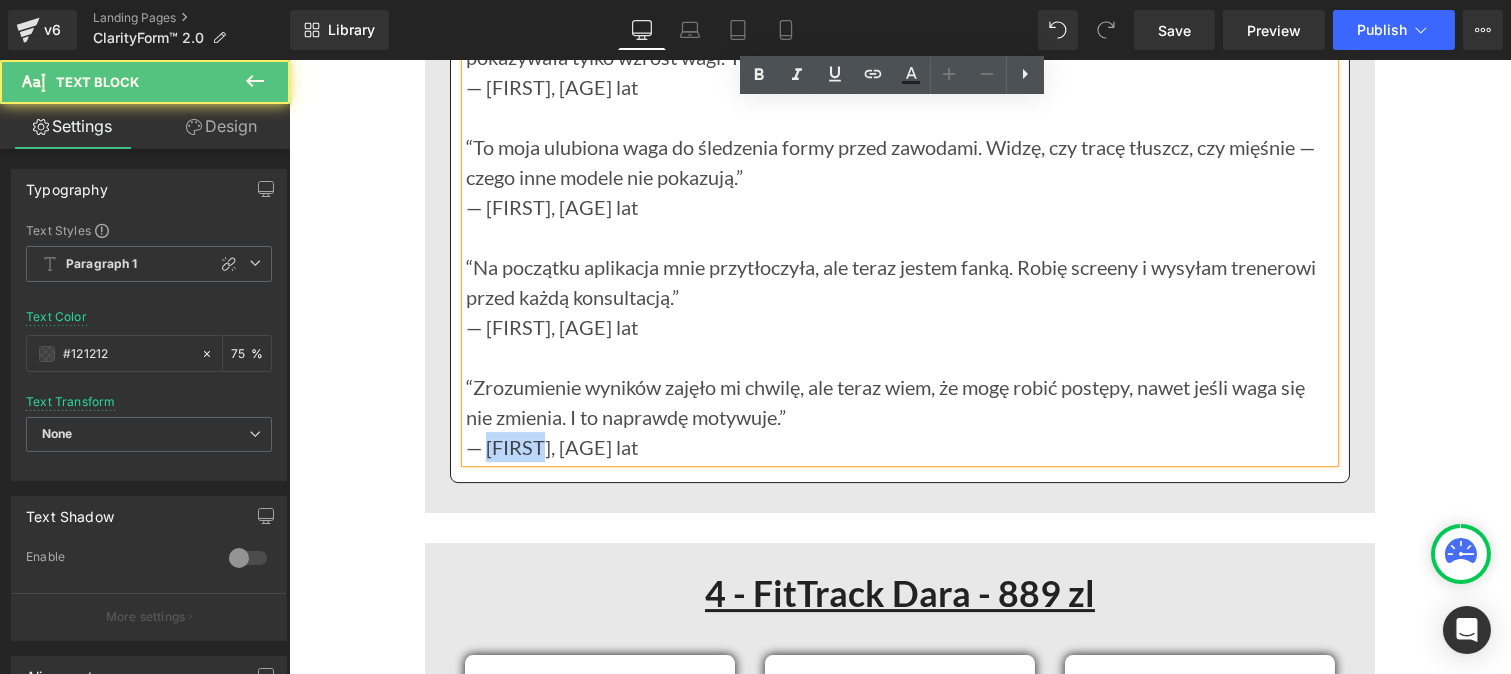 drag, startPoint x: 543, startPoint y: 570, endPoint x: 477, endPoint y: 570, distance: 66 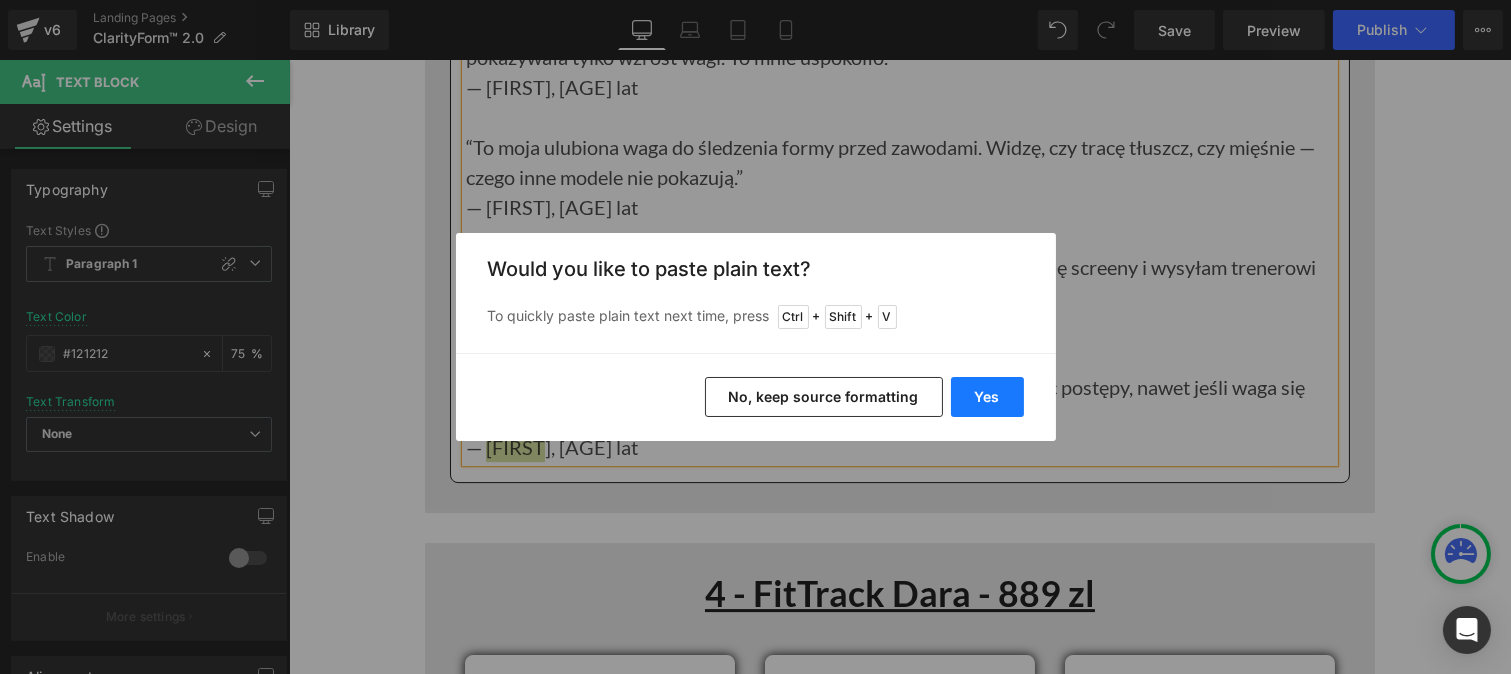 click on "Yes" at bounding box center (987, 397) 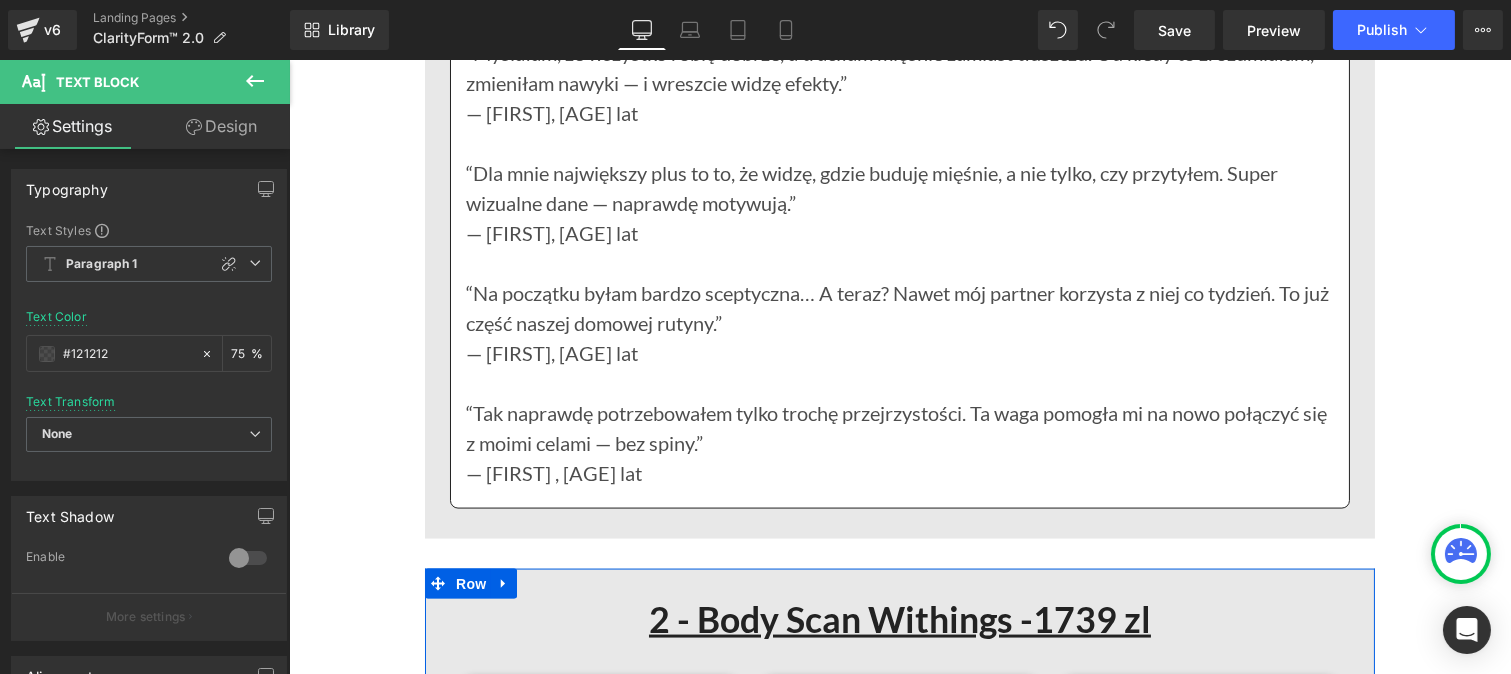 scroll, scrollTop: 5404, scrollLeft: 0, axis: vertical 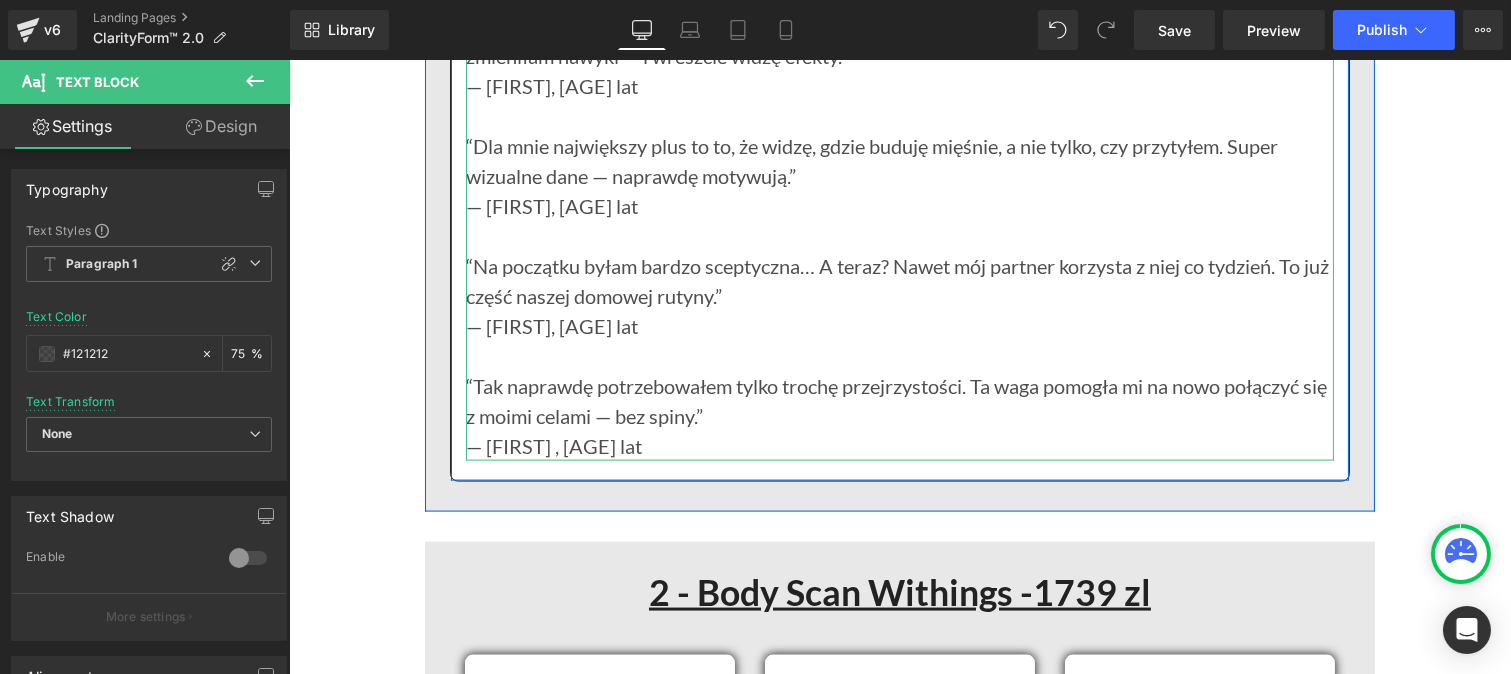 click on "— [FIRST], [AGE] lat" at bounding box center [899, 326] 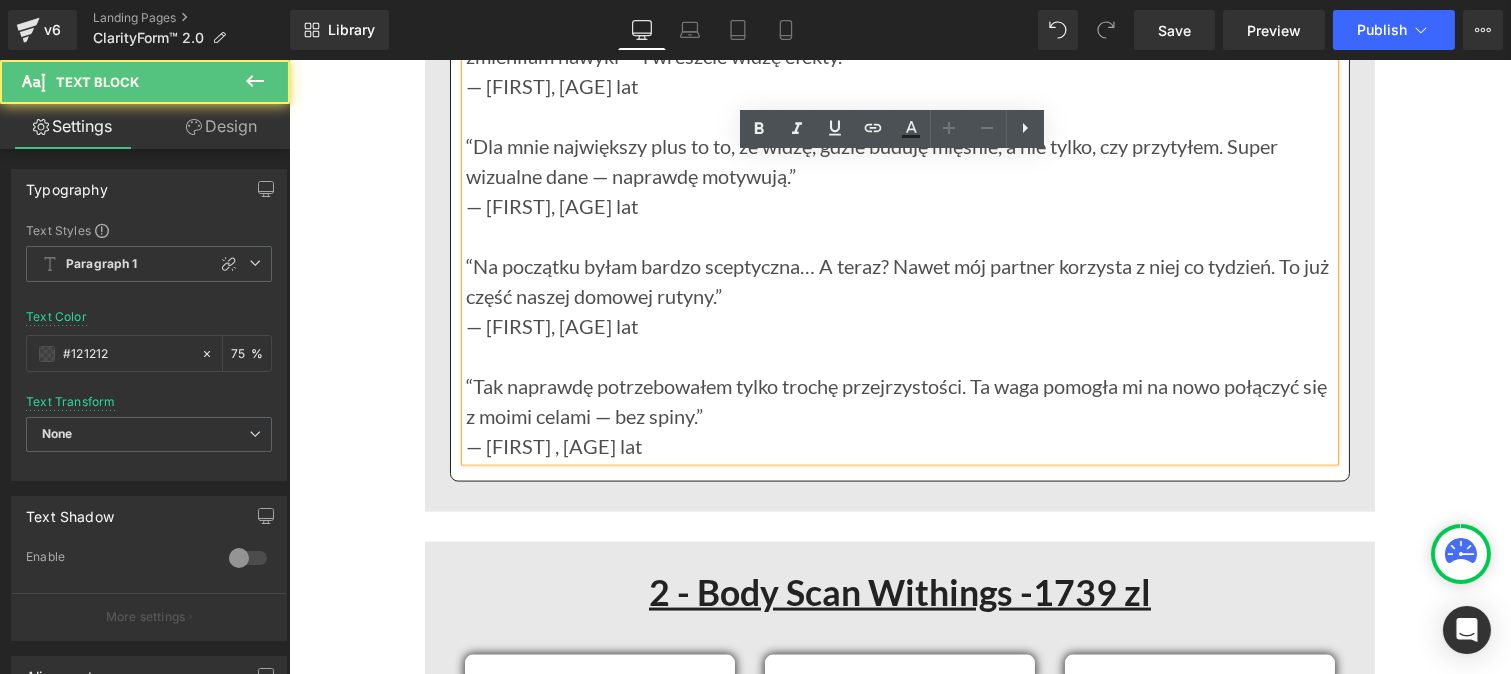 click on "— [FIRST], [AGE] lat" at bounding box center [899, 326] 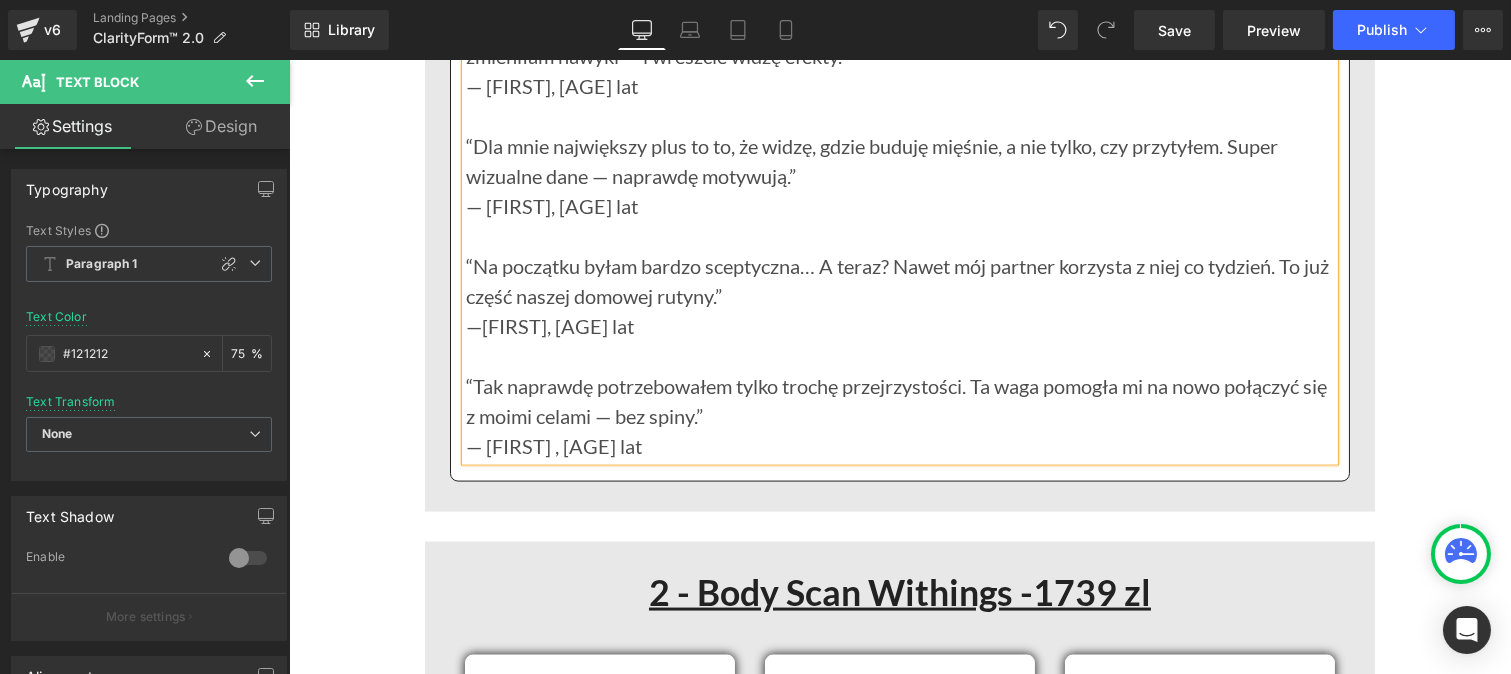 click on "— [FIRST], [AGE] lat" at bounding box center (899, 206) 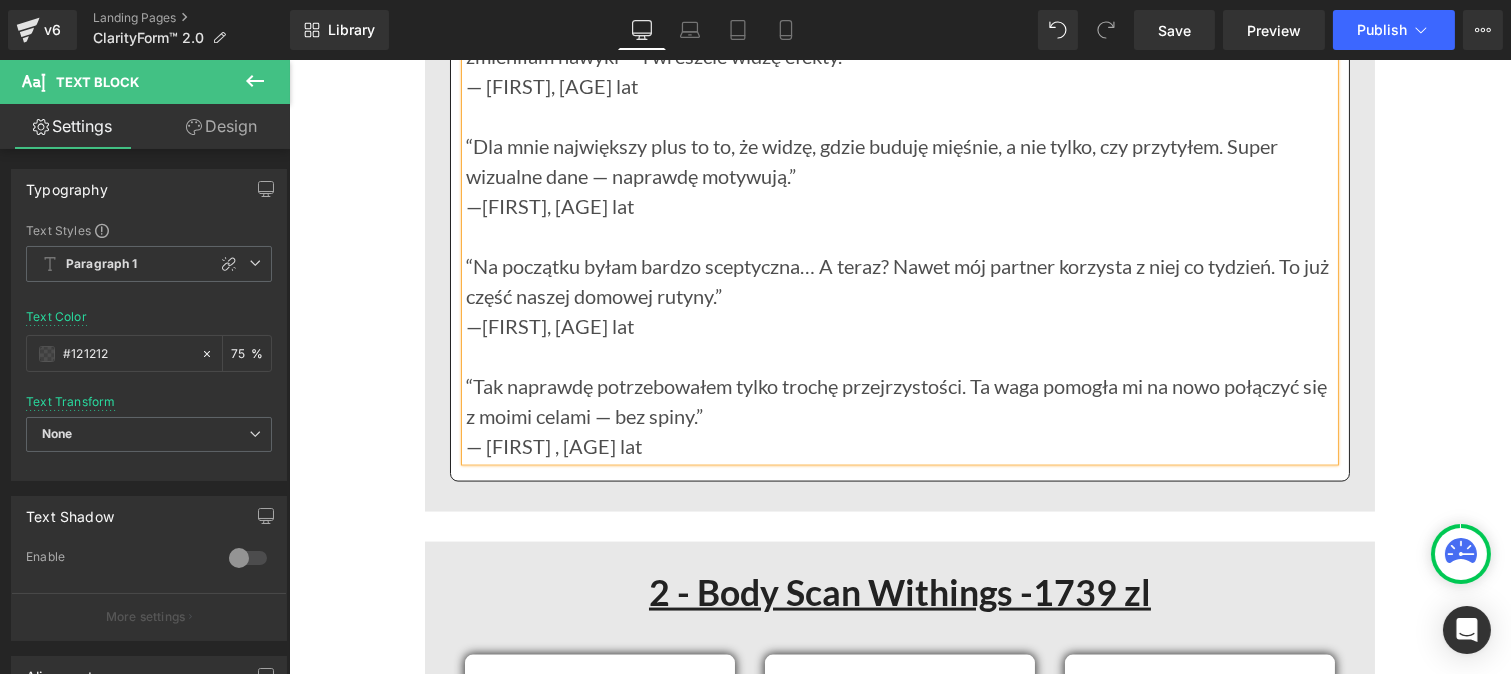 click on "— [FIRST], [AGE] lat" at bounding box center (899, 86) 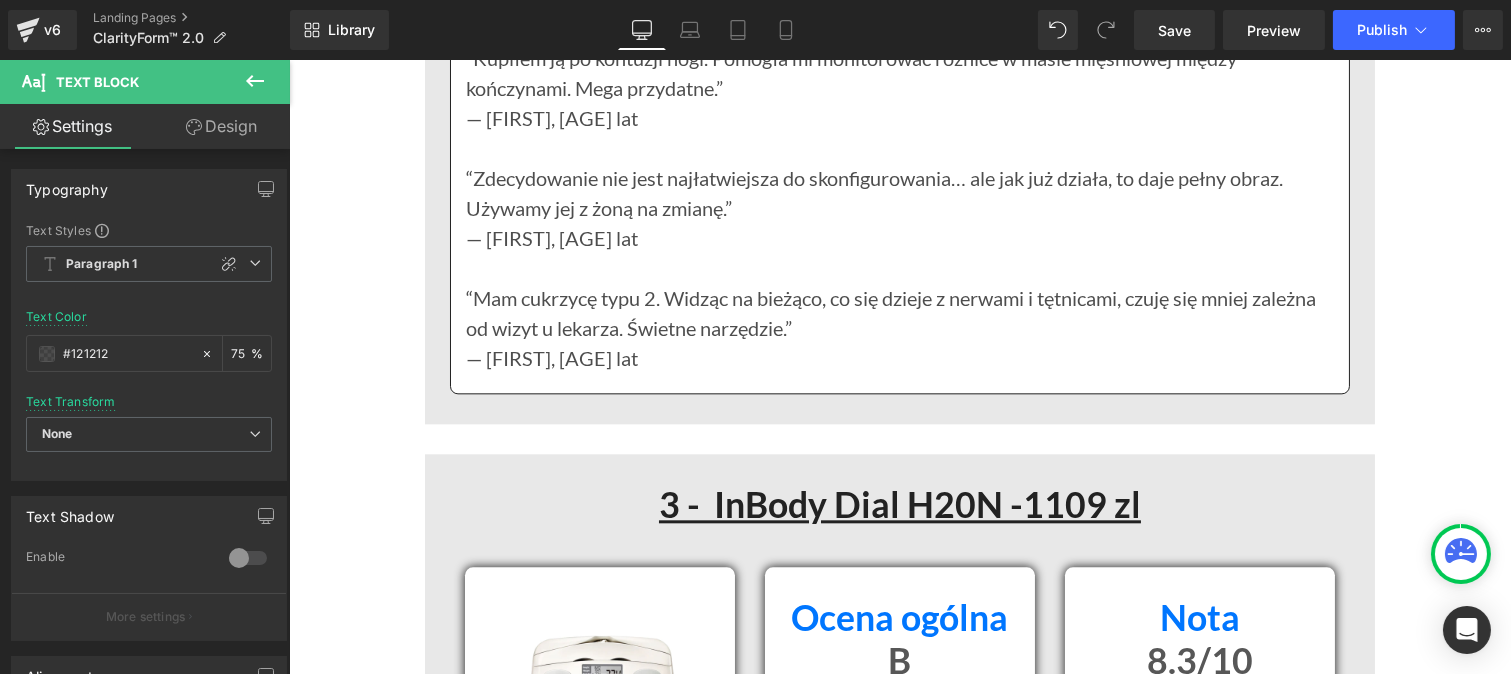 scroll, scrollTop: 8677, scrollLeft: 0, axis: vertical 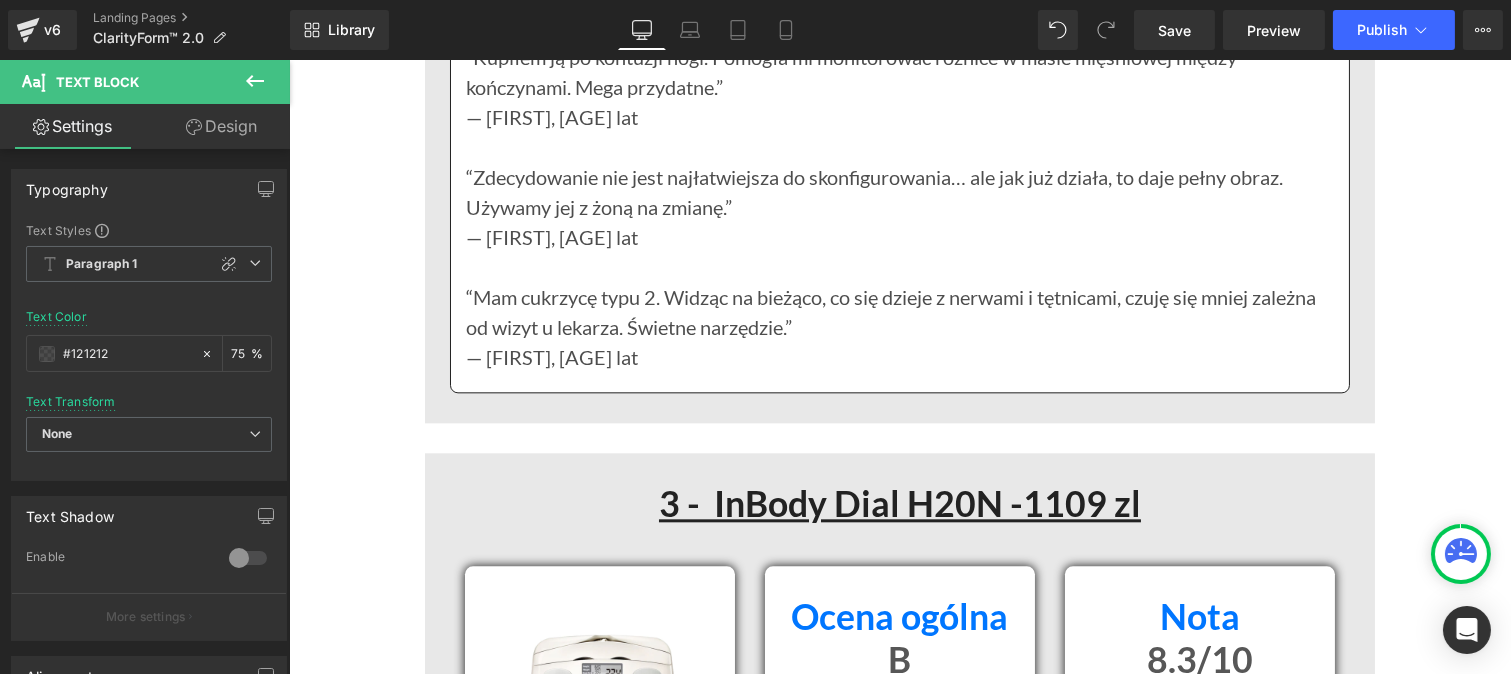 click on "— [FIRST], [AGE] lat" at bounding box center [899, 117] 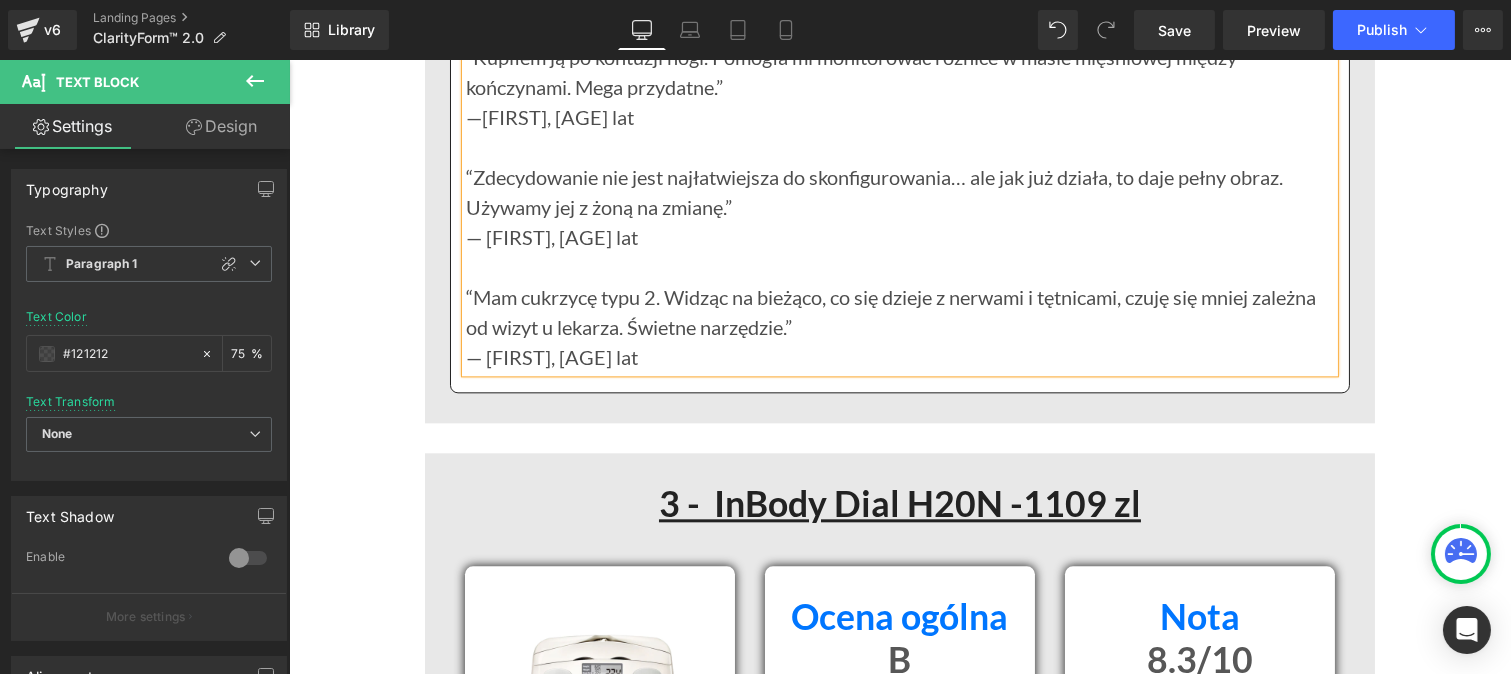 click on "— [FIRST], [AGE] lat" at bounding box center (899, -3) 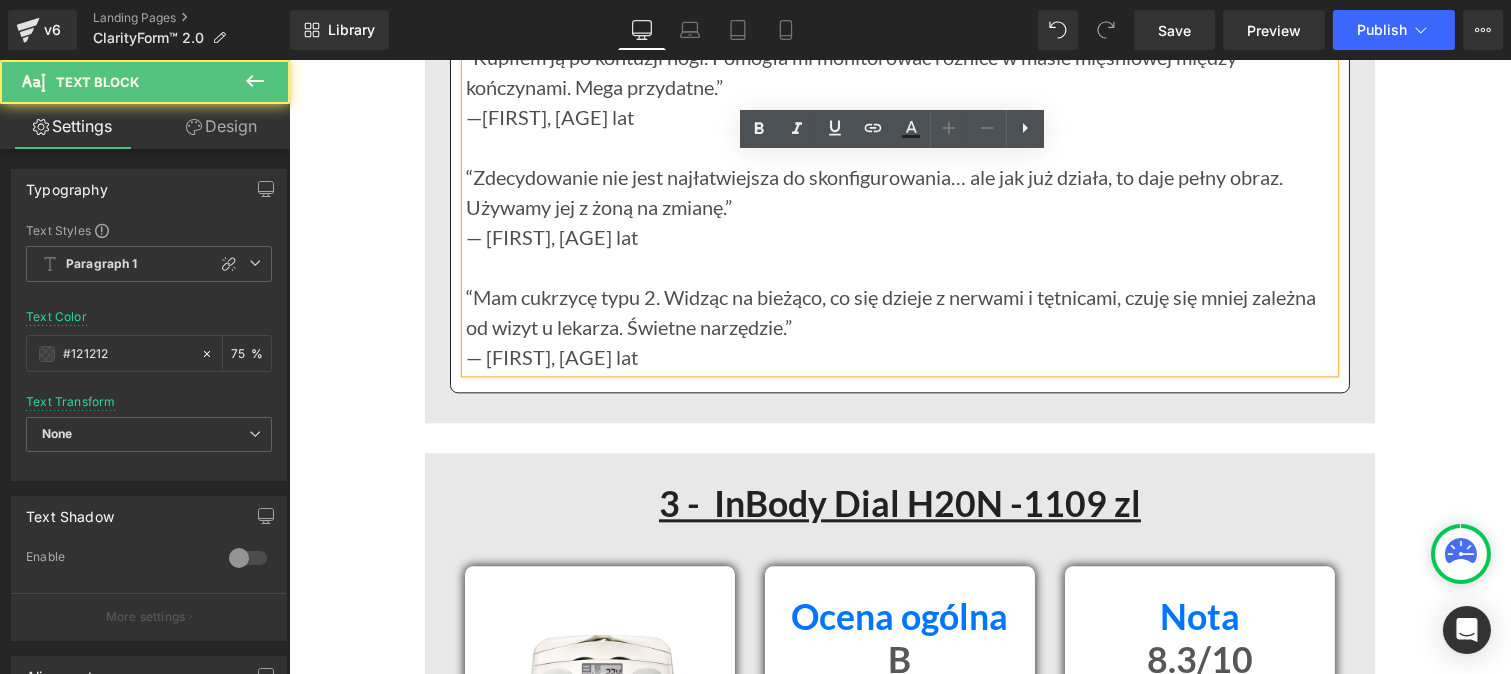 click on "— [FIRST], [AGE] lat" at bounding box center [899, 237] 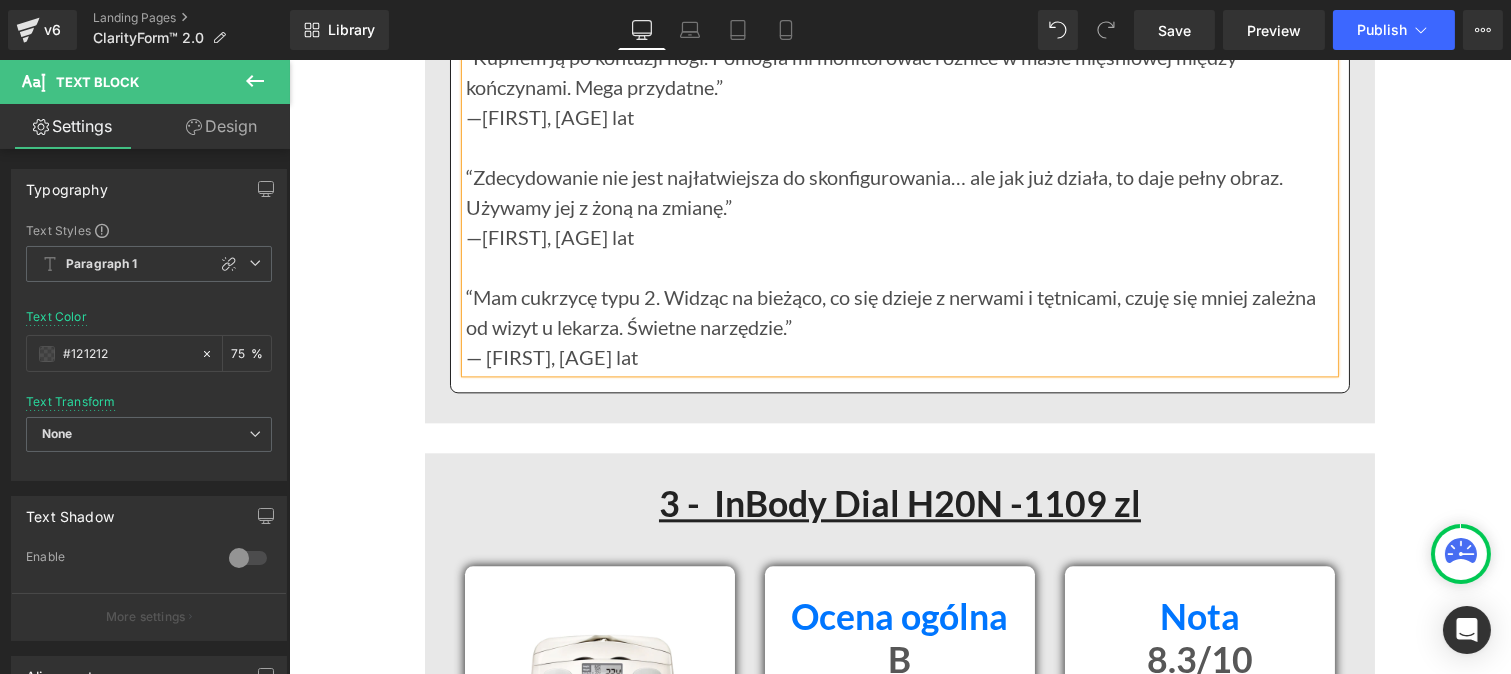 click on "— [FIRST], [AGE] lat" at bounding box center (899, 357) 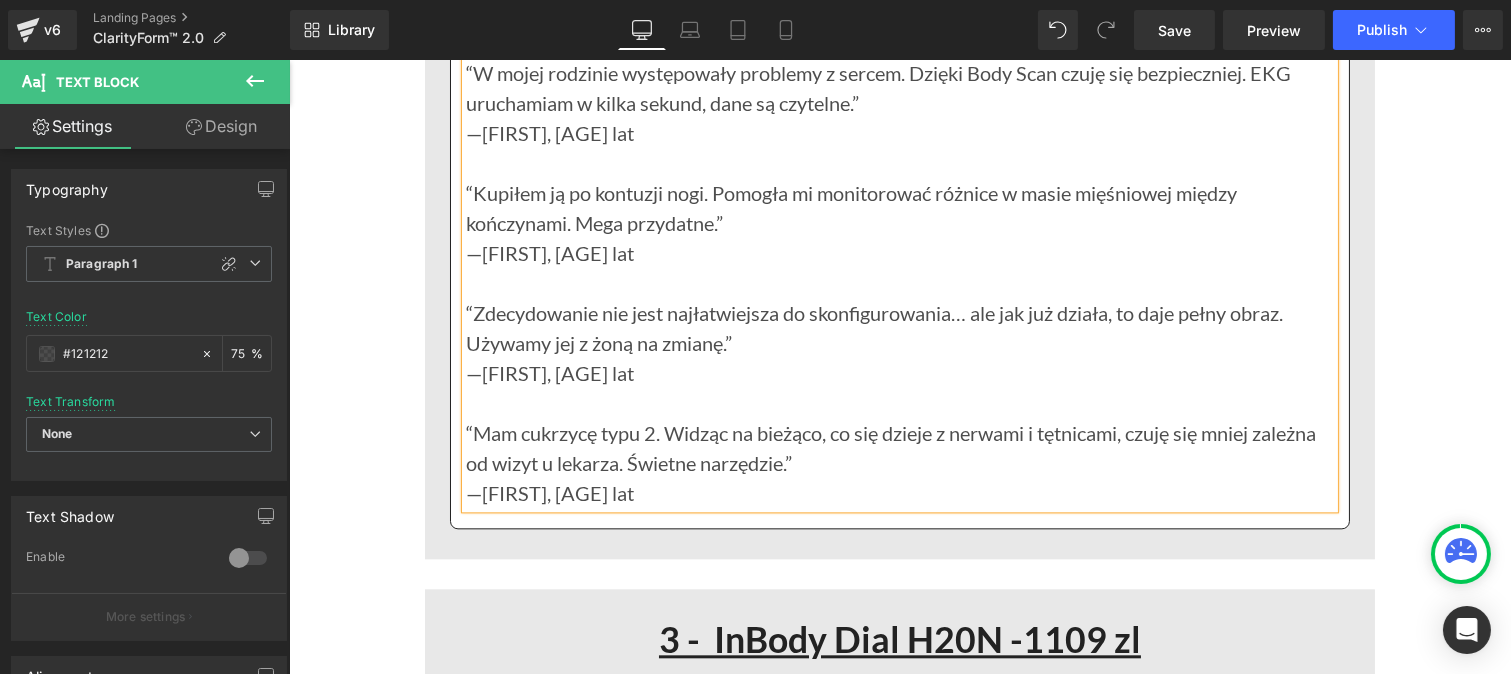 scroll, scrollTop: 8485, scrollLeft: 0, axis: vertical 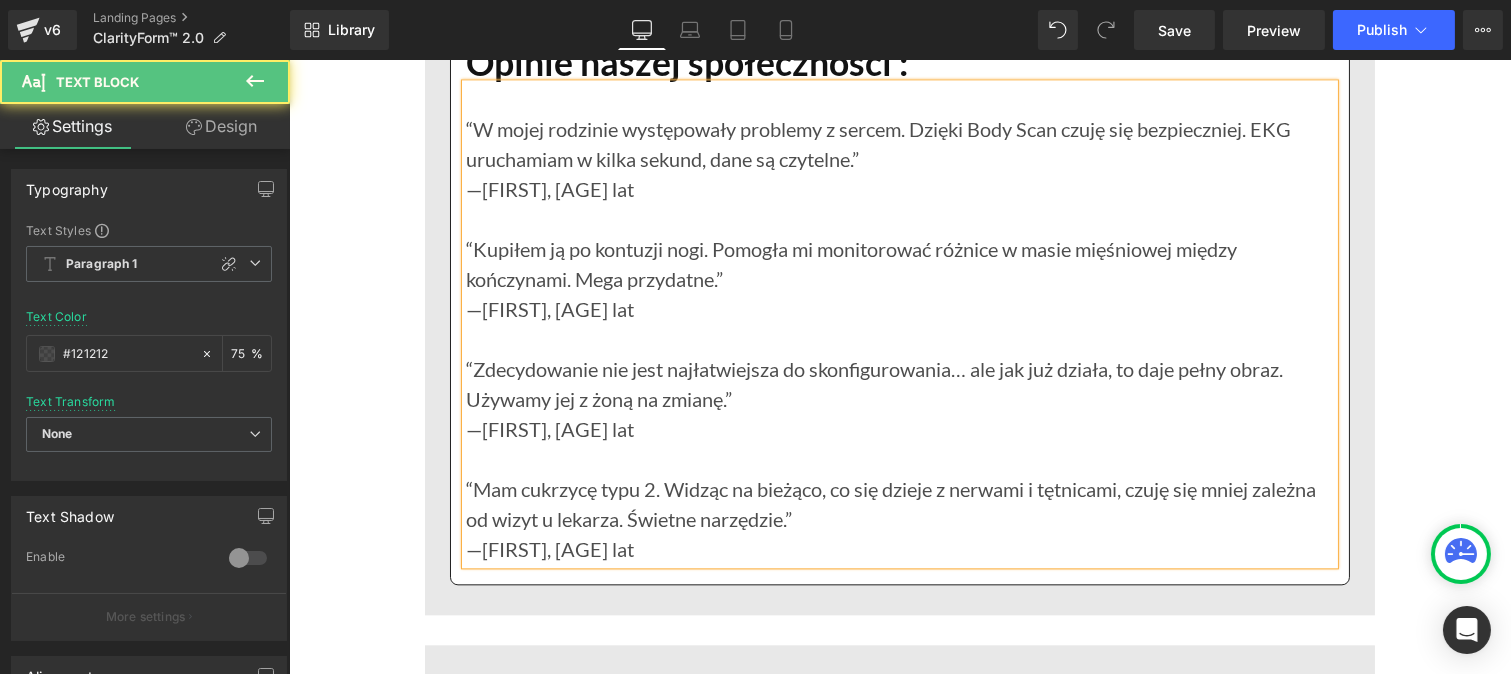 click on "—[FIRST], [AGE] lat" at bounding box center (899, 309) 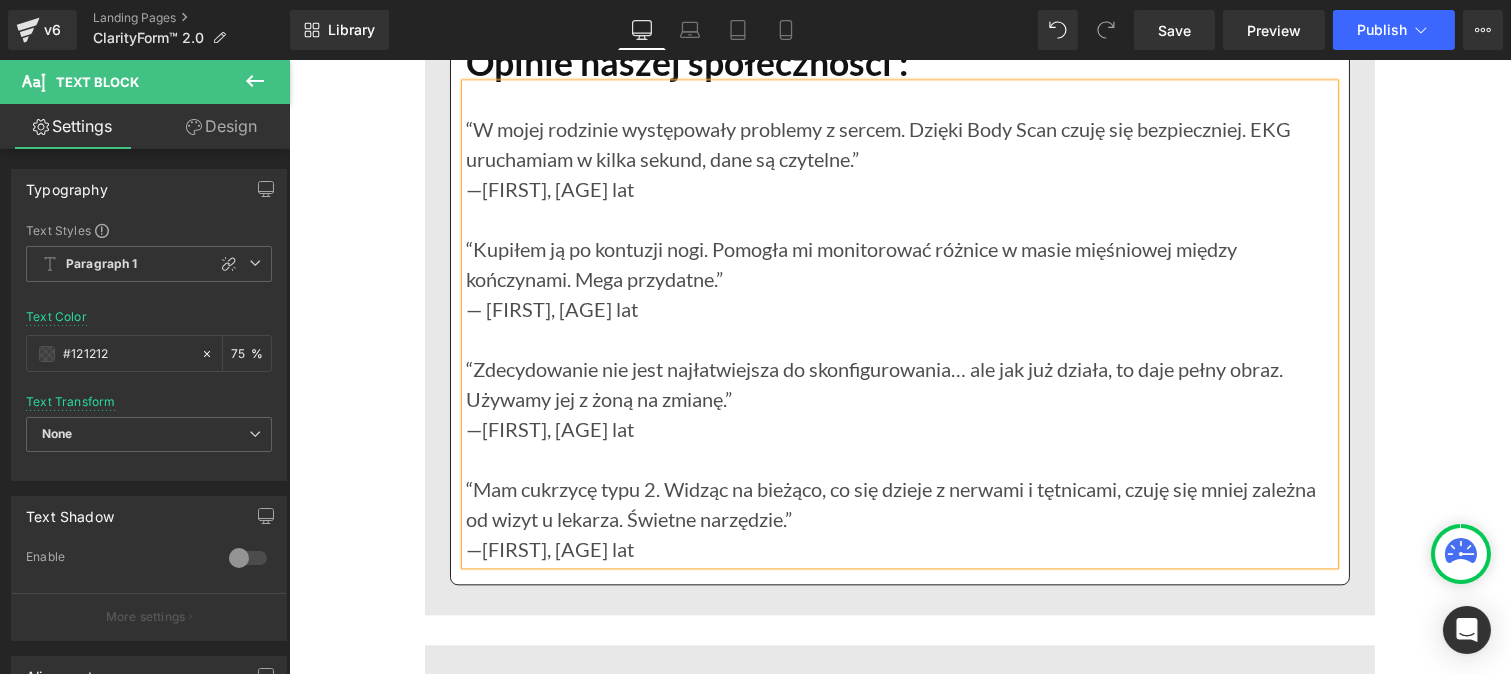 click on "—[FIRST], [AGE] lat" at bounding box center (899, 189) 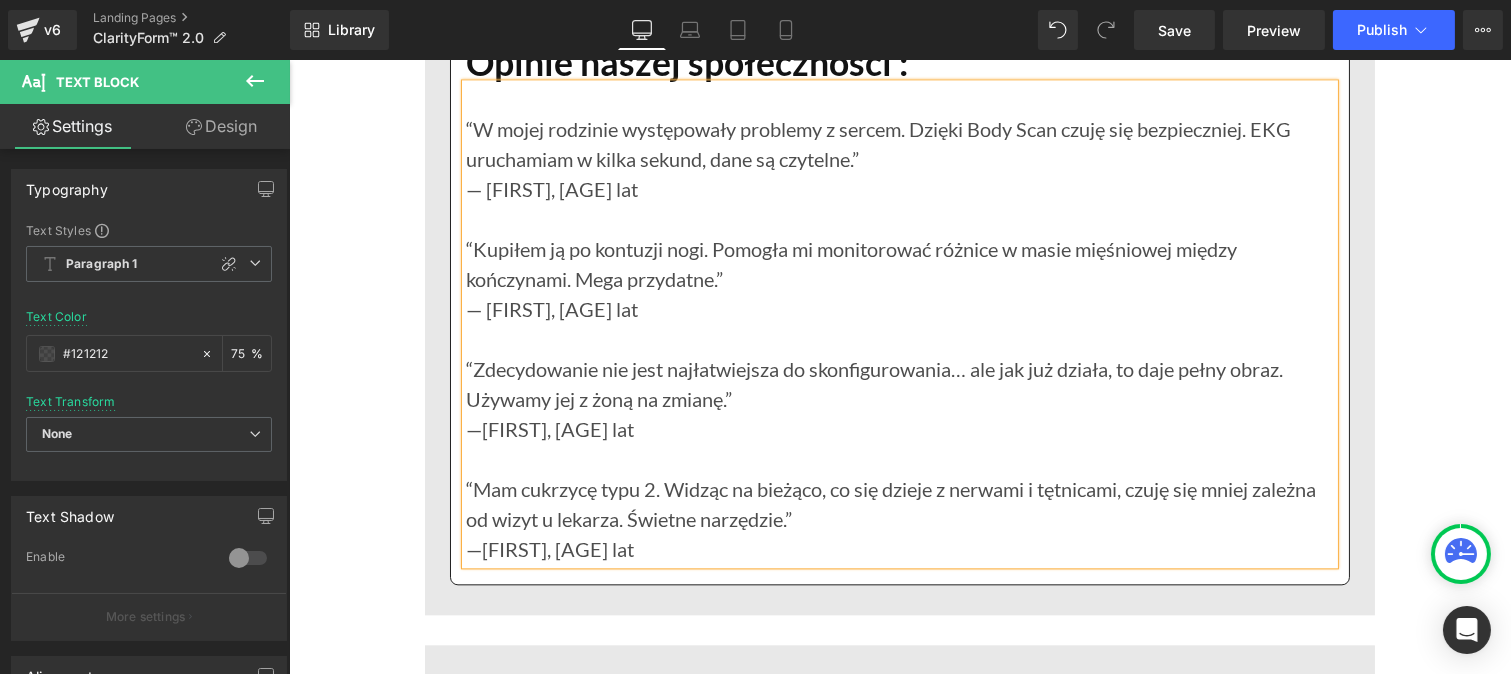click on "—[FIRST], [AGE] lat" at bounding box center (899, 429) 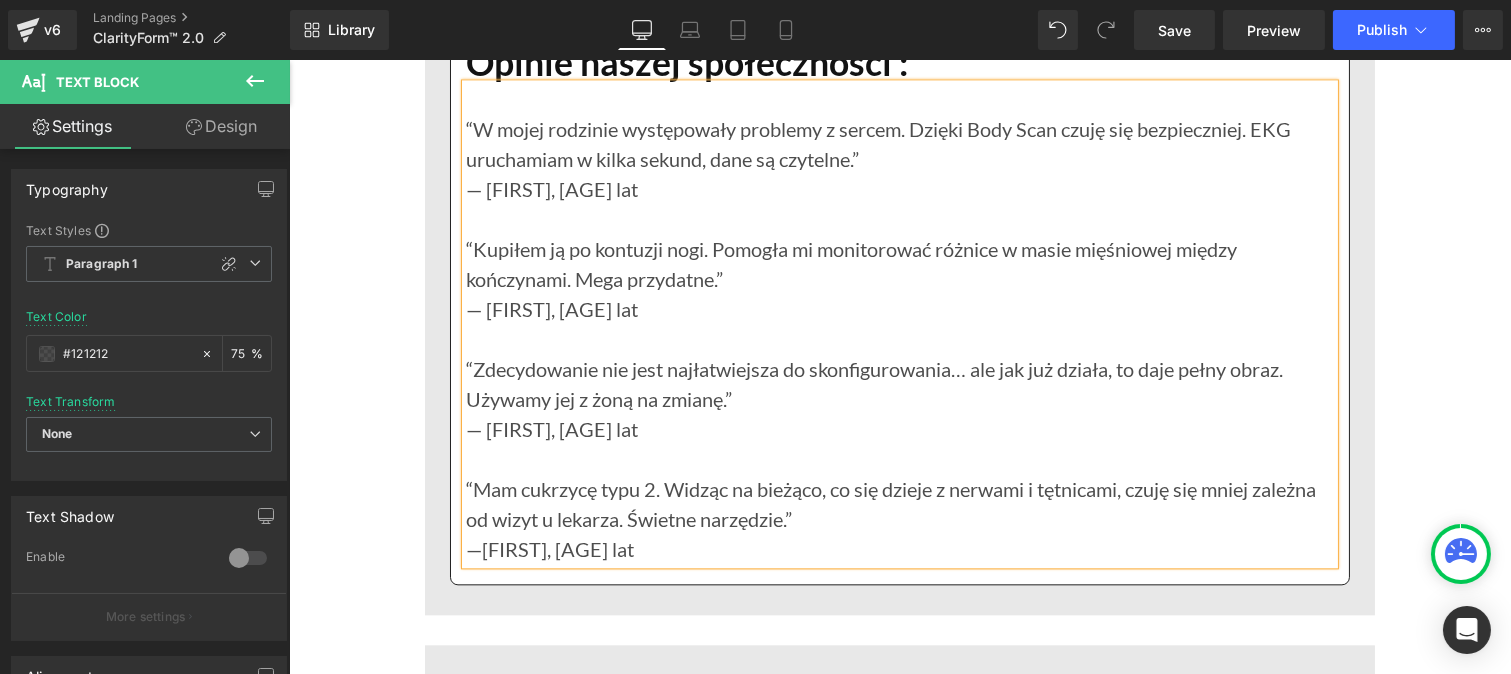 click on "—[FIRST], [AGE] lat" at bounding box center (899, 549) 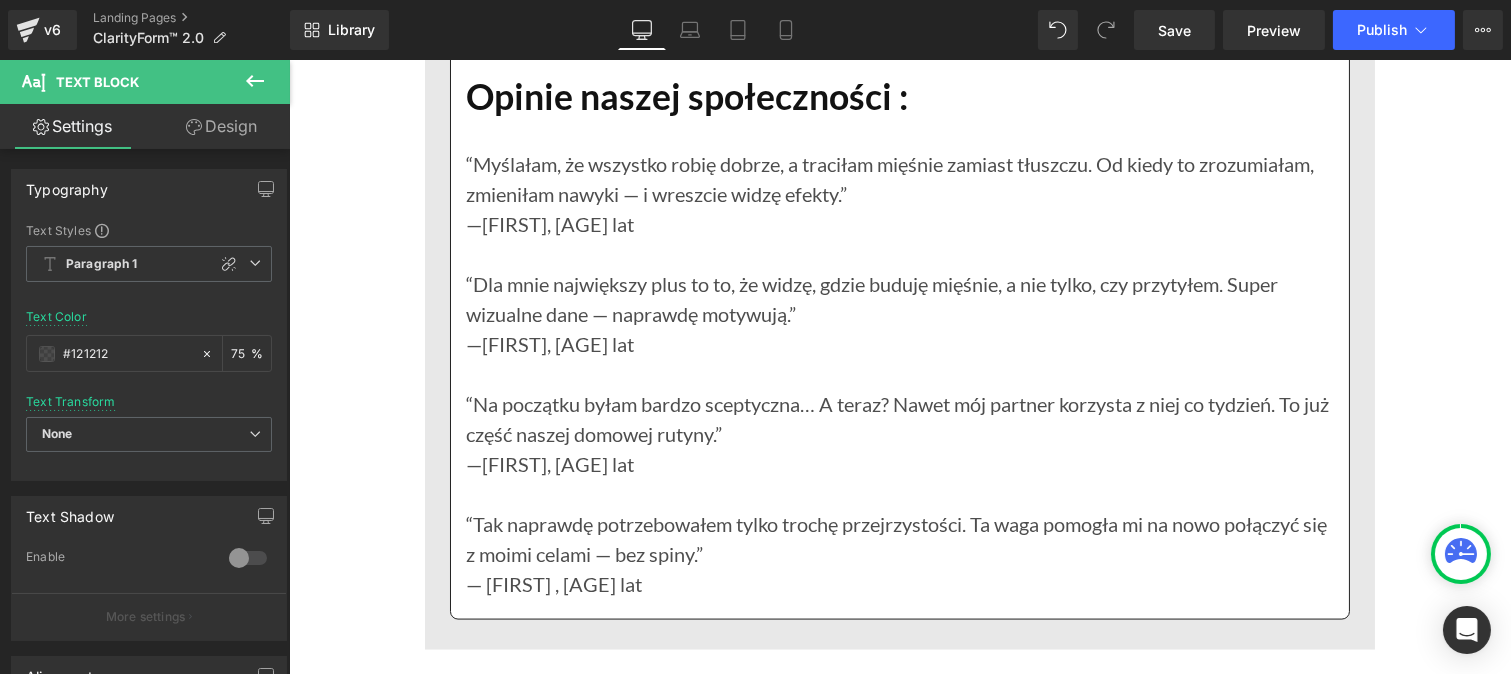 scroll, scrollTop: 5266, scrollLeft: 0, axis: vertical 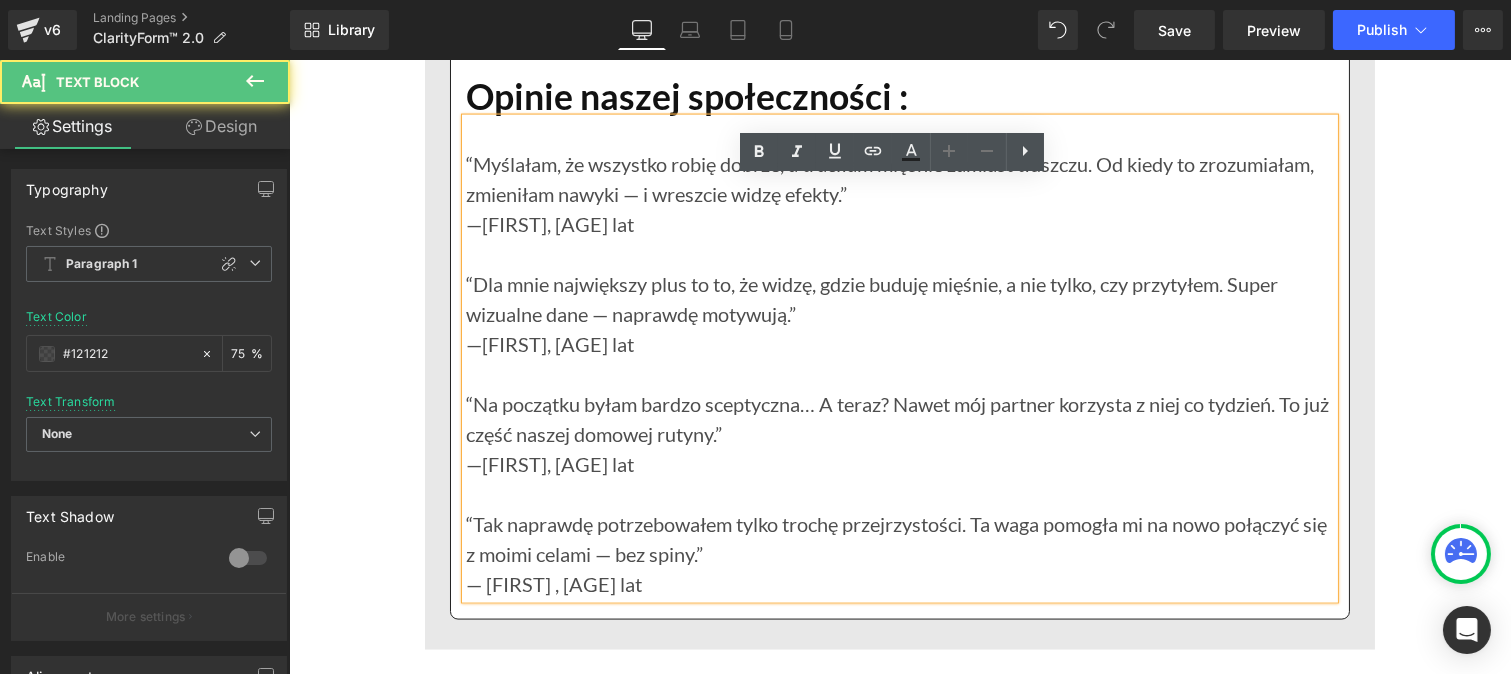 click on "— [FIRST] , [AGE] lat" at bounding box center [899, 584] 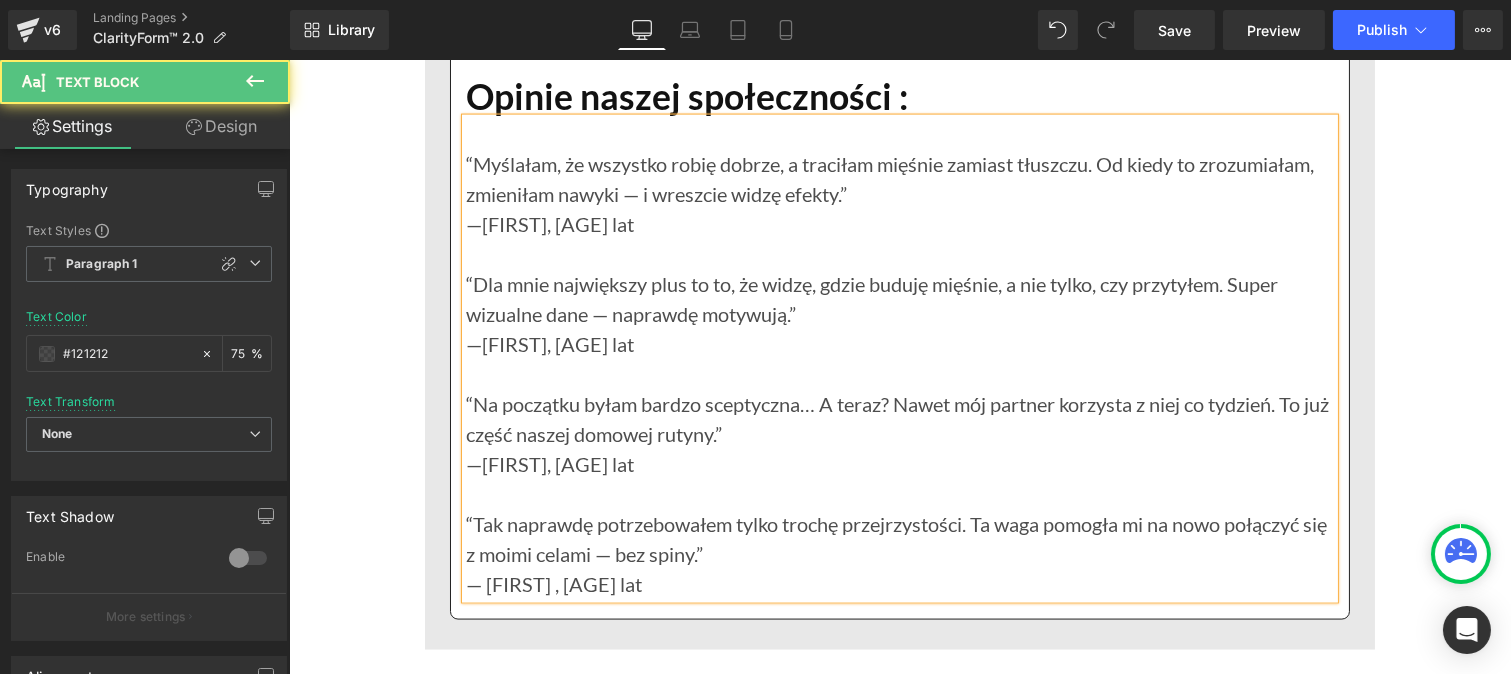 click on "—[FIRST], [AGE] lat" at bounding box center [899, 464] 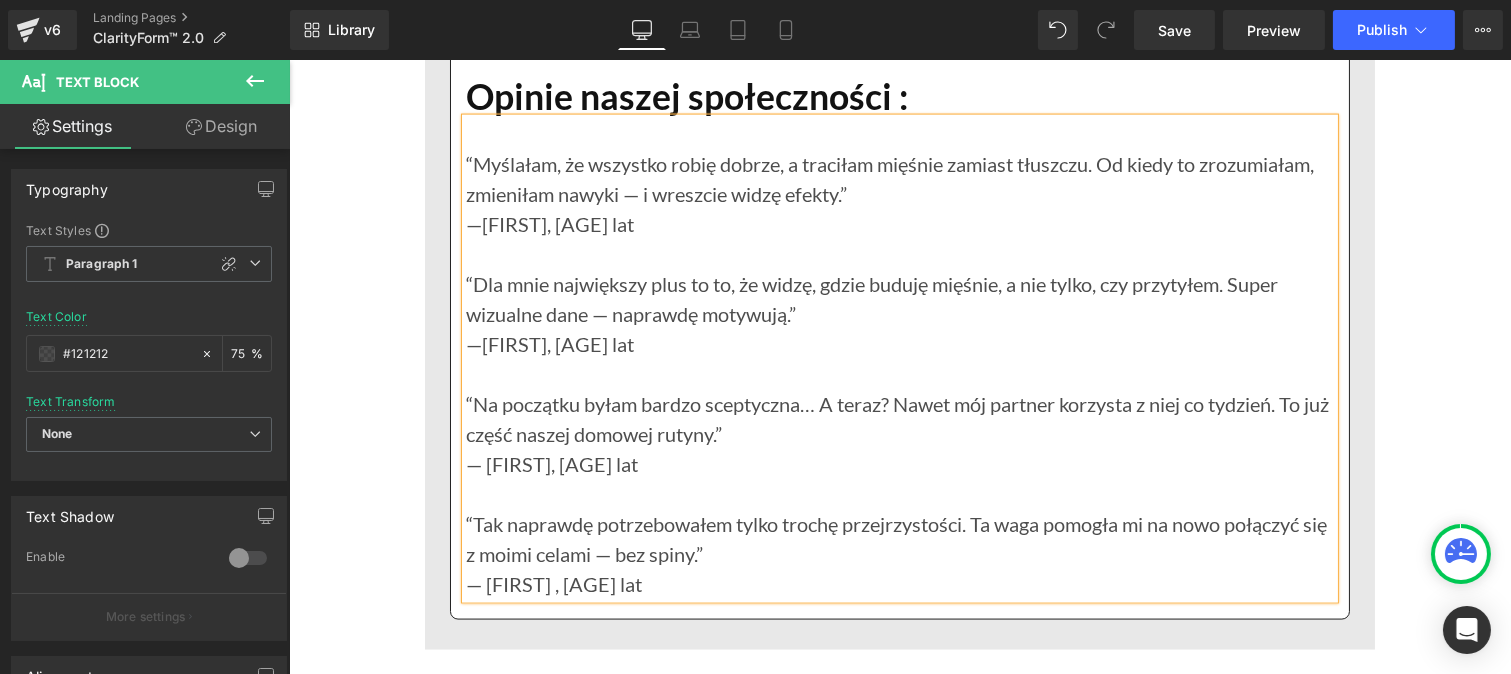 click on "—[FIRST], [AGE] lat" at bounding box center (899, 344) 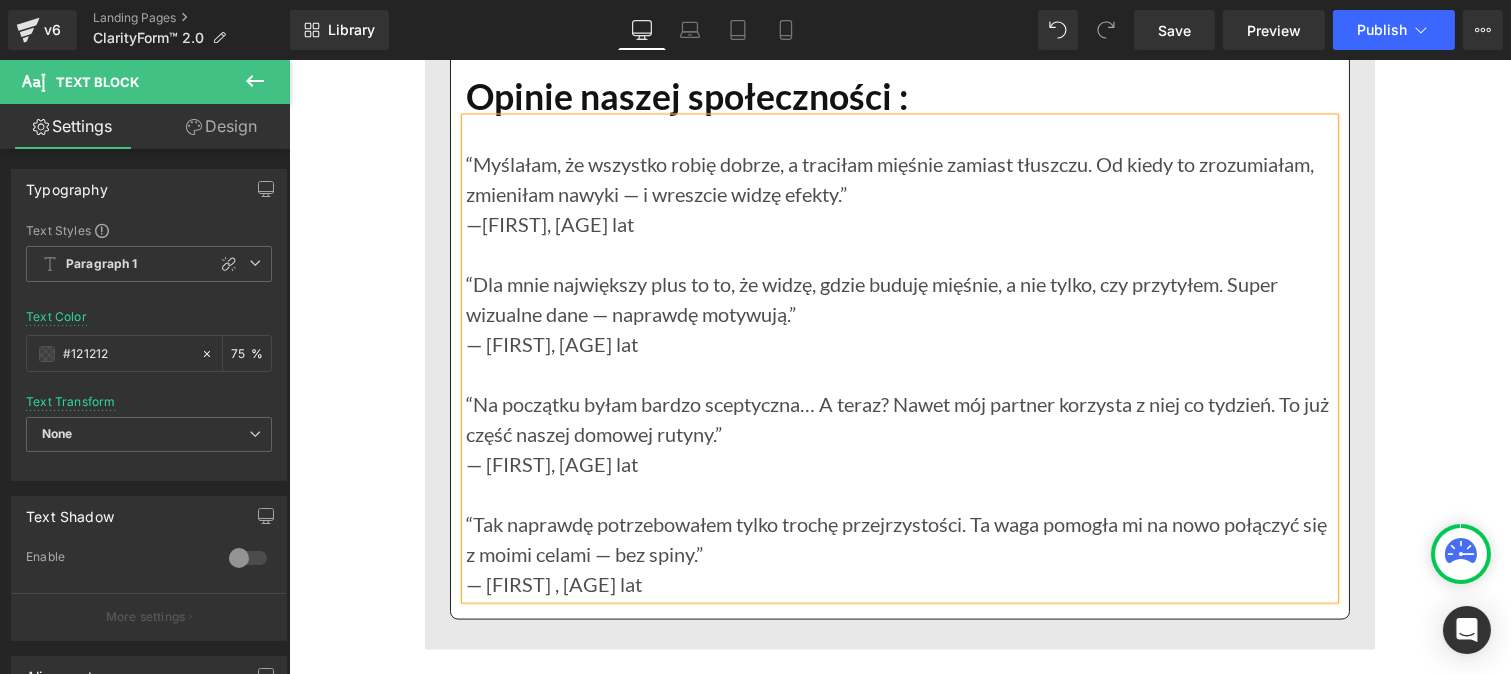 click on "—[FIRST], [AGE] lat" at bounding box center [899, 224] 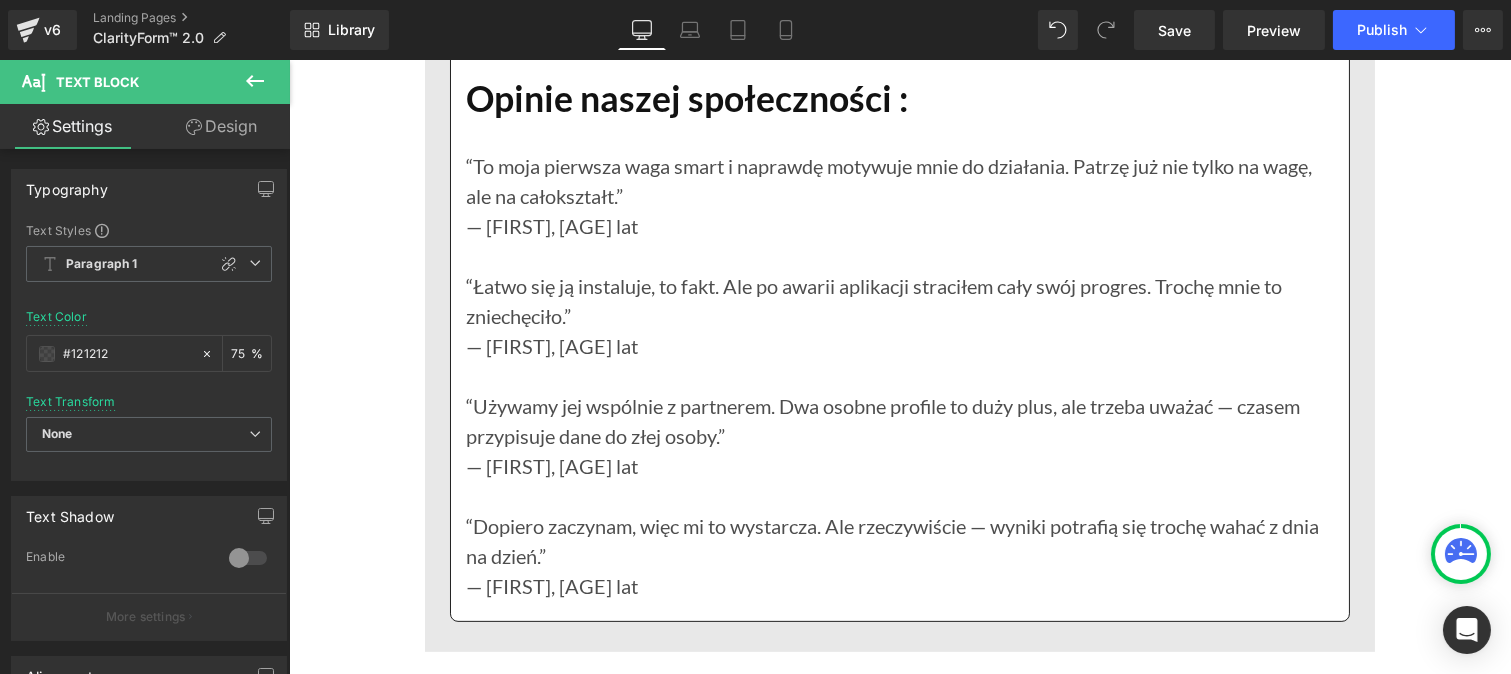 scroll, scrollTop: 14823, scrollLeft: 0, axis: vertical 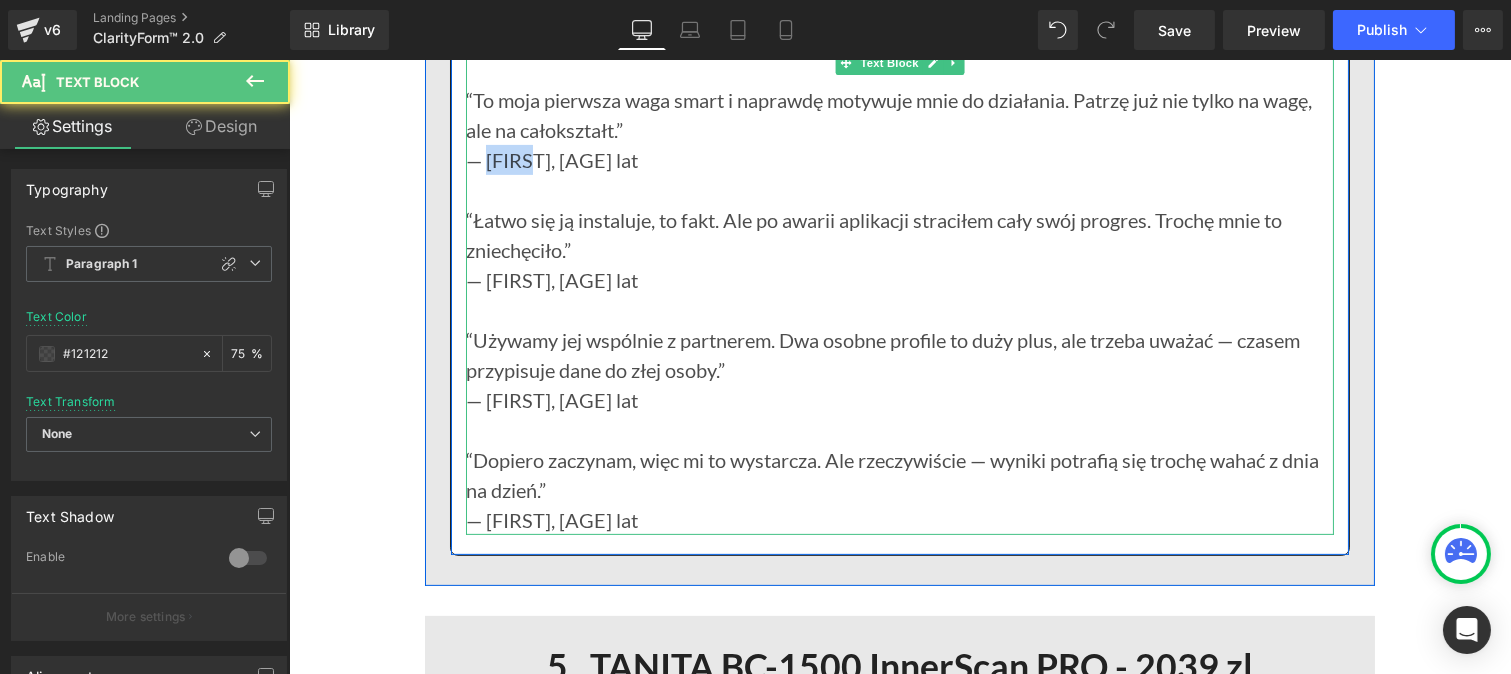 drag, startPoint x: 482, startPoint y: 283, endPoint x: 527, endPoint y: 287, distance: 45.17743 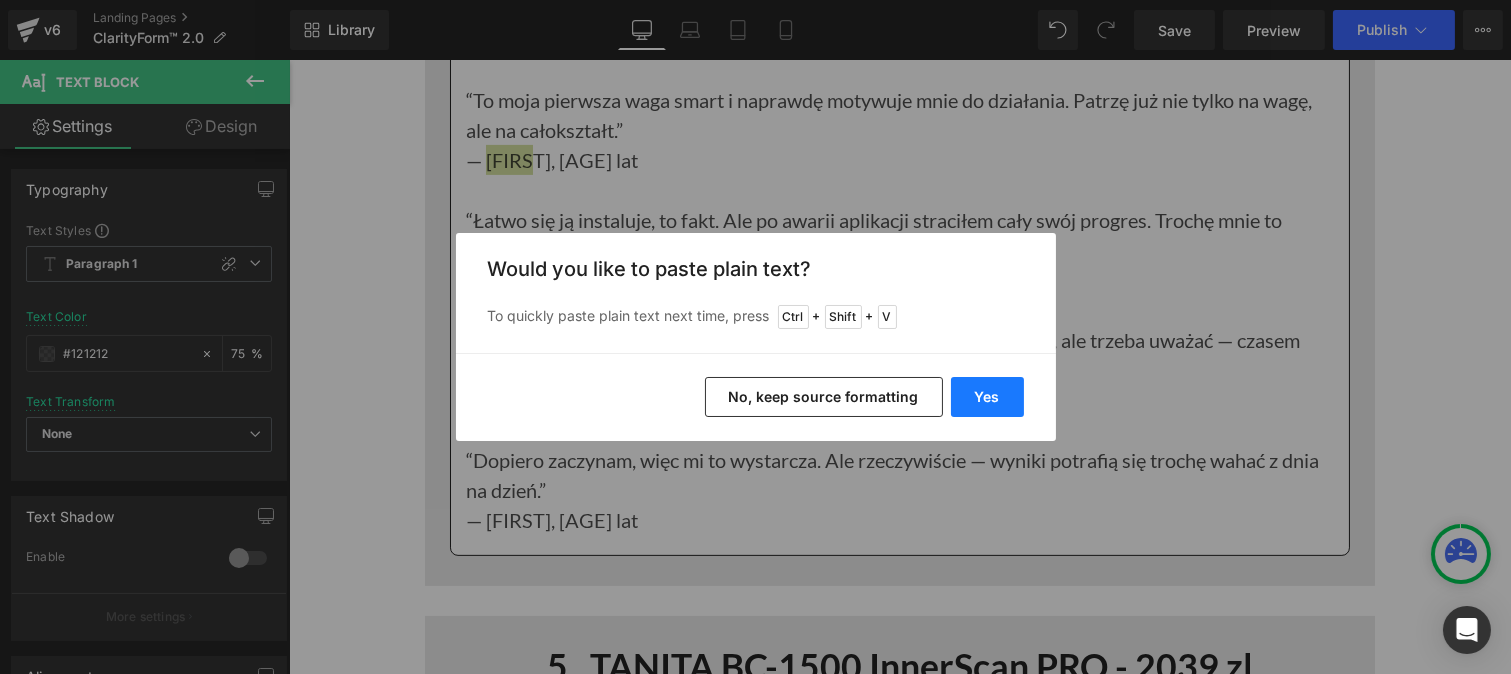 click on "Yes" at bounding box center (987, 397) 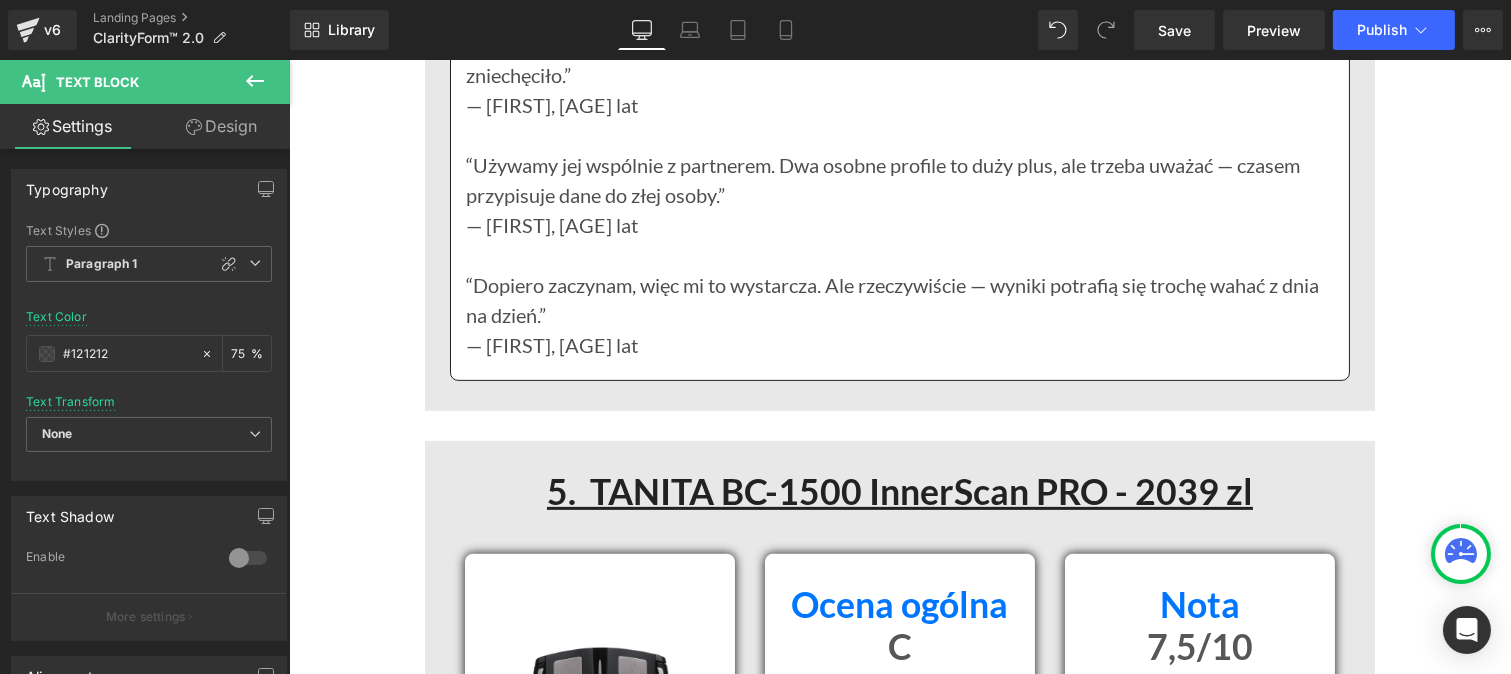 scroll, scrollTop: 14997, scrollLeft: 0, axis: vertical 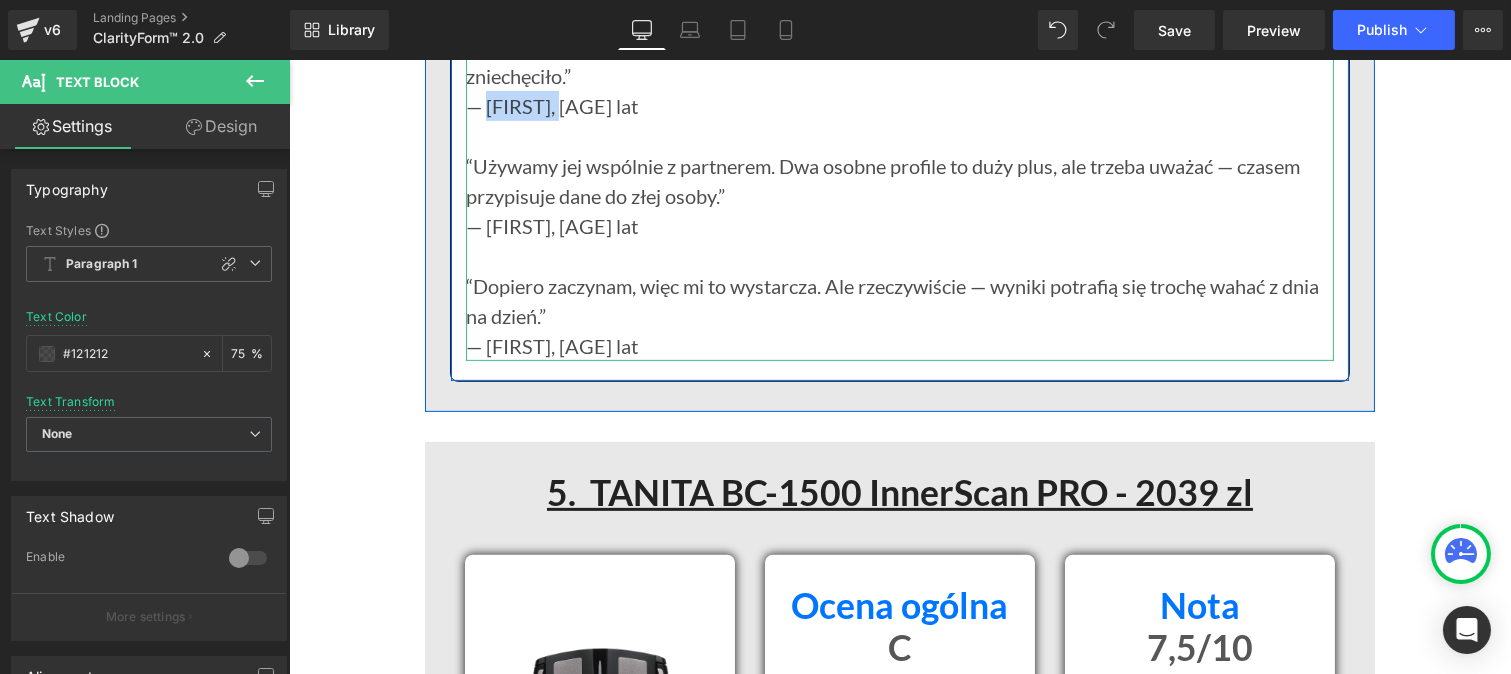 drag, startPoint x: 476, startPoint y: 227, endPoint x: 561, endPoint y: 240, distance: 85.98837 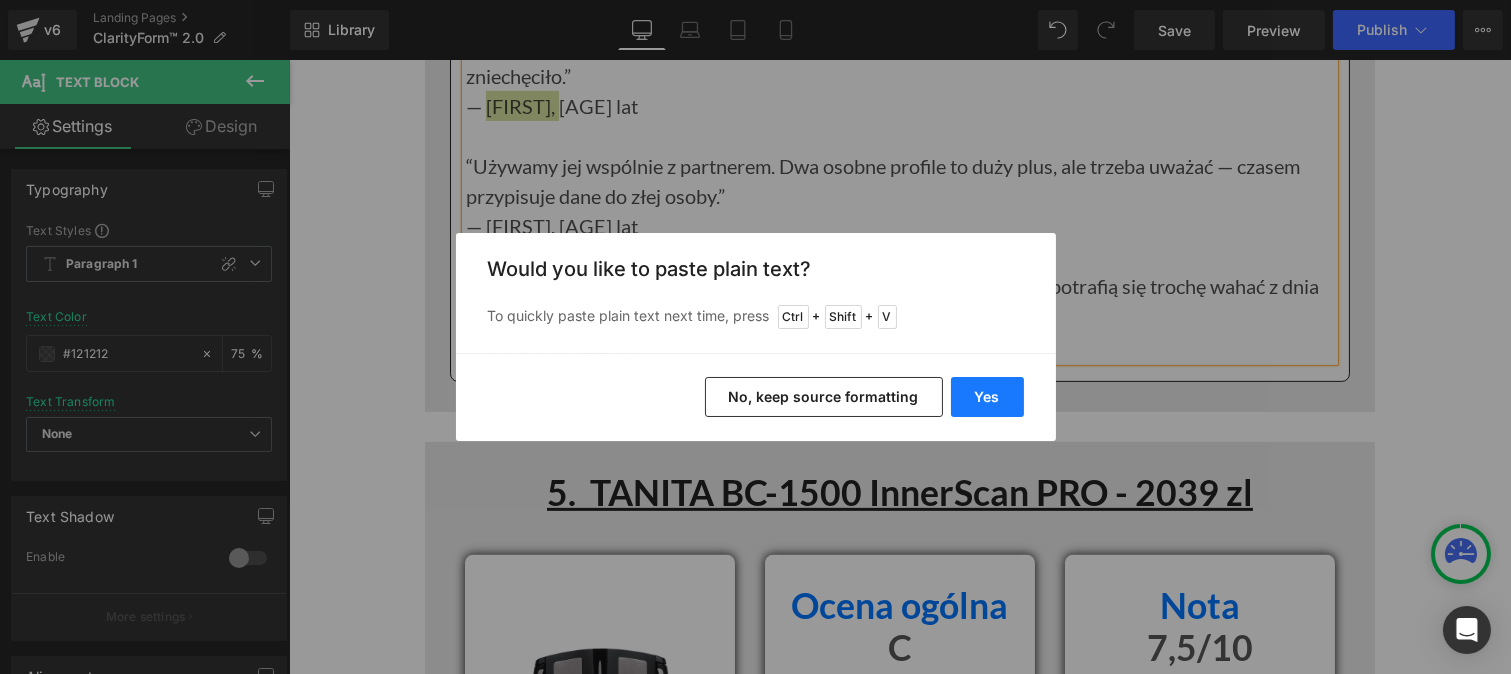 click on "Yes" at bounding box center (987, 397) 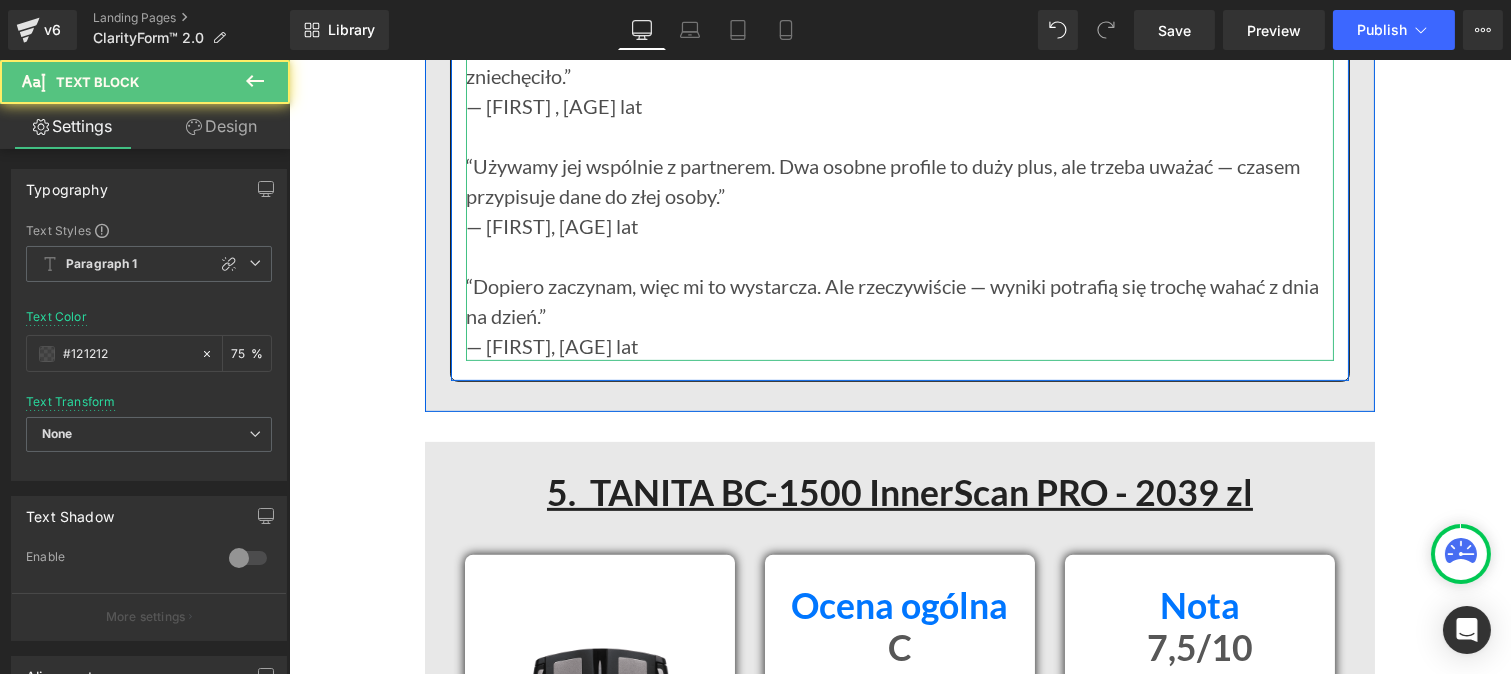 drag, startPoint x: 535, startPoint y: 350, endPoint x: 478, endPoint y: 344, distance: 57.31492 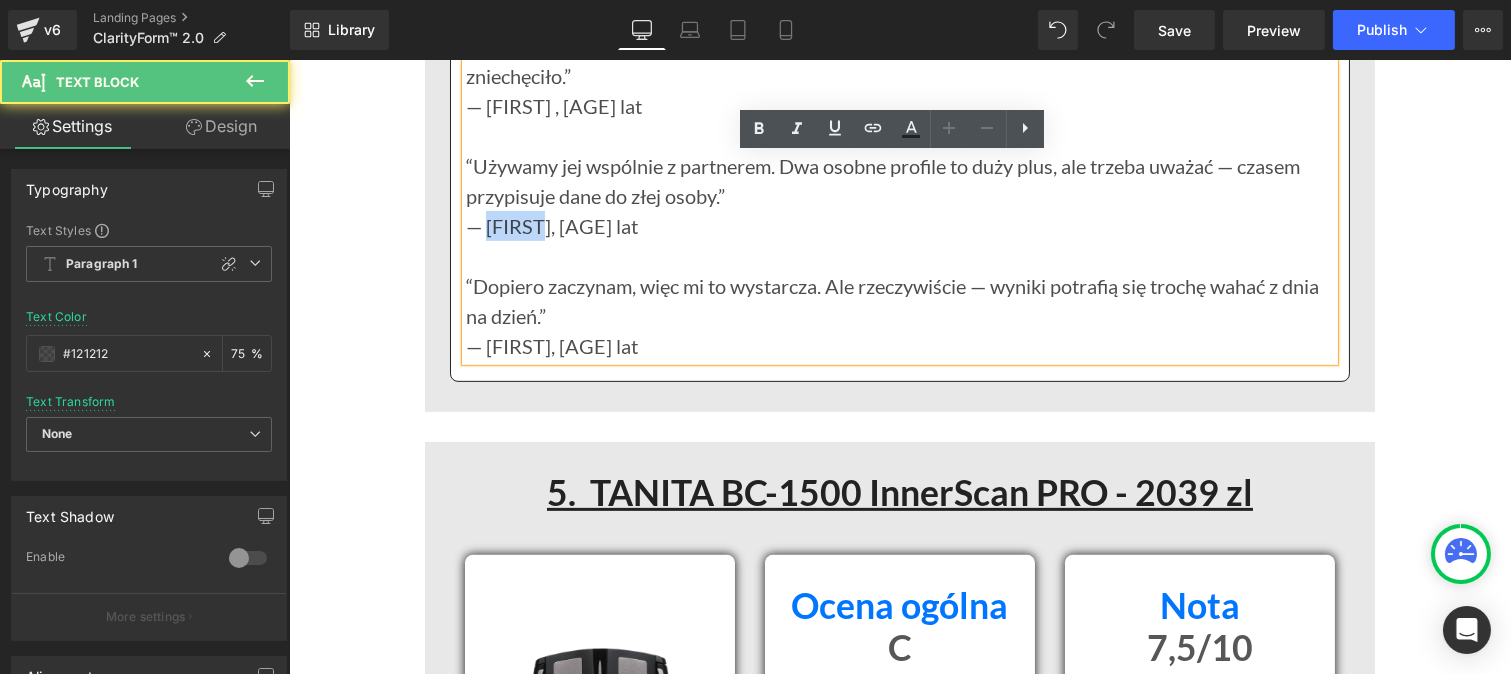 drag, startPoint x: 478, startPoint y: 344, endPoint x: 541, endPoint y: 343, distance: 63.007935 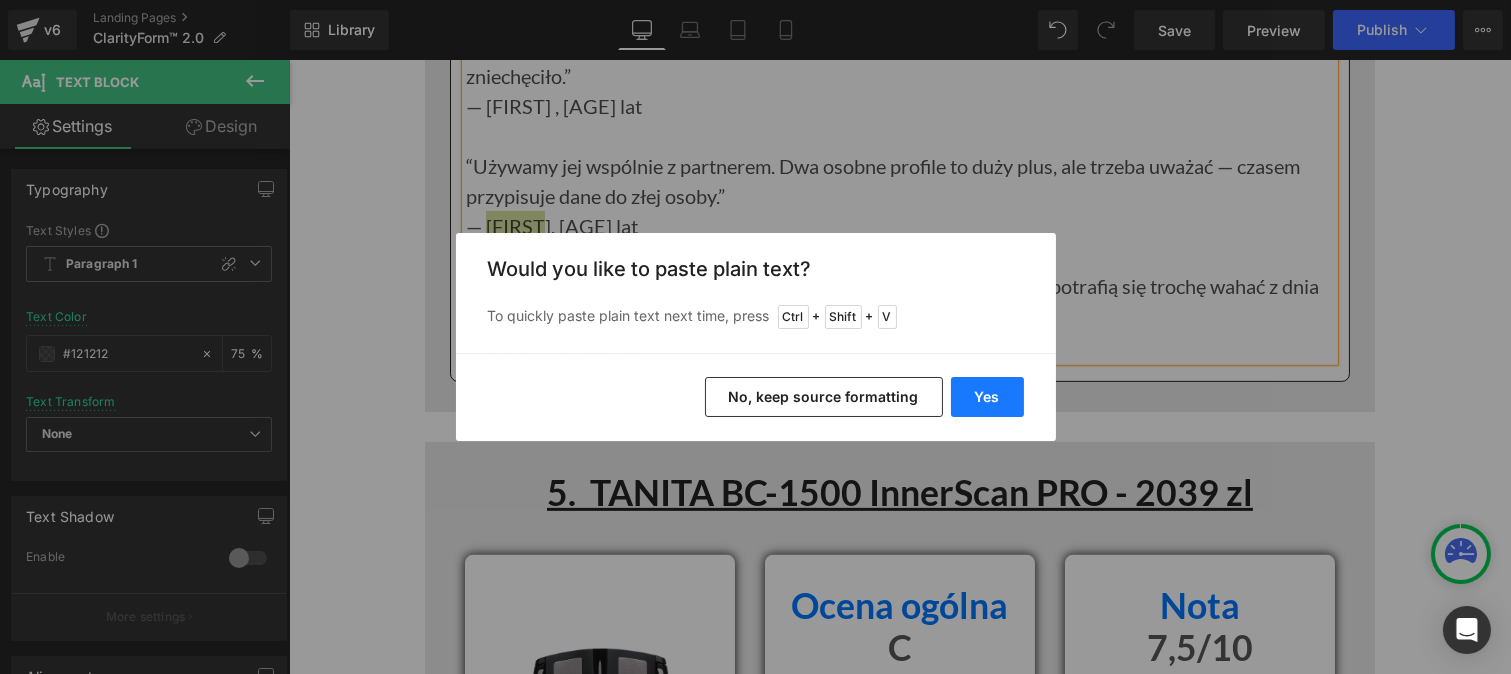 click on "Yes" at bounding box center (987, 397) 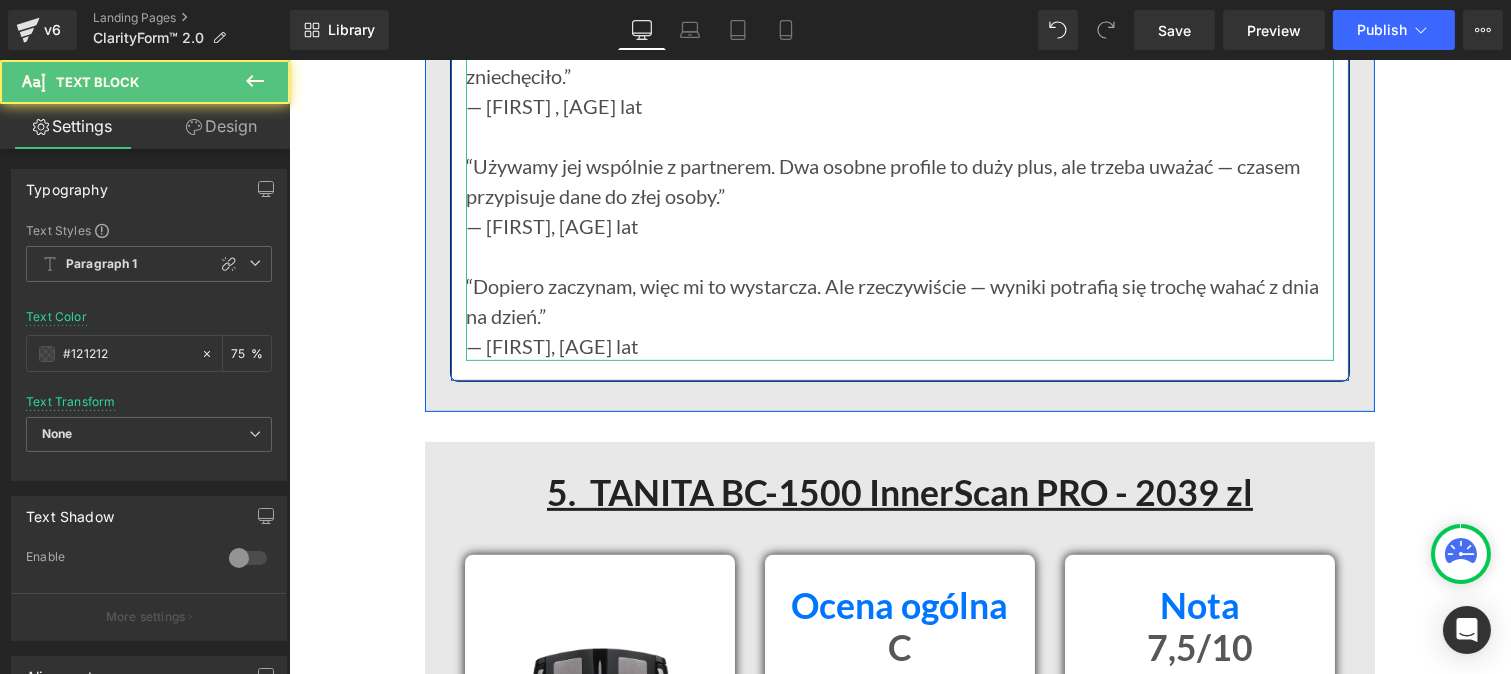 click on "— [FIRST], [AGE] lat" at bounding box center (899, 346) 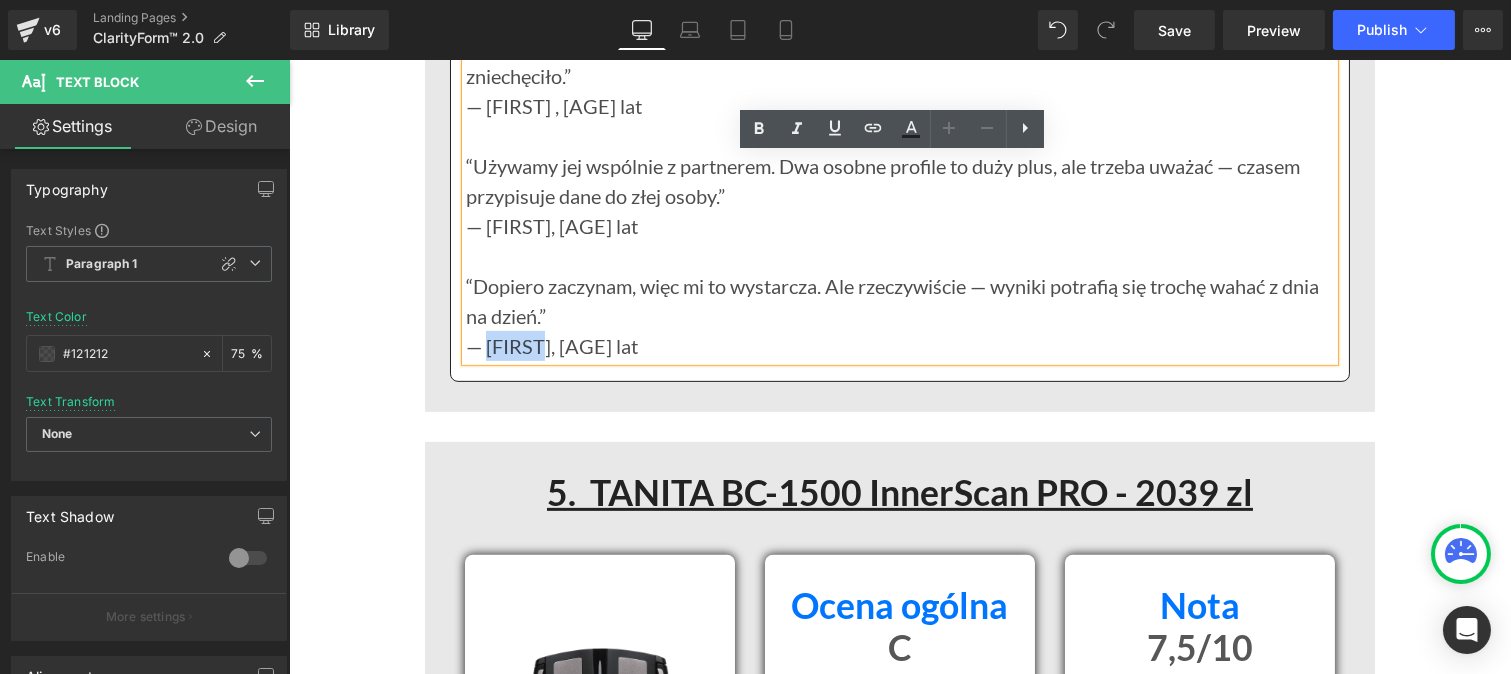 drag, startPoint x: 528, startPoint y: 470, endPoint x: 478, endPoint y: 464, distance: 50.358715 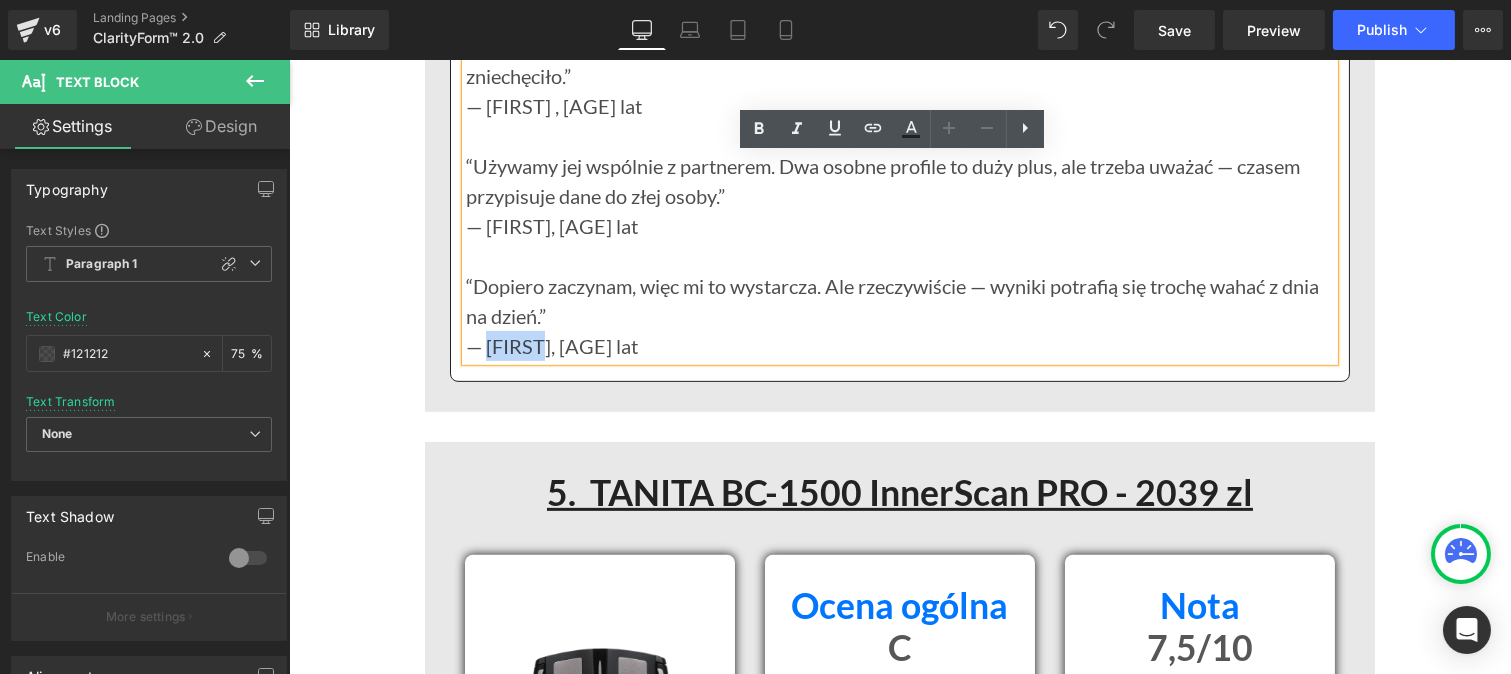 click on "— [FIRST], [AGE] lat" at bounding box center [899, 346] 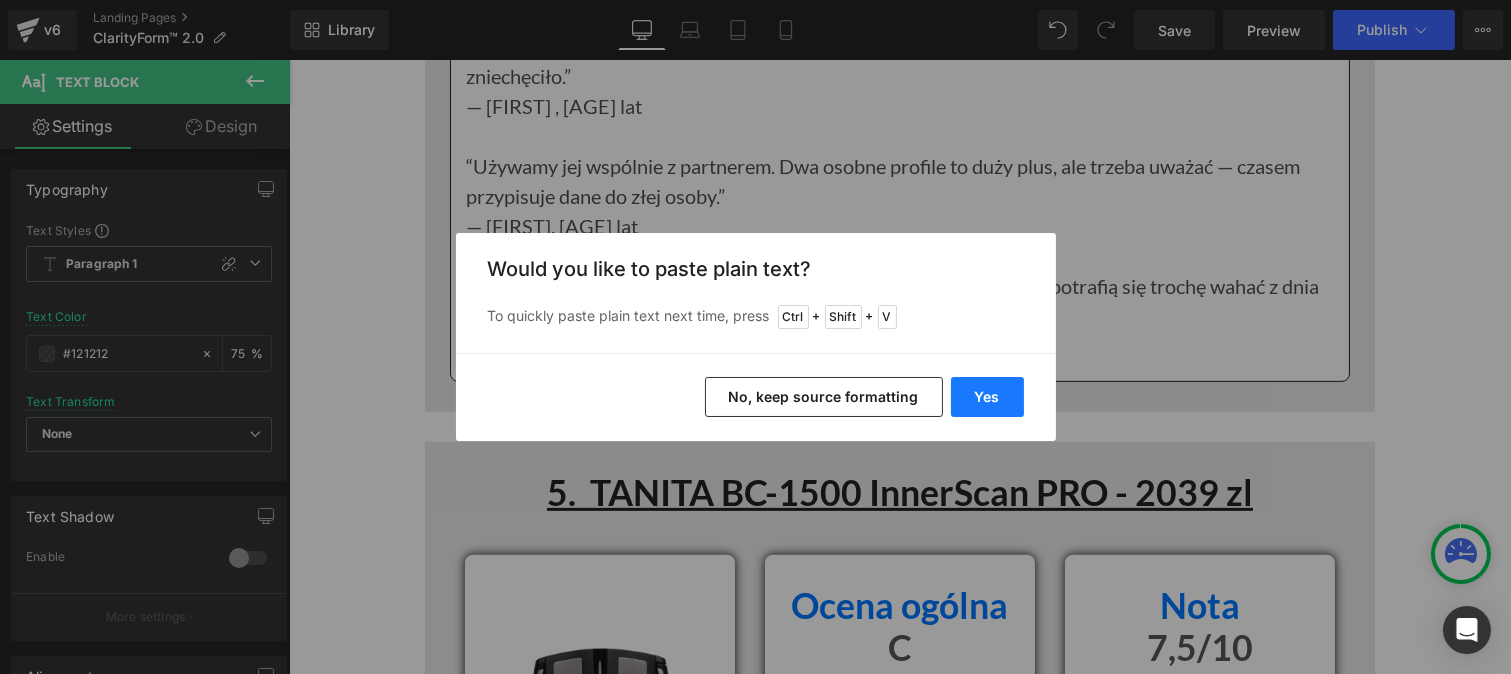 click on "Yes" at bounding box center [987, 397] 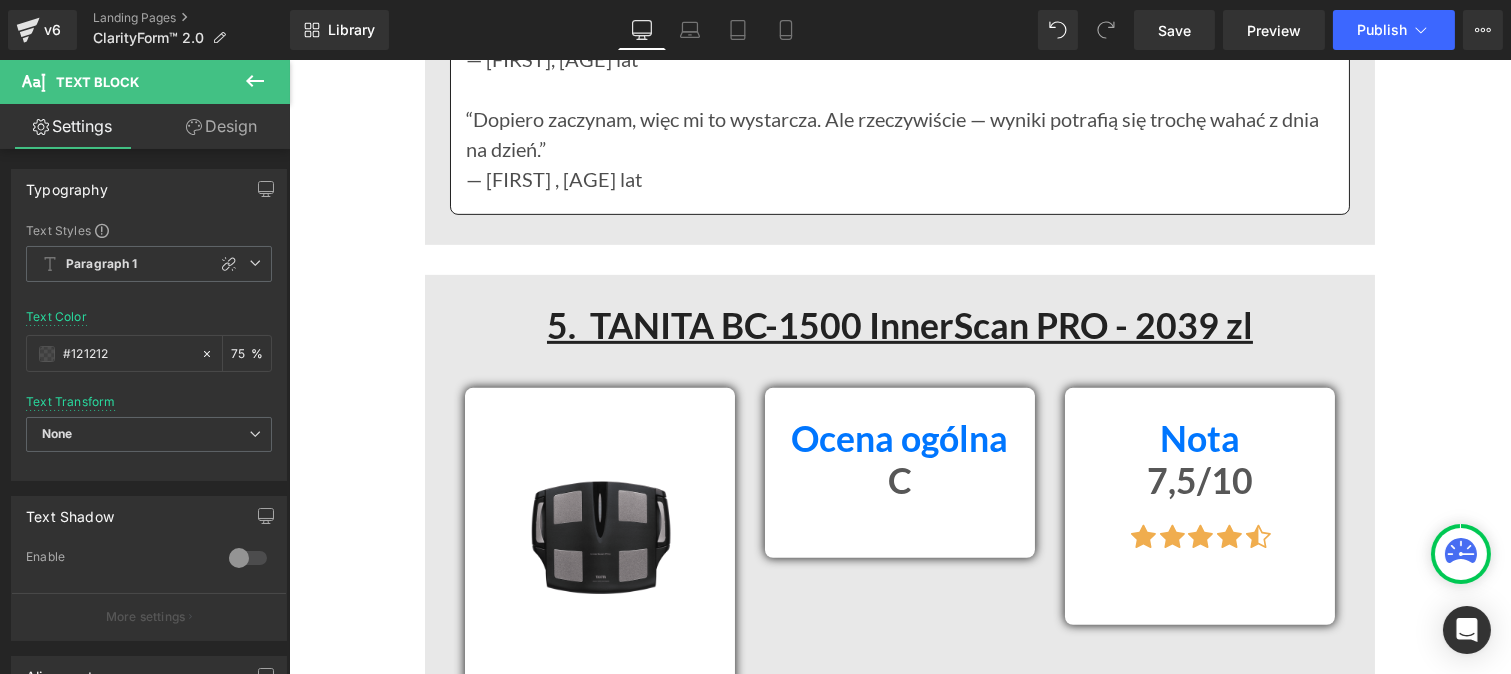 scroll, scrollTop: 15161, scrollLeft: 0, axis: vertical 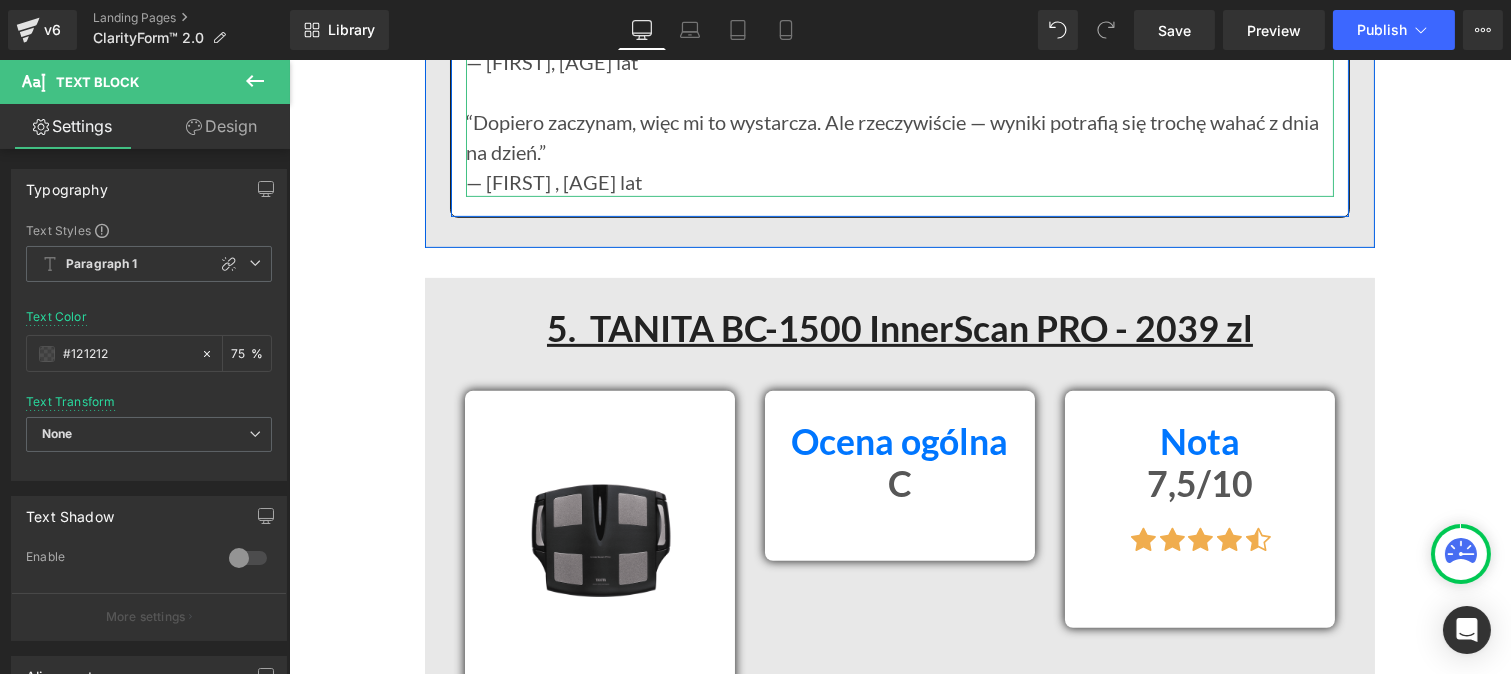 click on "— [FIRST] , [AGE] lat" at bounding box center [899, 182] 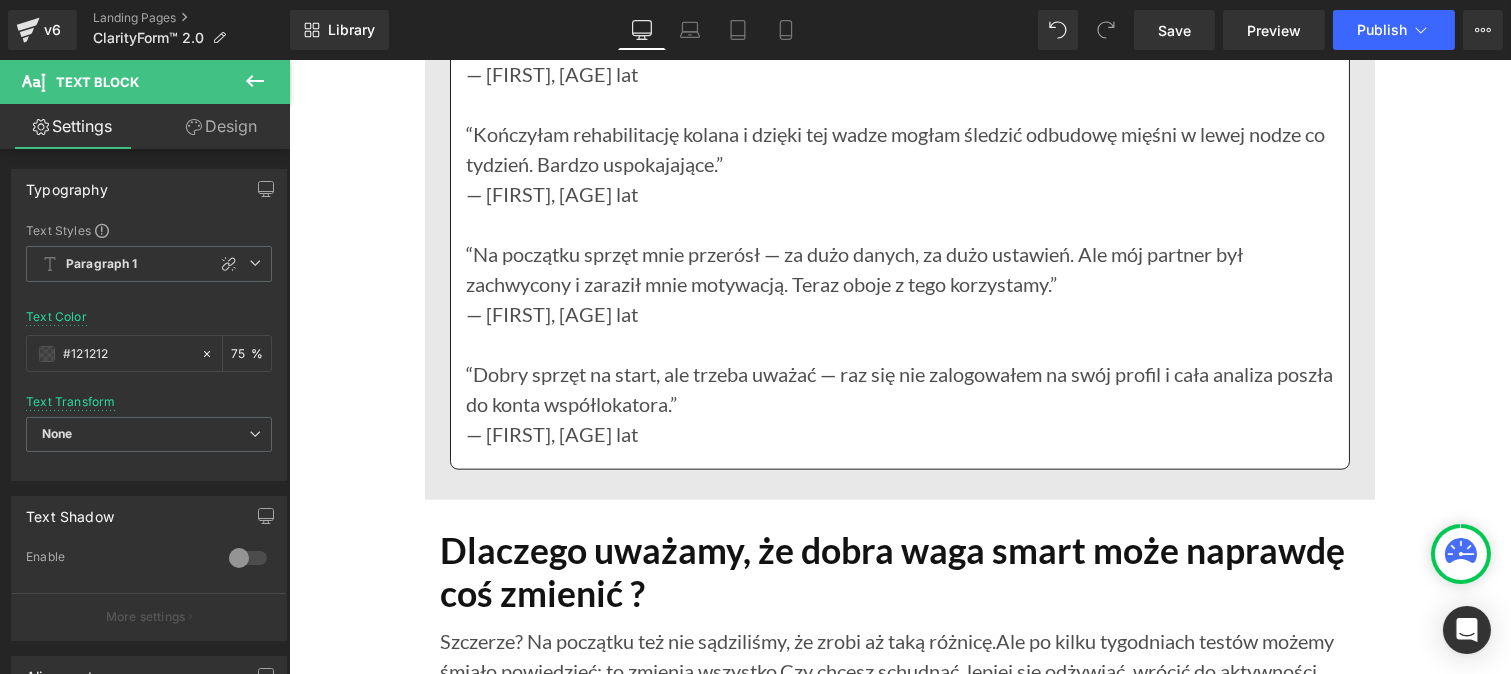 scroll, scrollTop: 18241, scrollLeft: 0, axis: vertical 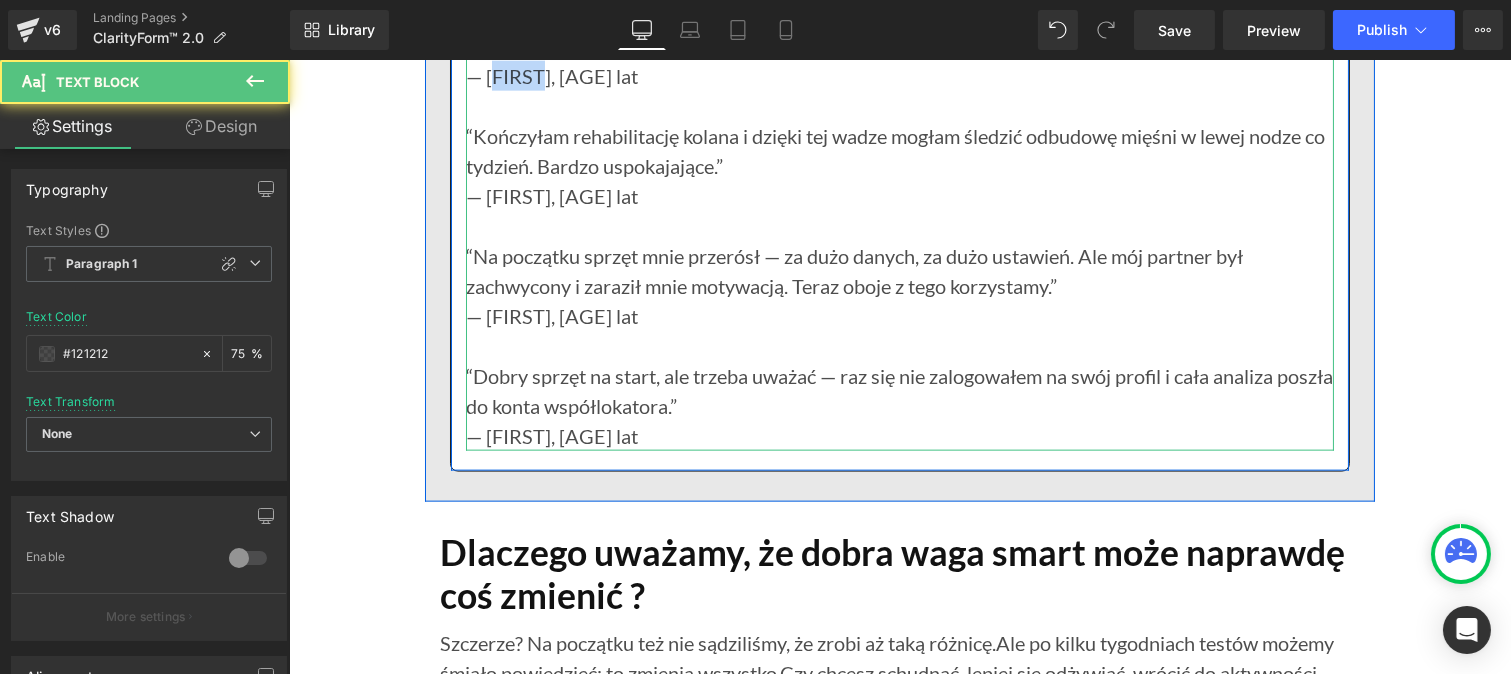 drag, startPoint x: 525, startPoint y: 194, endPoint x: 482, endPoint y: 194, distance: 43 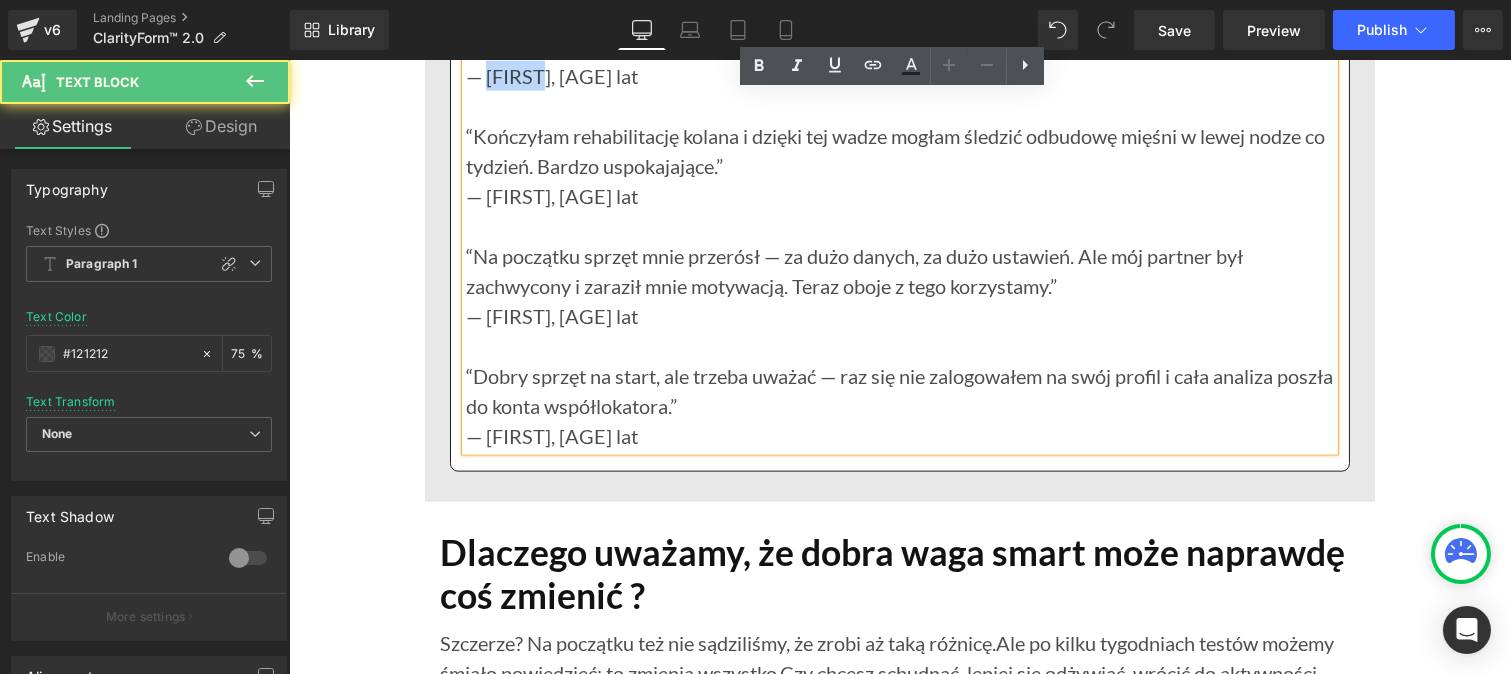 drag, startPoint x: 478, startPoint y: 194, endPoint x: 527, endPoint y: 196, distance: 49.0408 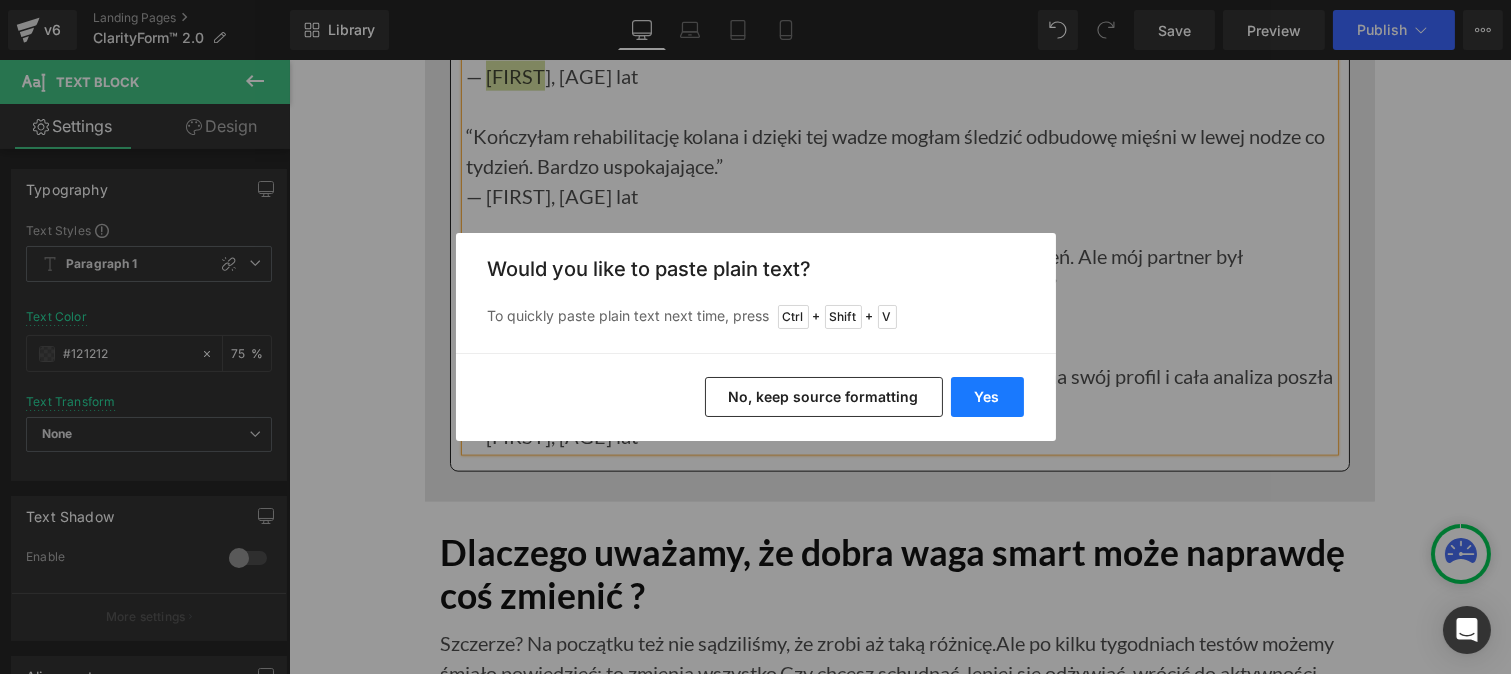 click on "Yes" at bounding box center [987, 397] 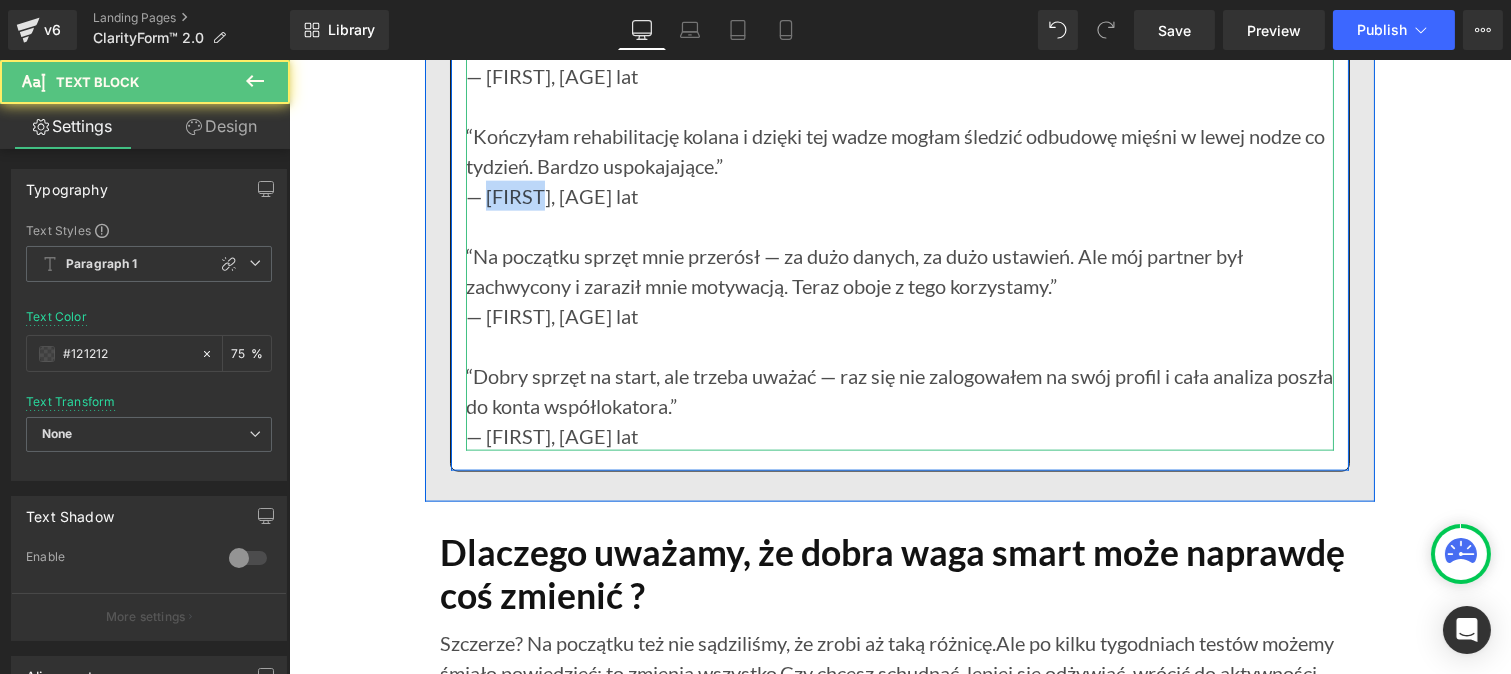 drag, startPoint x: 481, startPoint y: 308, endPoint x: 537, endPoint y: 318, distance: 56.88585 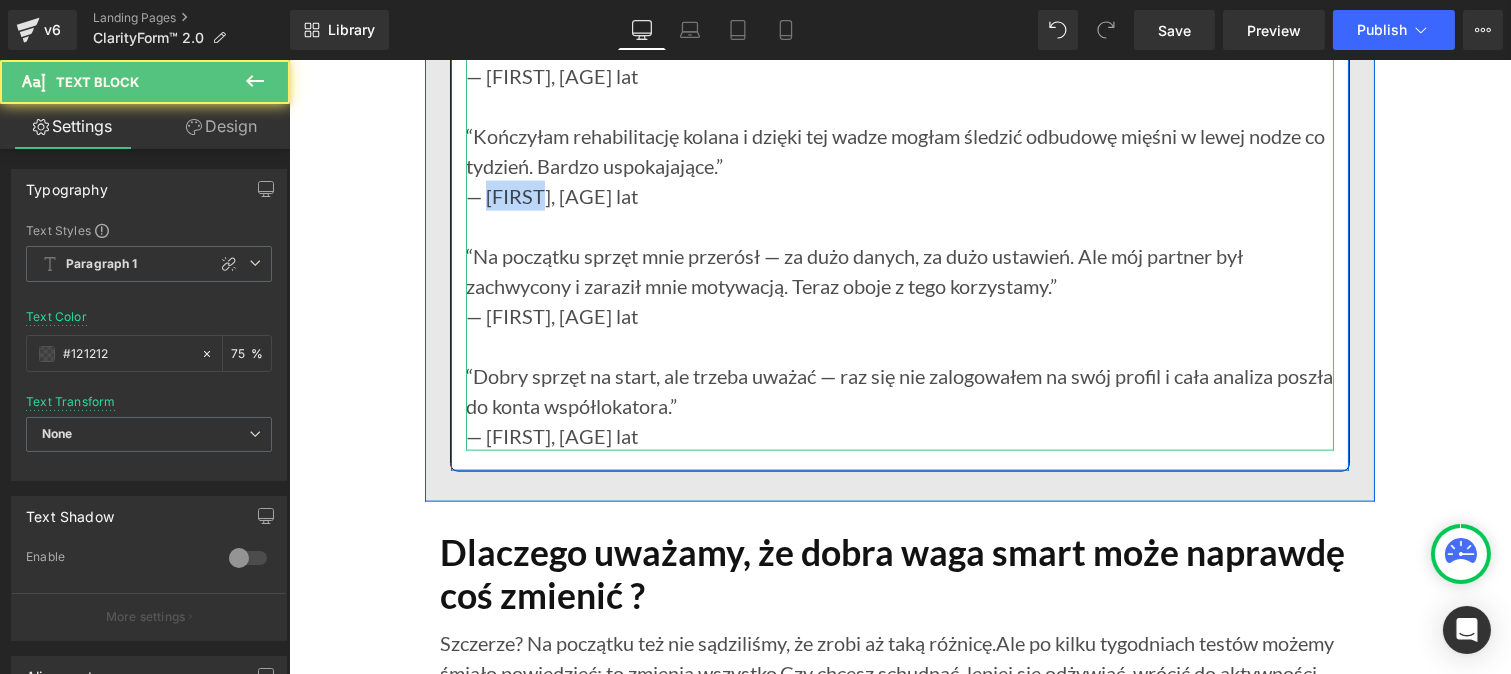 click on "— [FIRST], [AGE] lat" at bounding box center [899, 196] 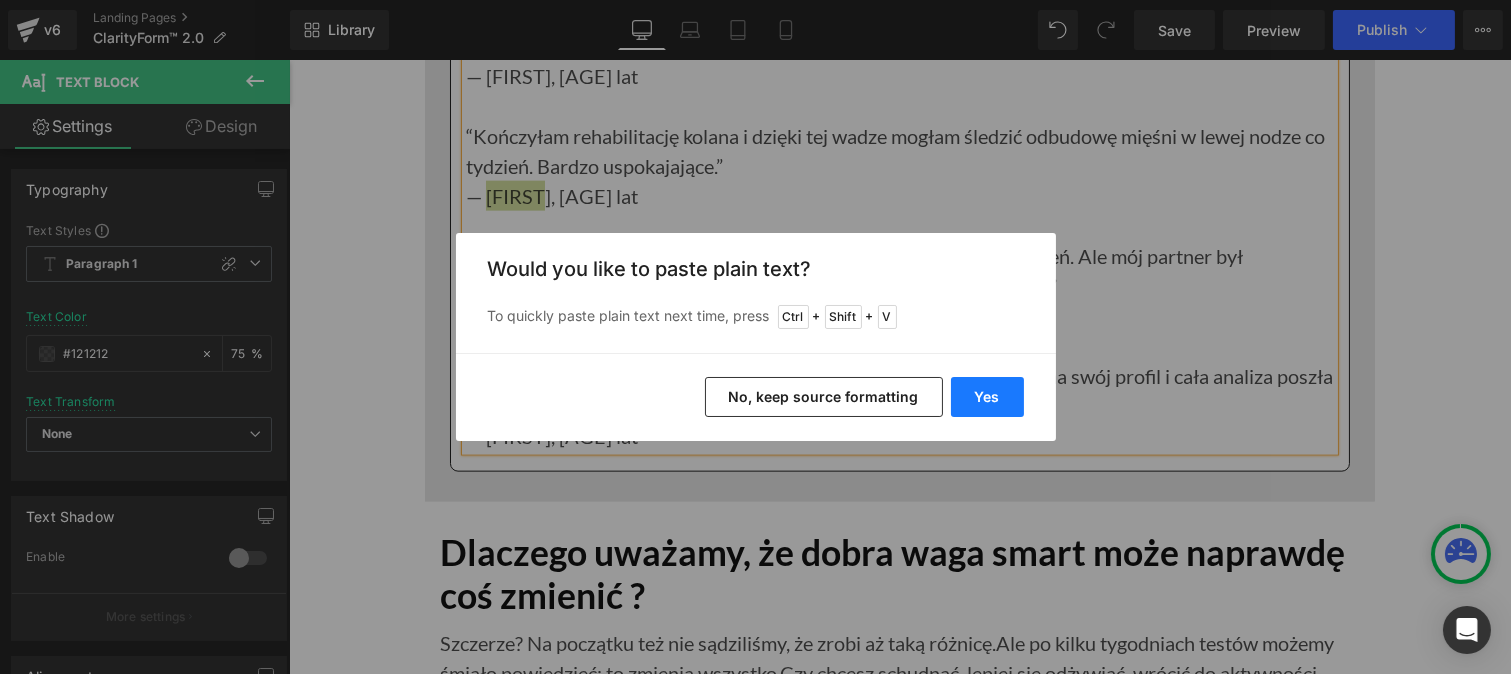 click on "Yes" at bounding box center [987, 397] 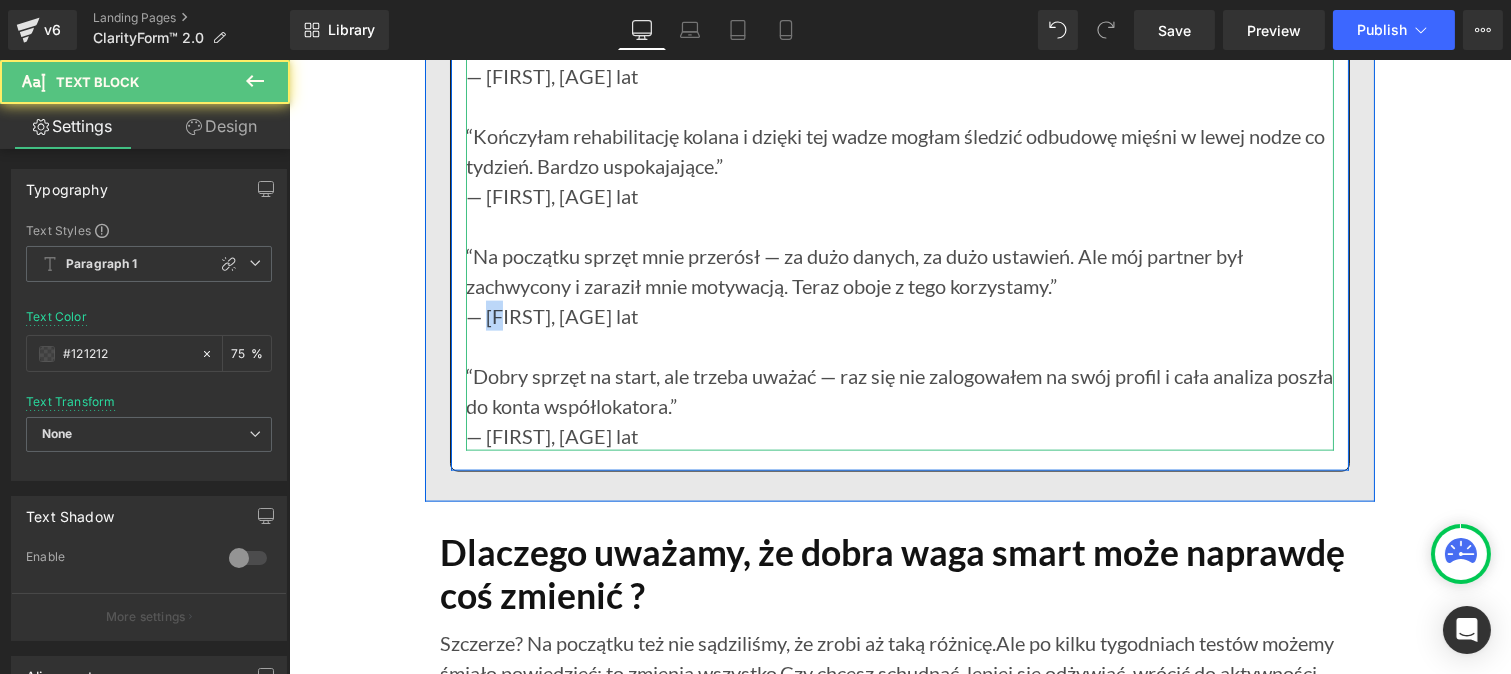 drag, startPoint x: 478, startPoint y: 435, endPoint x: 495, endPoint y: 438, distance: 17.262676 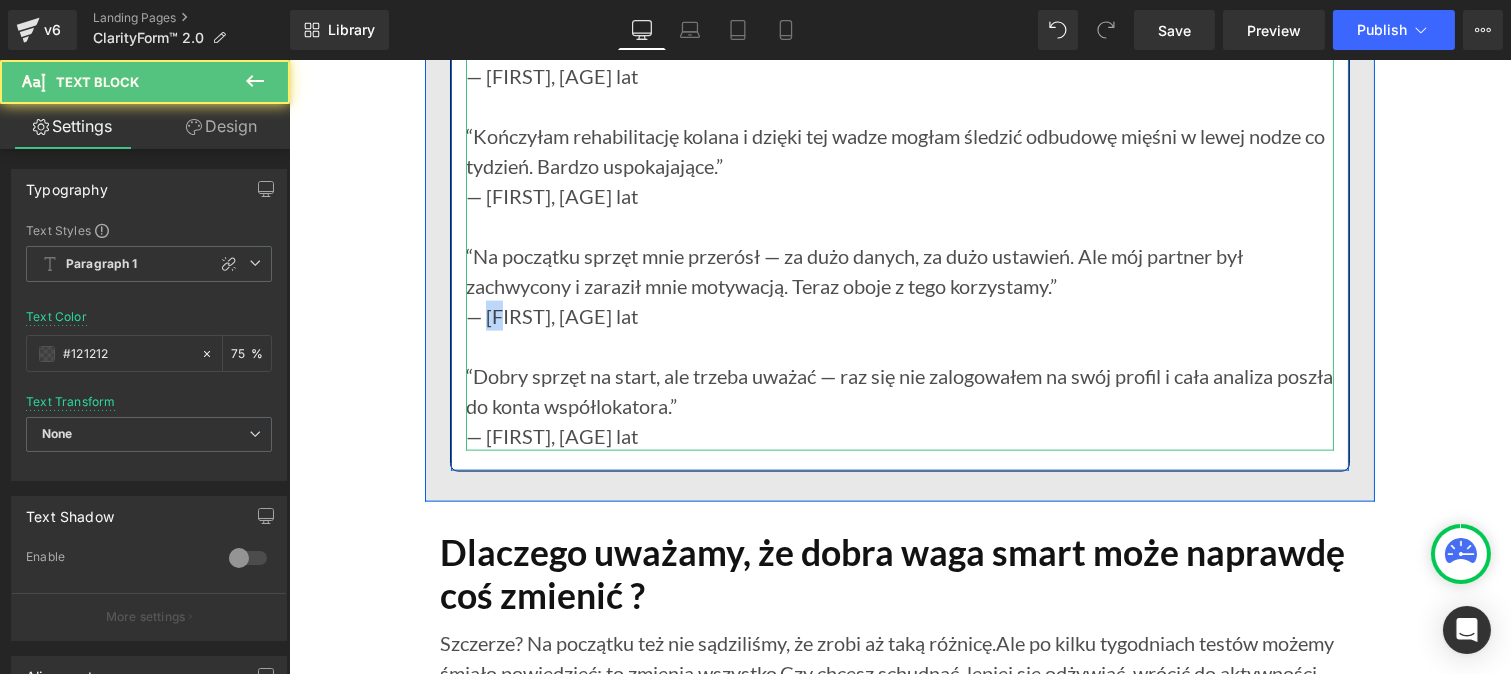 click on "— [FIRST], [AGE] lat" at bounding box center (899, 316) 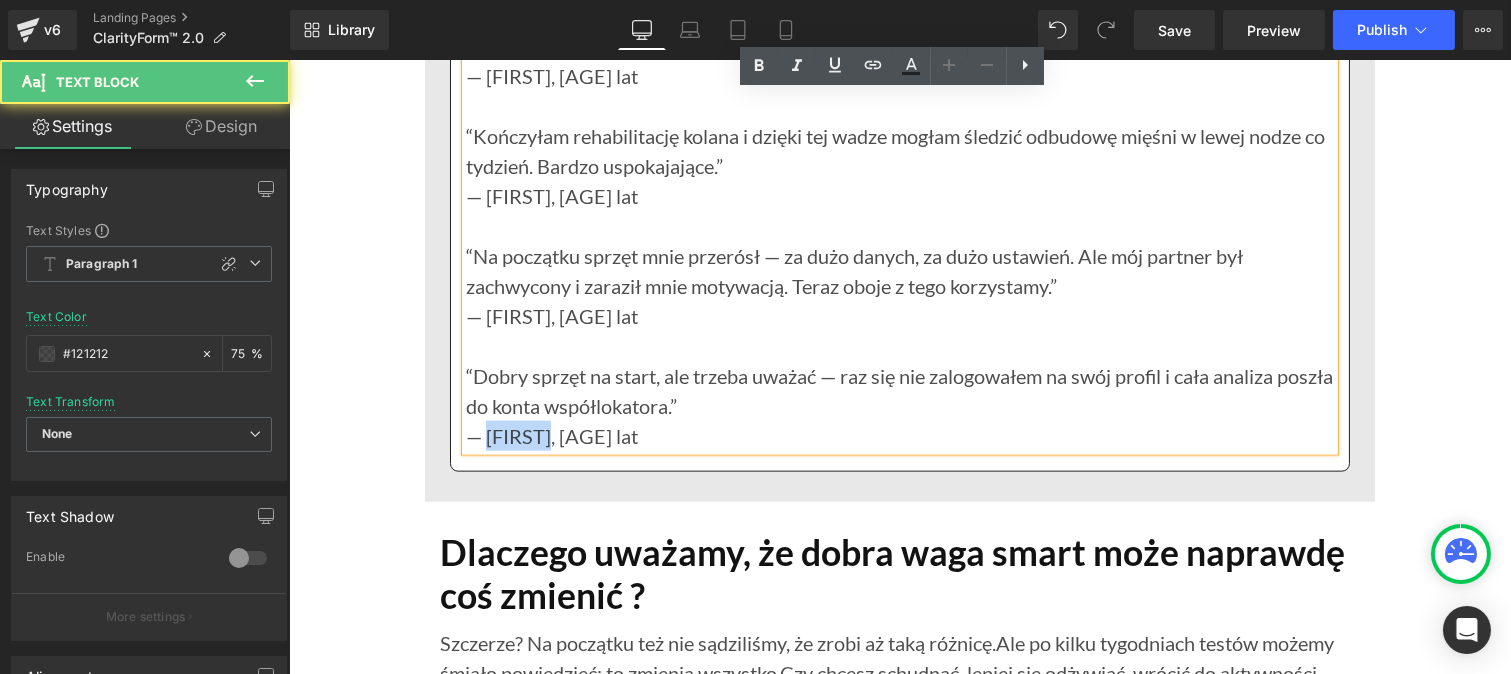 drag, startPoint x: 477, startPoint y: 552, endPoint x: 535, endPoint y: 555, distance: 58.077534 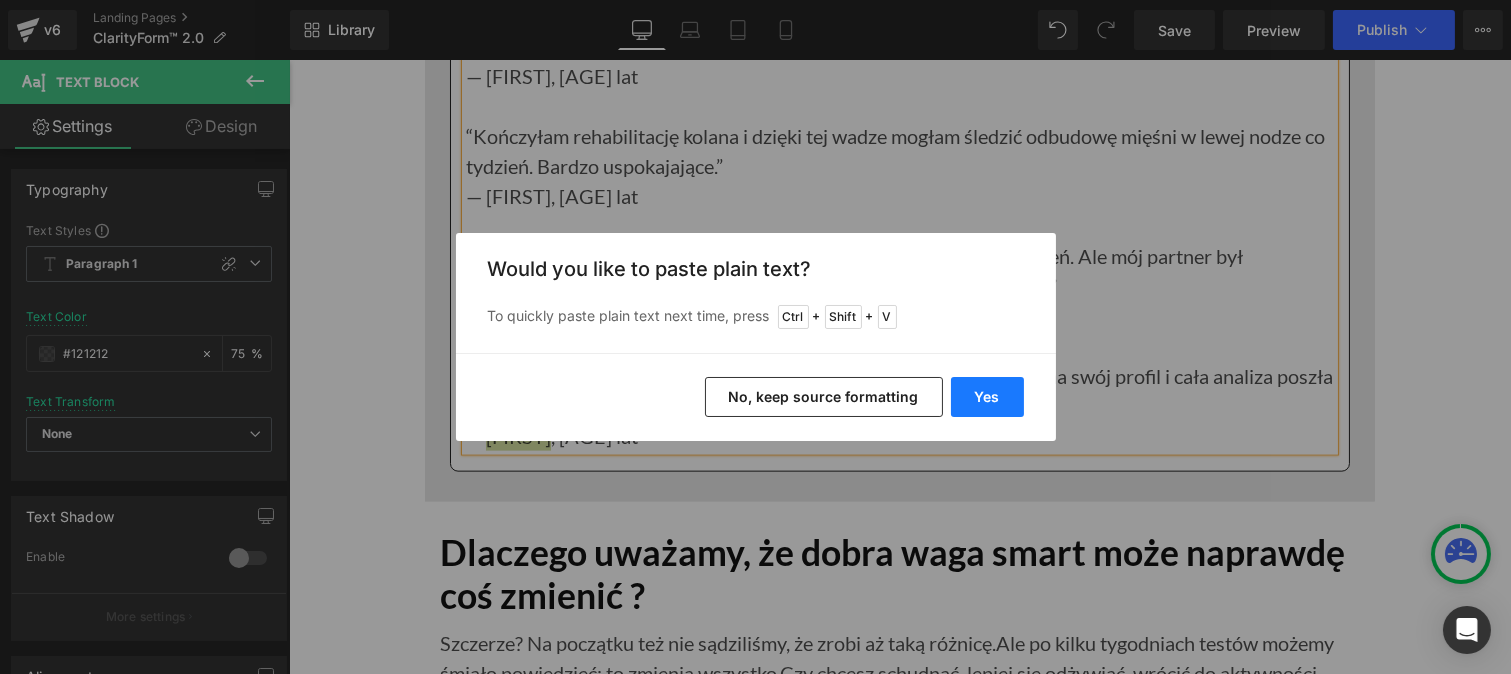 click on "Yes" at bounding box center (987, 397) 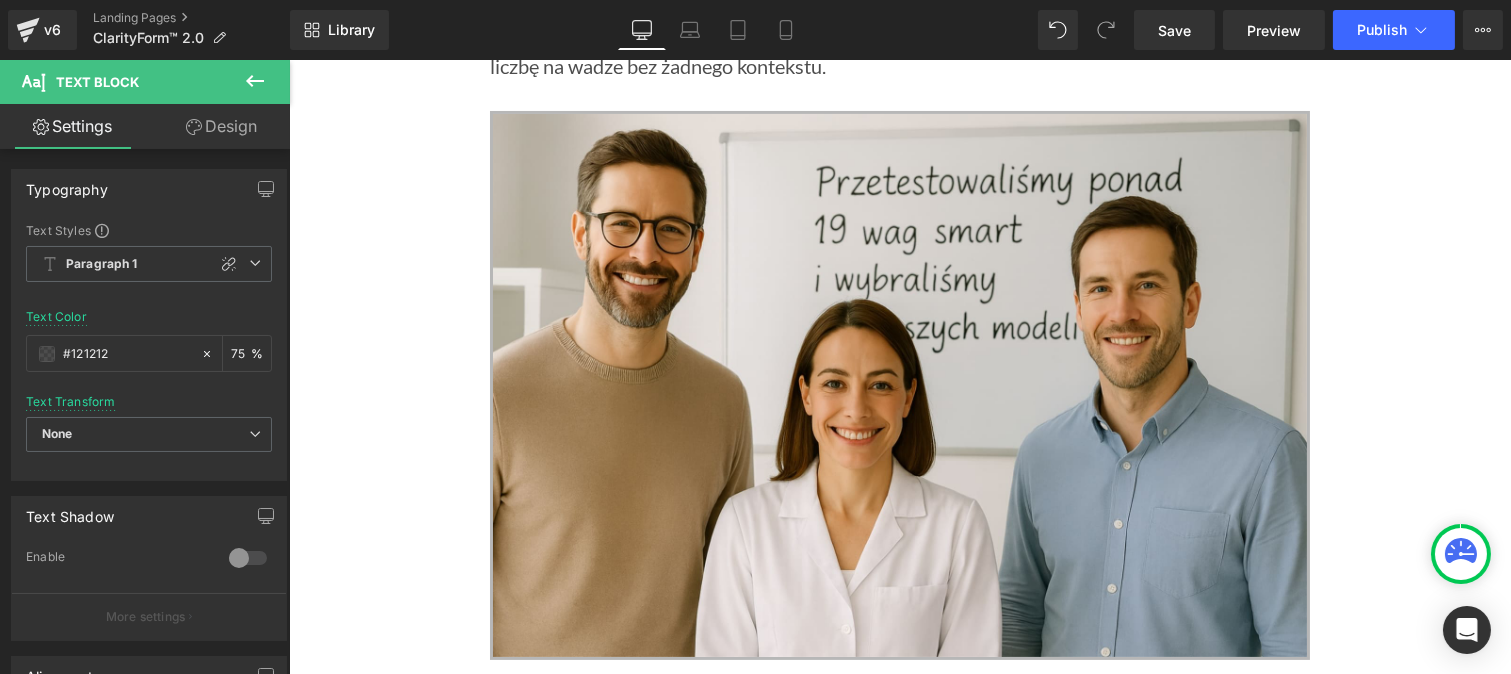 scroll, scrollTop: 841, scrollLeft: 0, axis: vertical 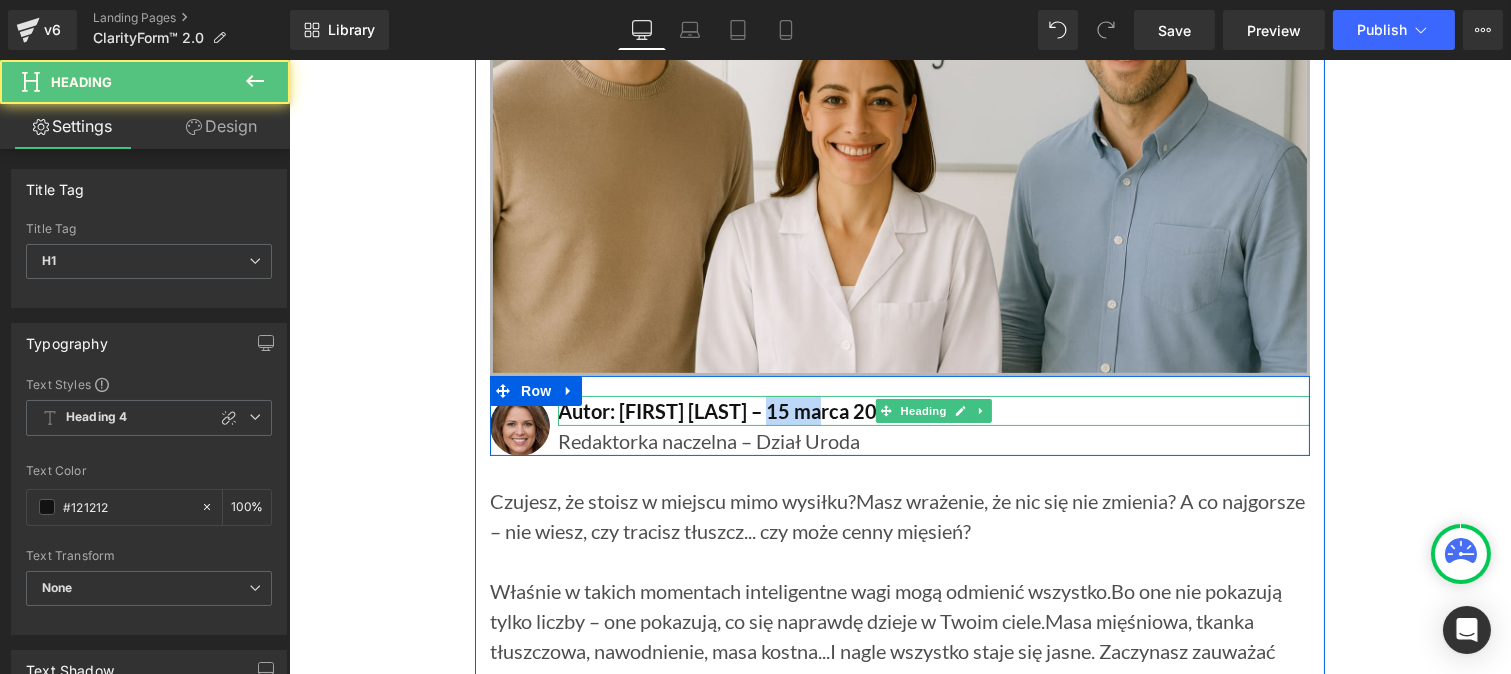 drag, startPoint x: 757, startPoint y: 413, endPoint x: 812, endPoint y: 413, distance: 55 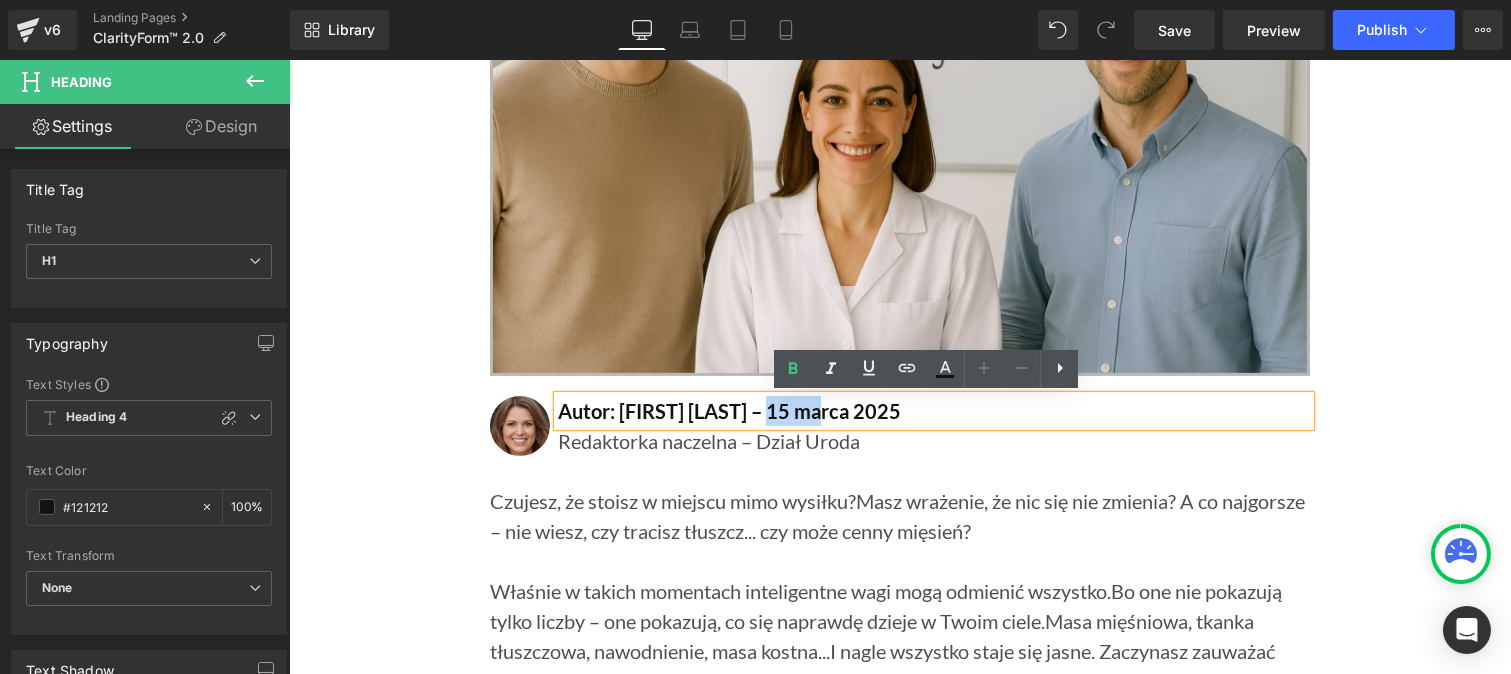 paste 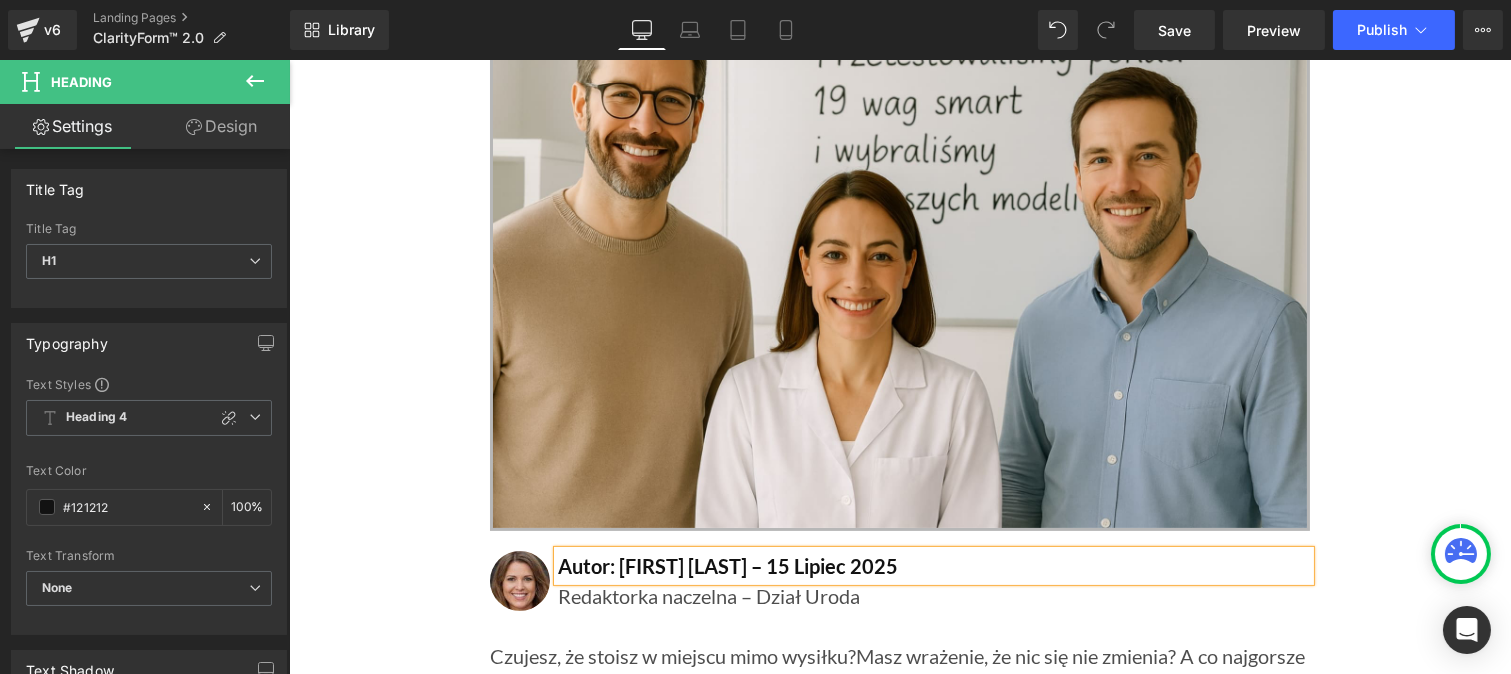 scroll, scrollTop: 0, scrollLeft: 0, axis: both 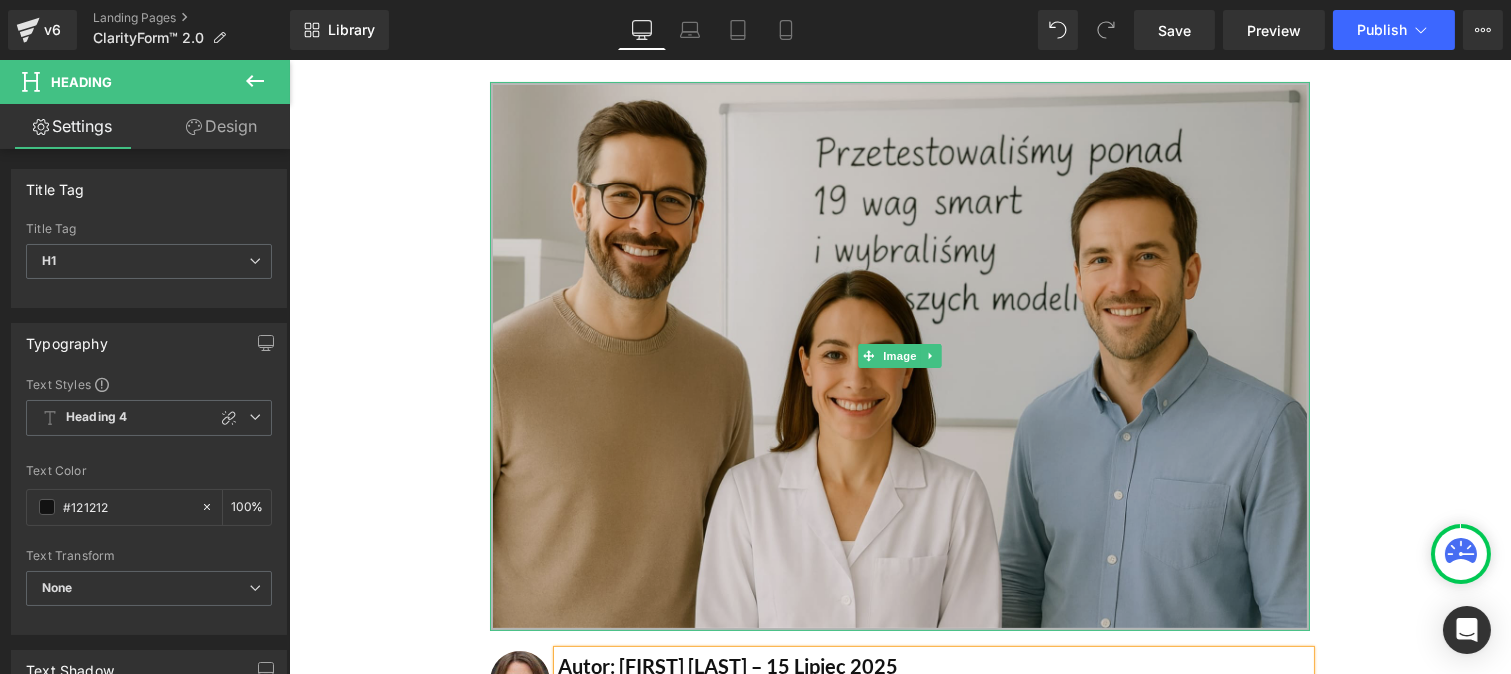click at bounding box center (899, 356) 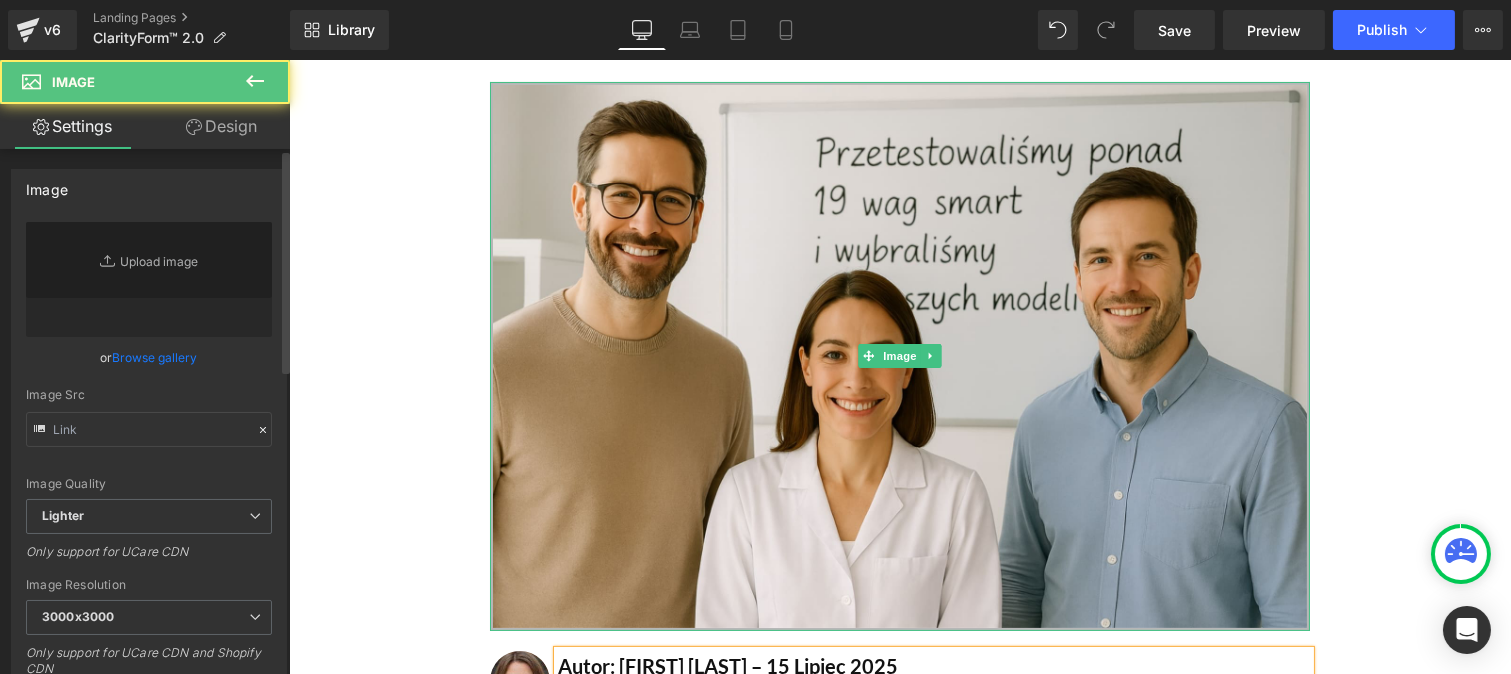 type on "https://cdn.shopify.com/s/files/1/0935/9451/7846/files/Banniere_Top_5_Lalaina_1_1_3000x3000.jpg?v=1754056222" 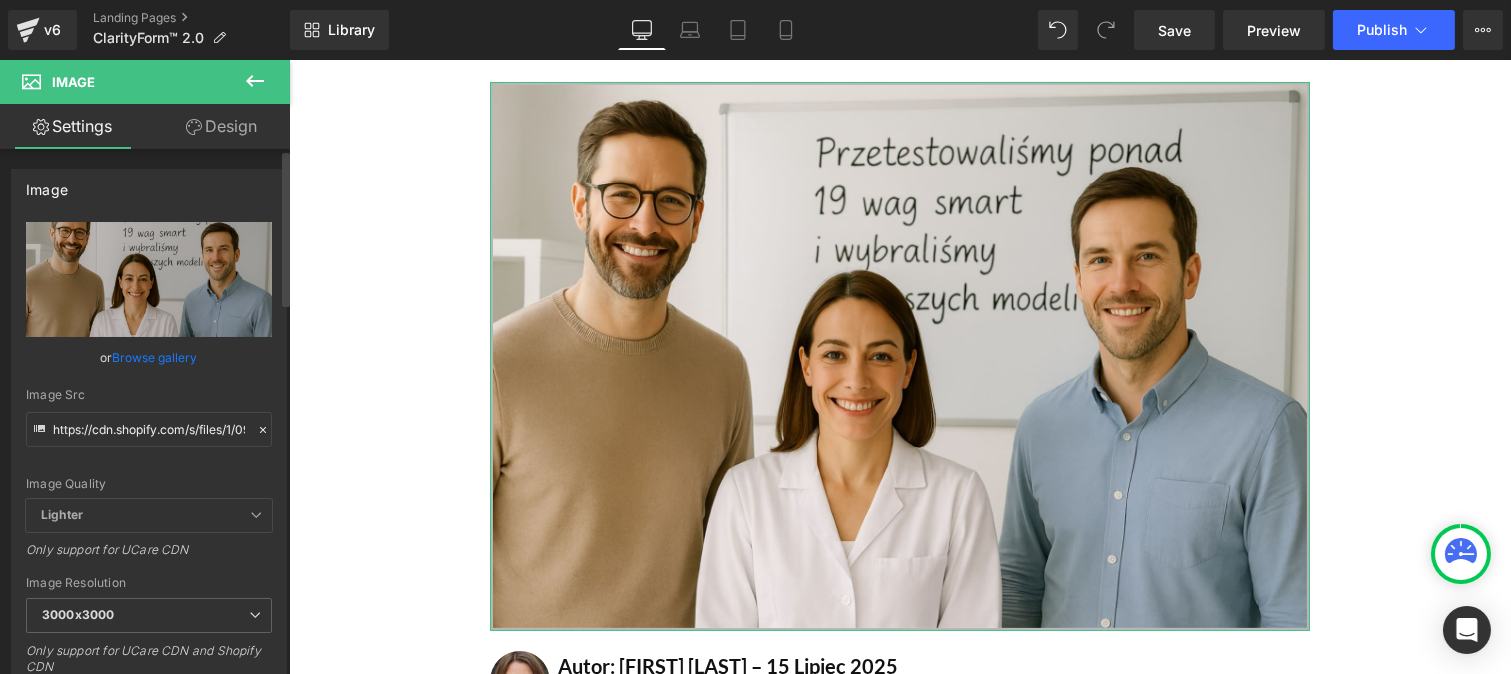 click 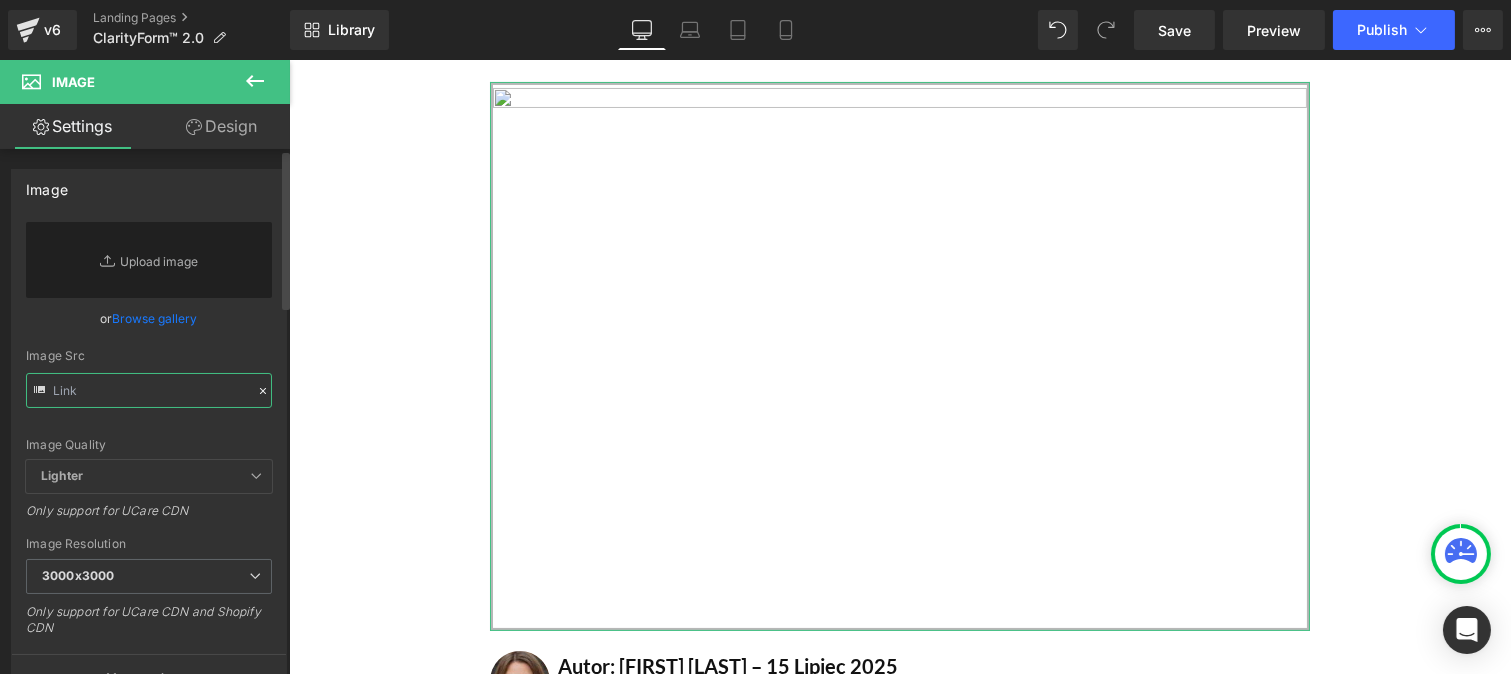 click at bounding box center (149, 390) 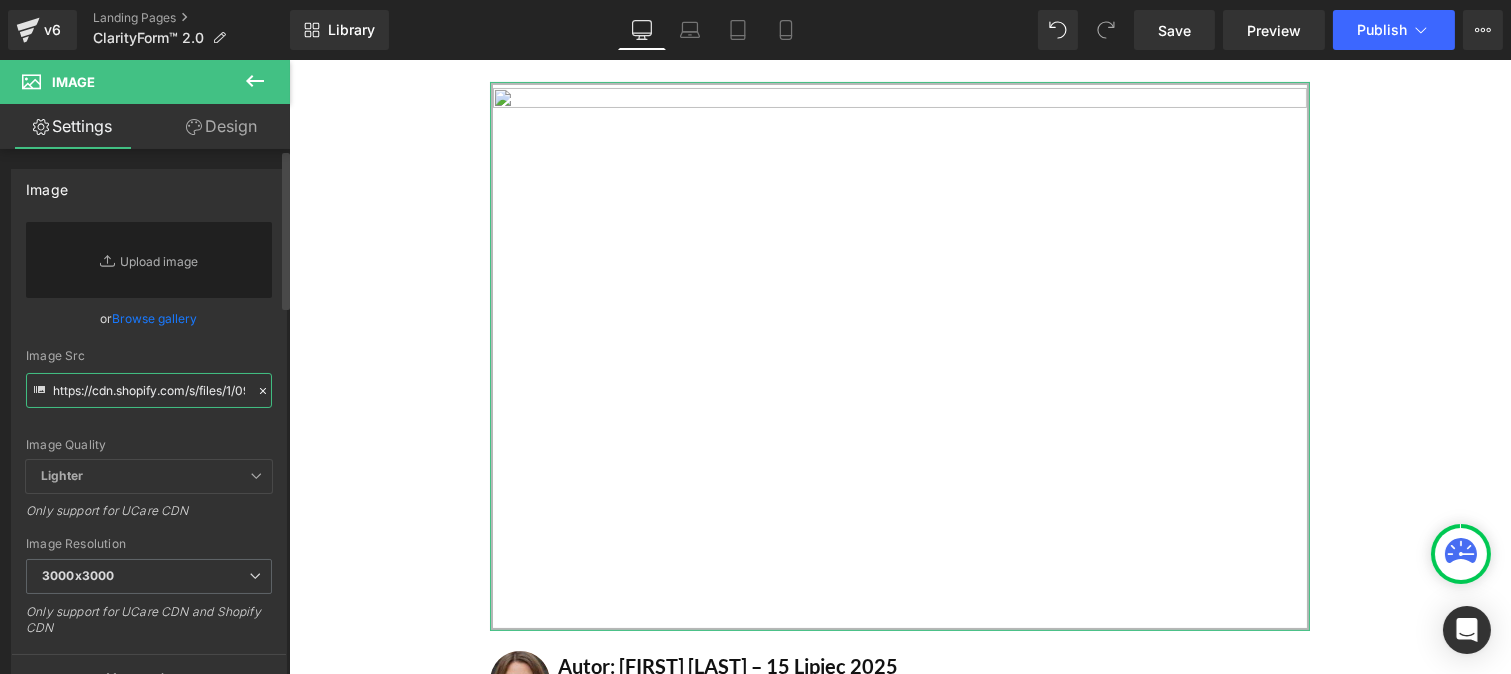 scroll, scrollTop: 0, scrollLeft: 383, axis: horizontal 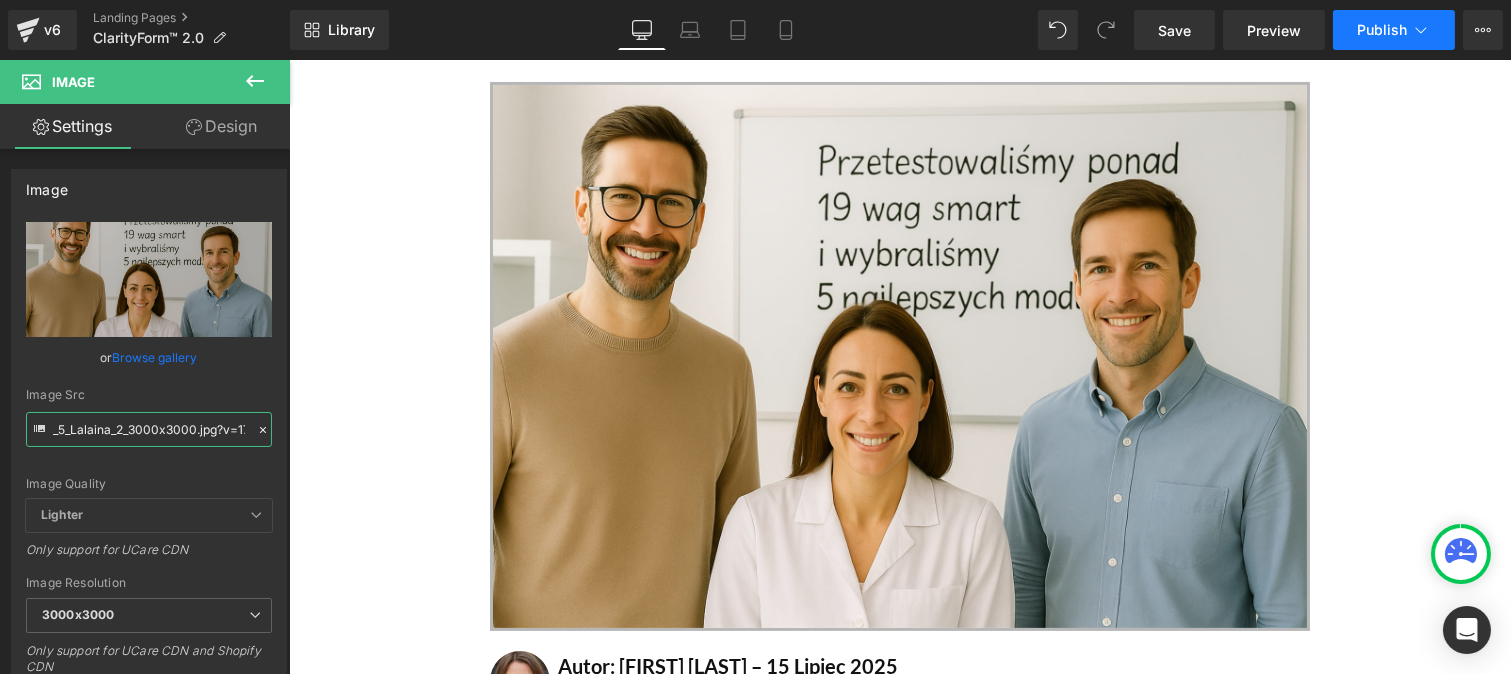type on "https://cdn.shopify.com/s/files/1/0935/9451/7846/files/Banniere_Top_5_Lalaina_2_3000x3000.jpg?v=1754314131" 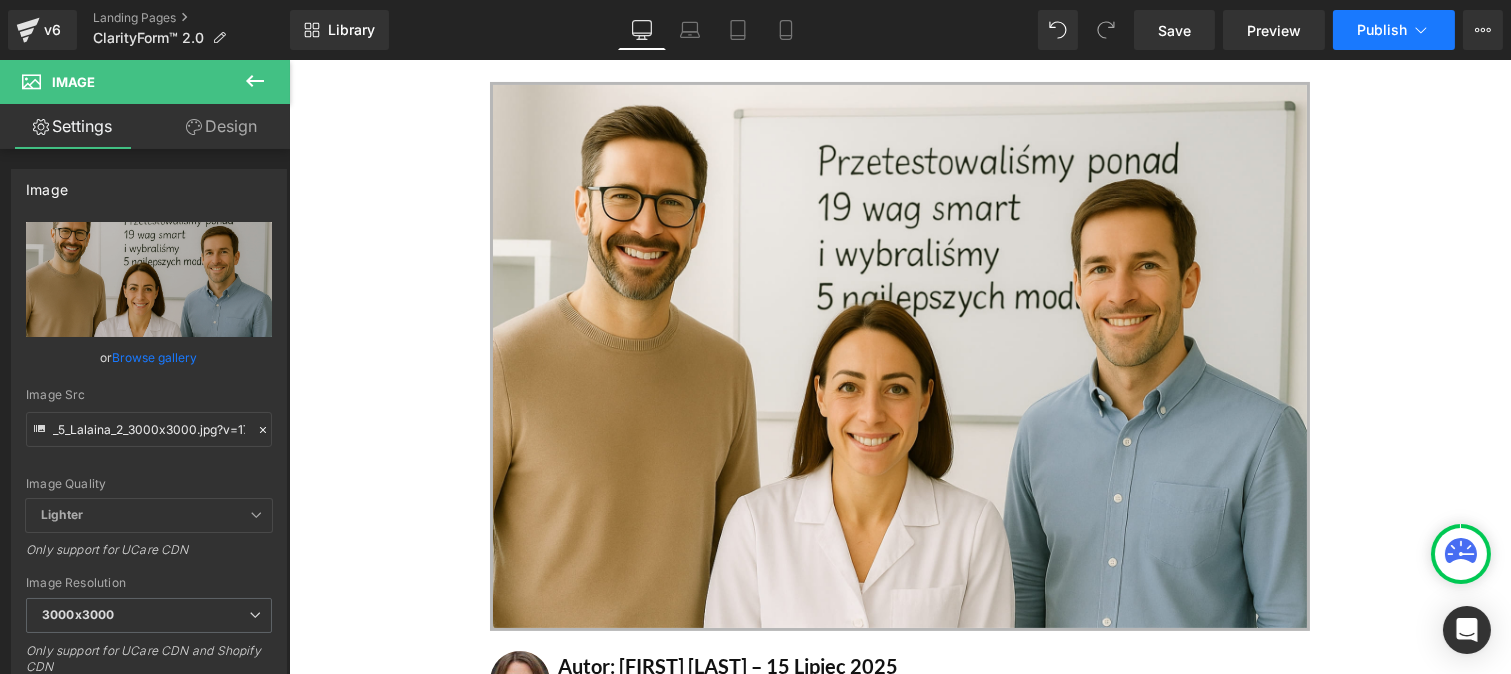 scroll, scrollTop: 0, scrollLeft: 0, axis: both 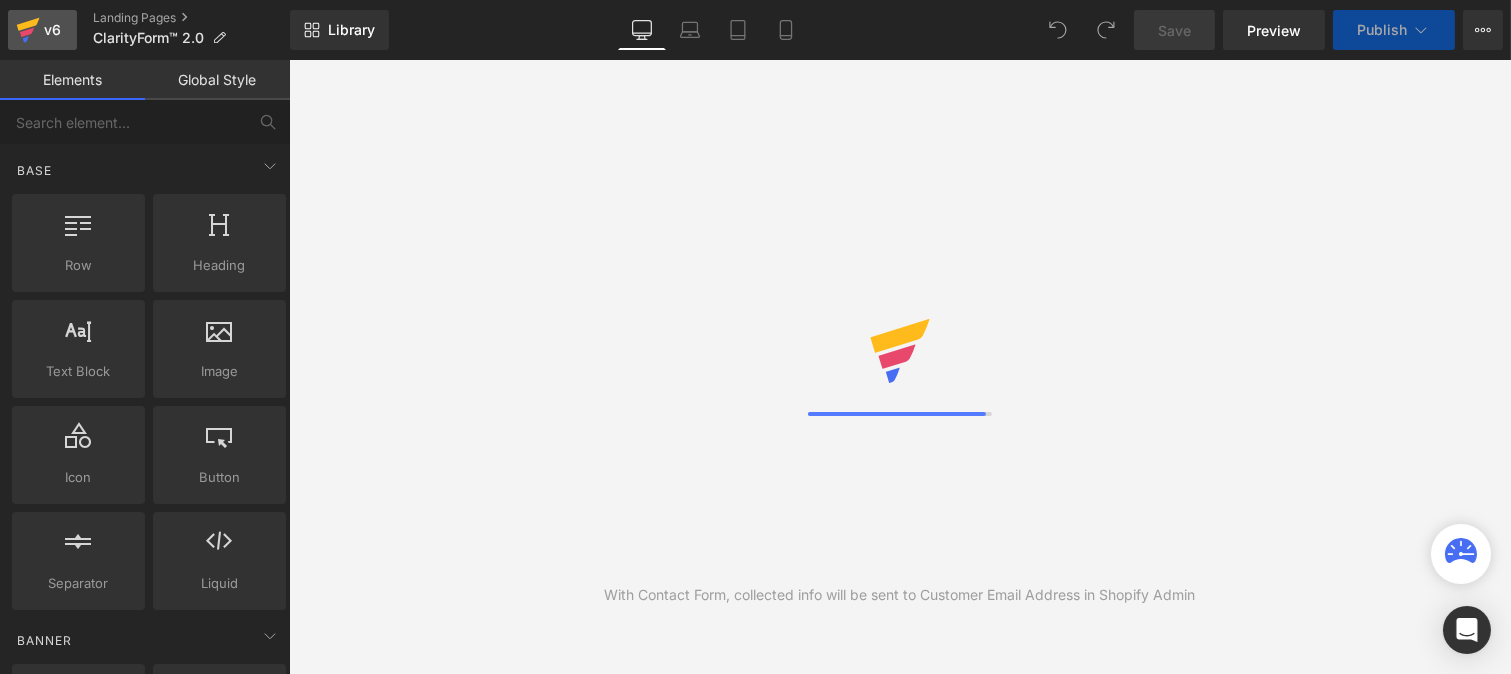 click on "v6" at bounding box center [52, 30] 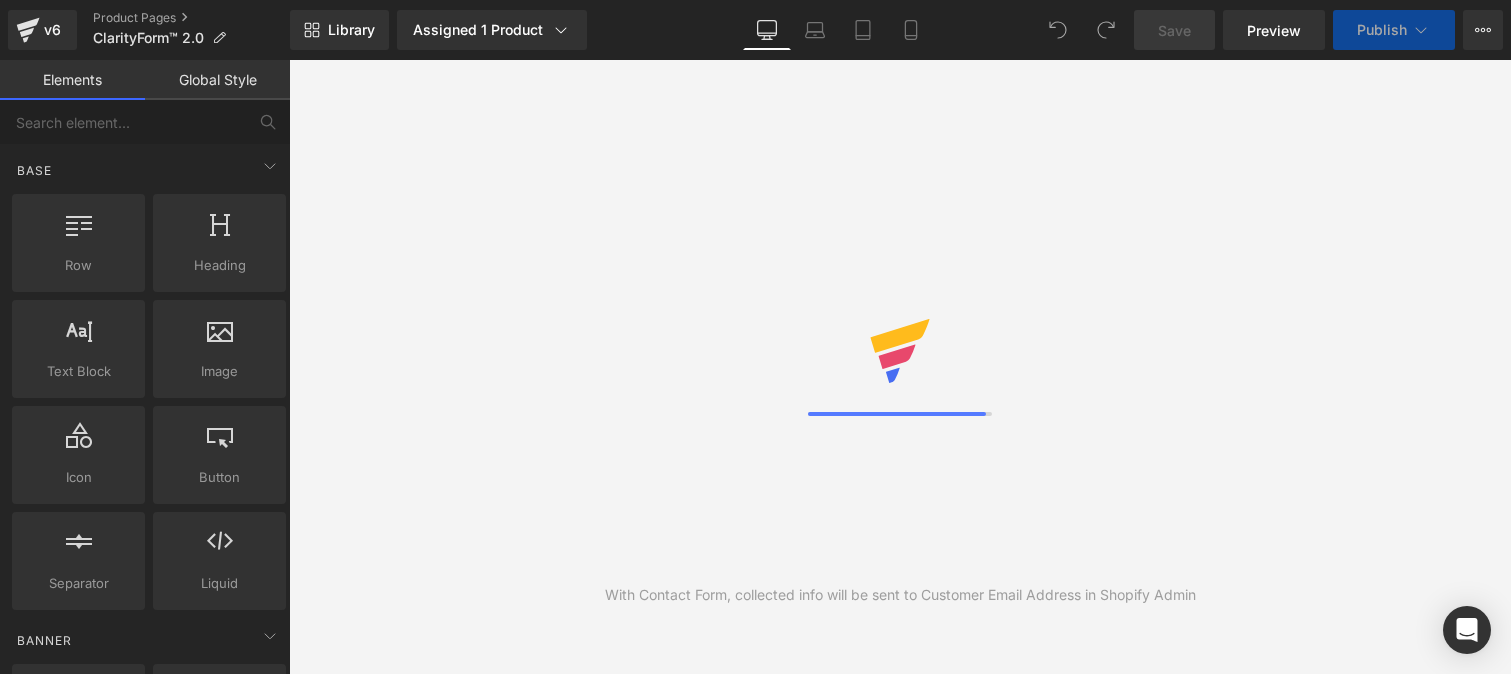 scroll, scrollTop: 0, scrollLeft: 0, axis: both 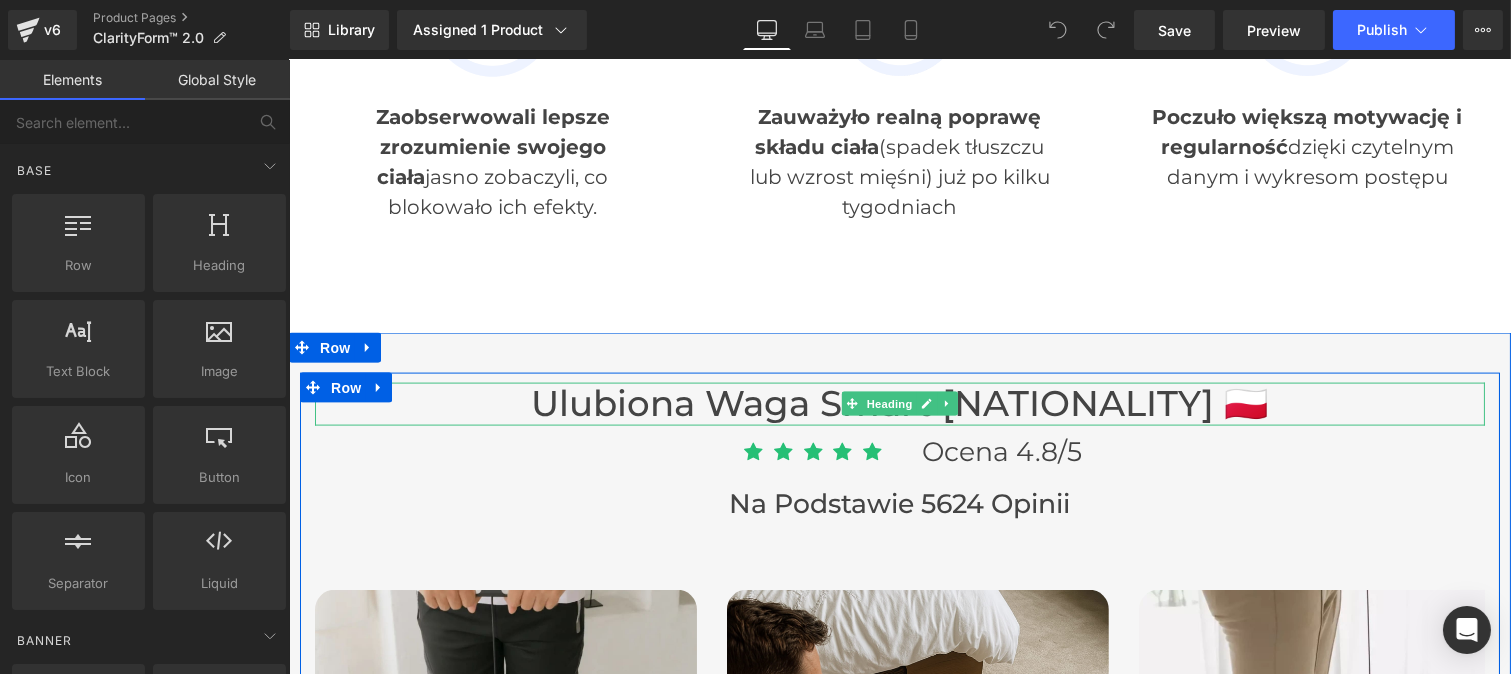 click on "Ulubiona waga smart Polek 🇵🇱" at bounding box center [899, 404] 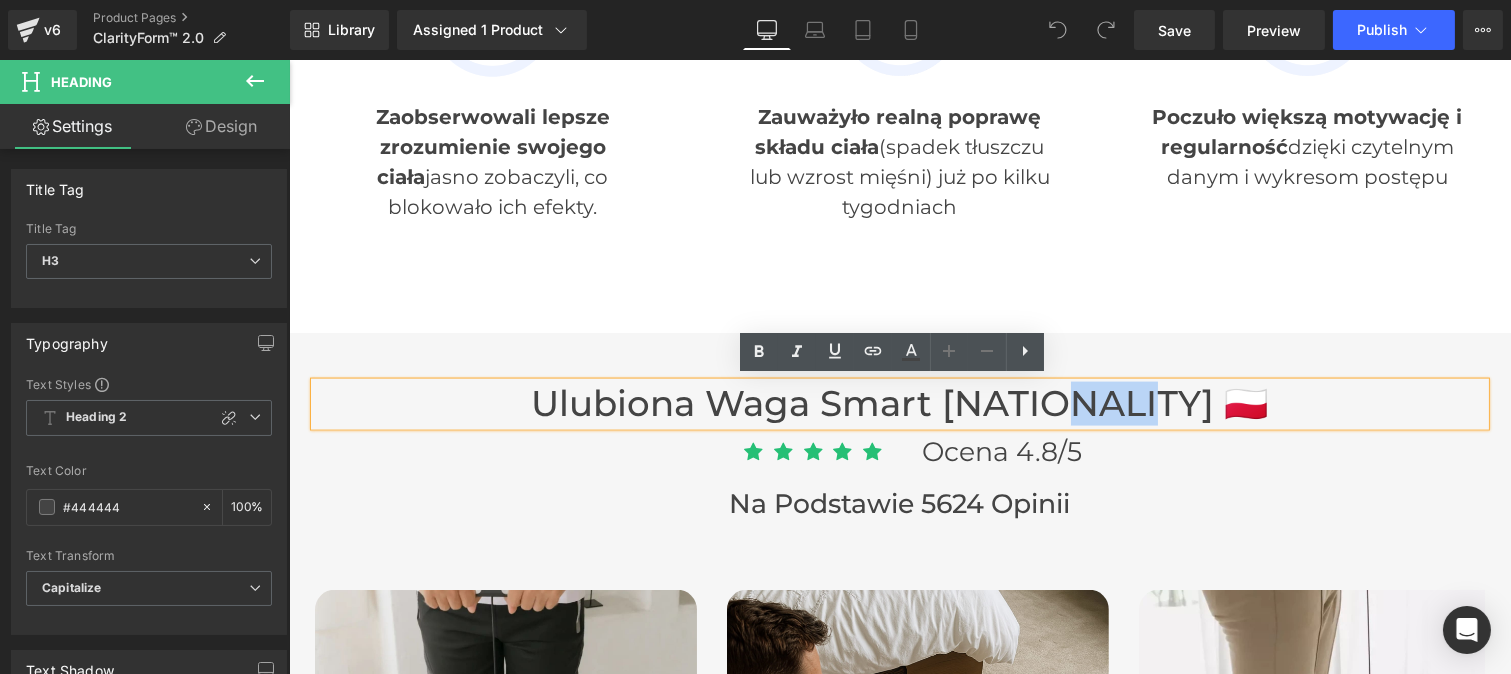 drag, startPoint x: 1171, startPoint y: 404, endPoint x: 1131, endPoint y: 403, distance: 40.012497 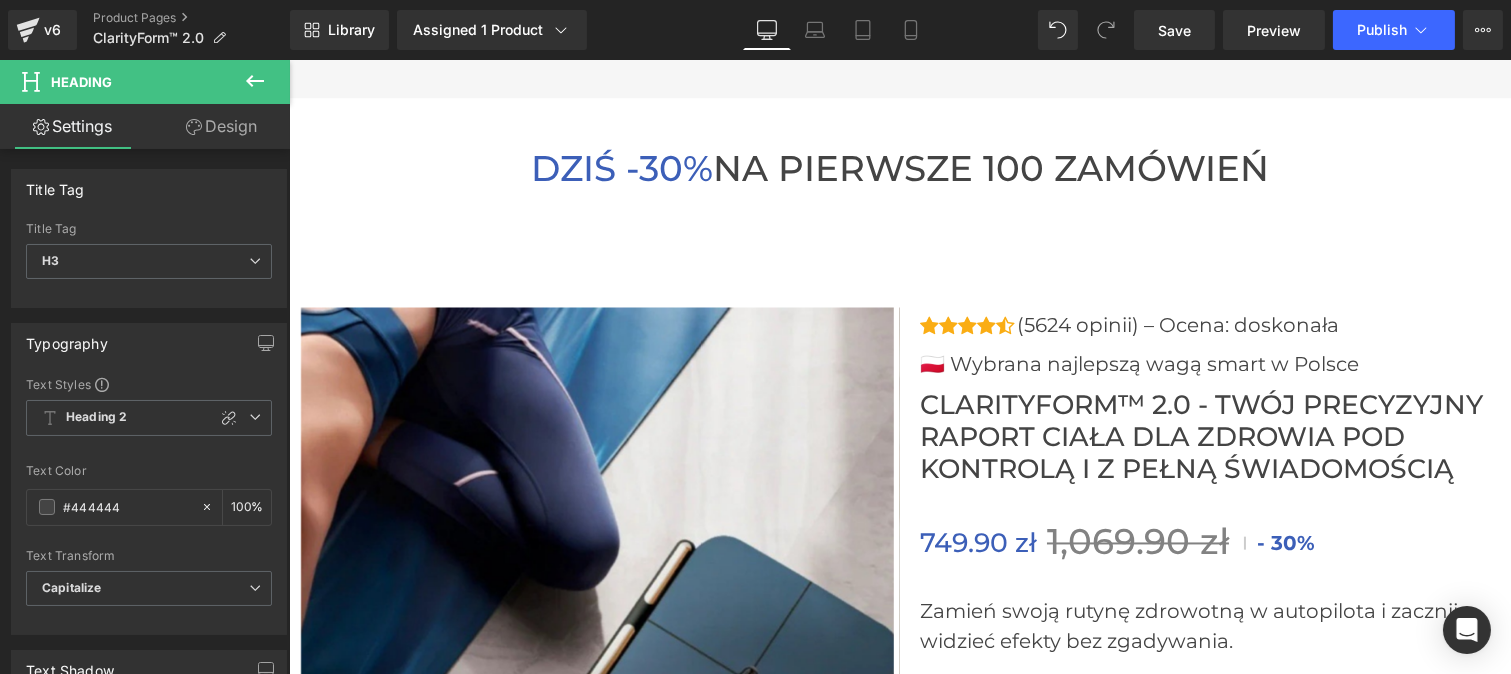 scroll, scrollTop: 7068, scrollLeft: 0, axis: vertical 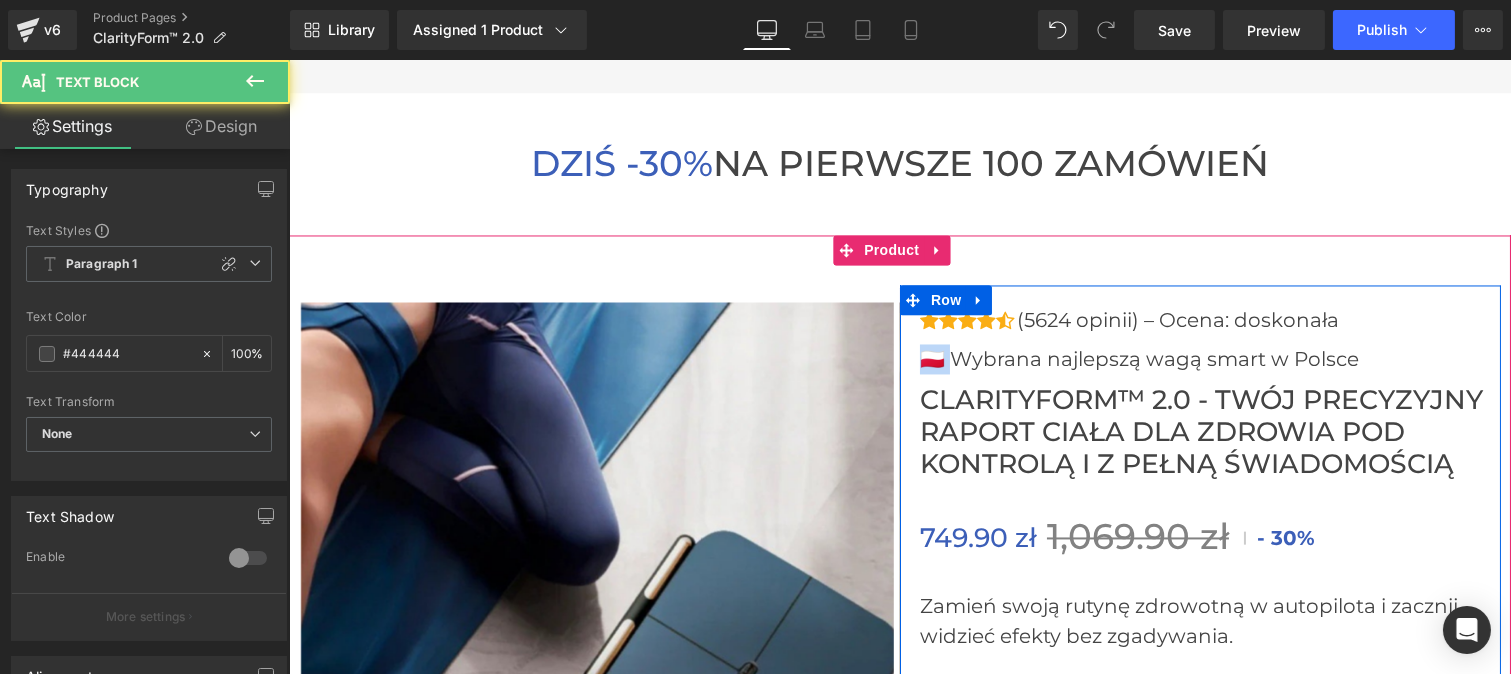 drag, startPoint x: 932, startPoint y: 327, endPoint x: 905, endPoint y: 327, distance: 27 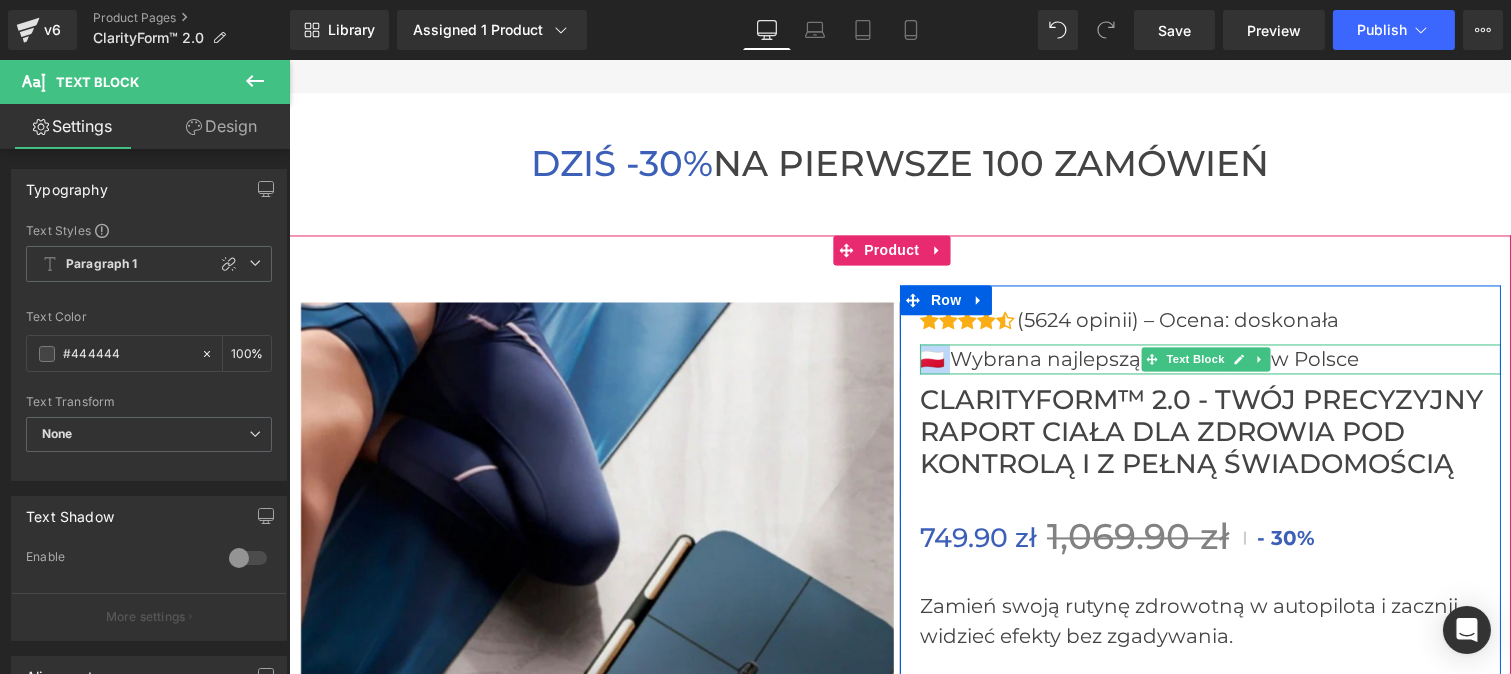 click on "🇵🇱 Wybrana najlepszą wagą smart w Polsce" at bounding box center [1209, 359] 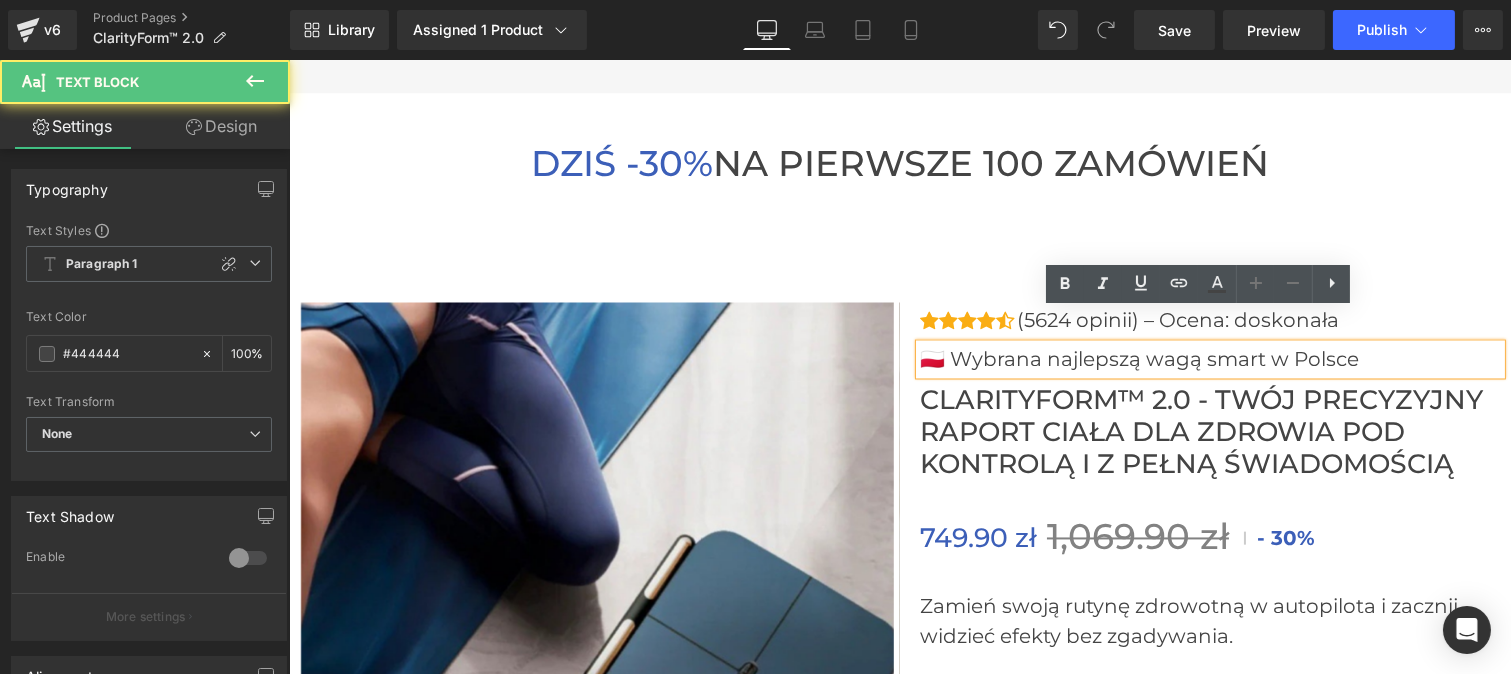 type 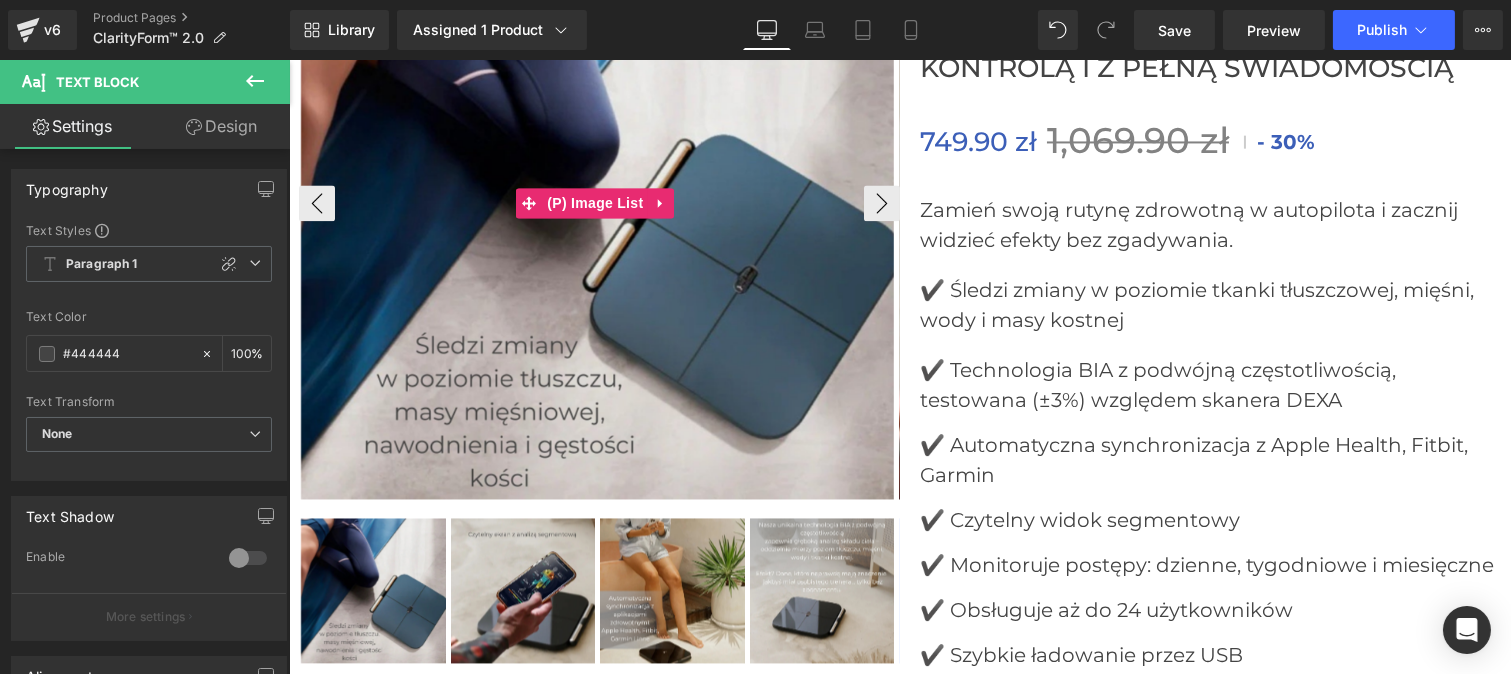 scroll, scrollTop: 7466, scrollLeft: 0, axis: vertical 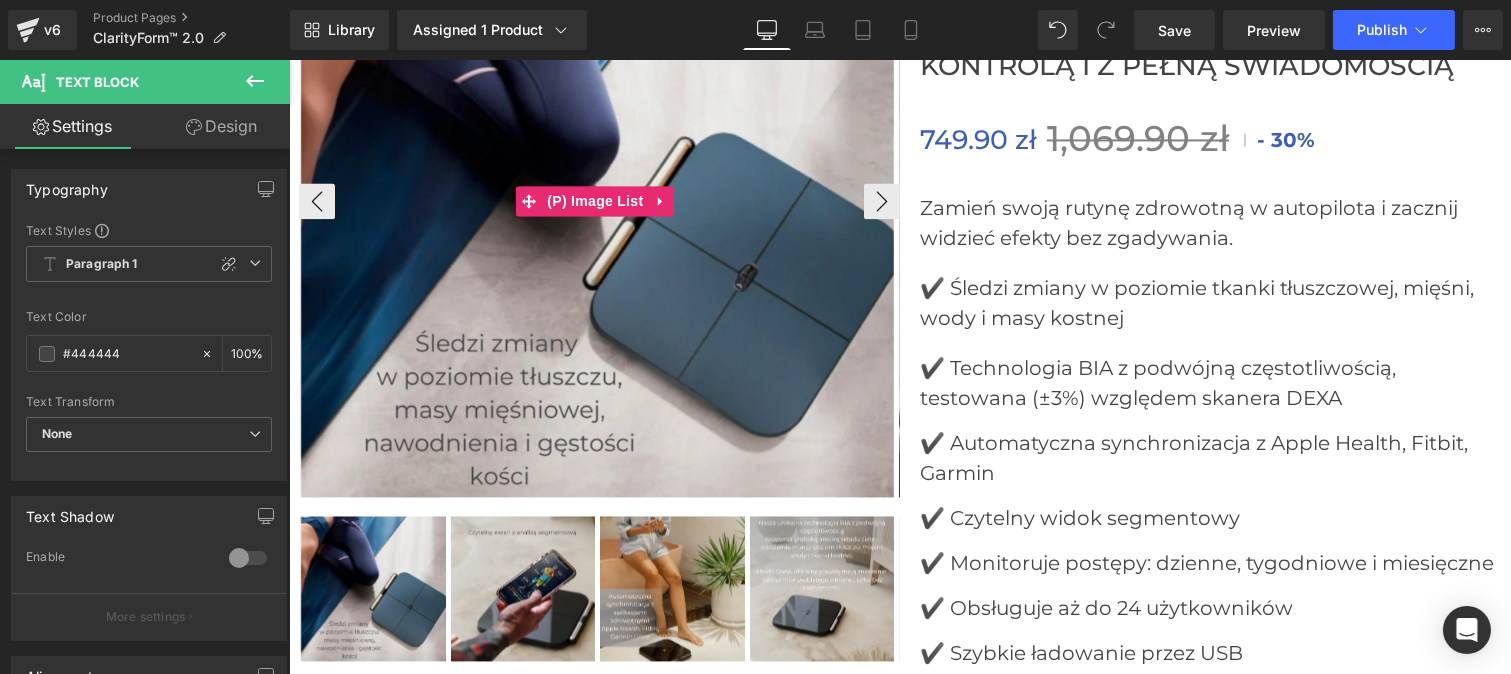 click at bounding box center (596, 200) 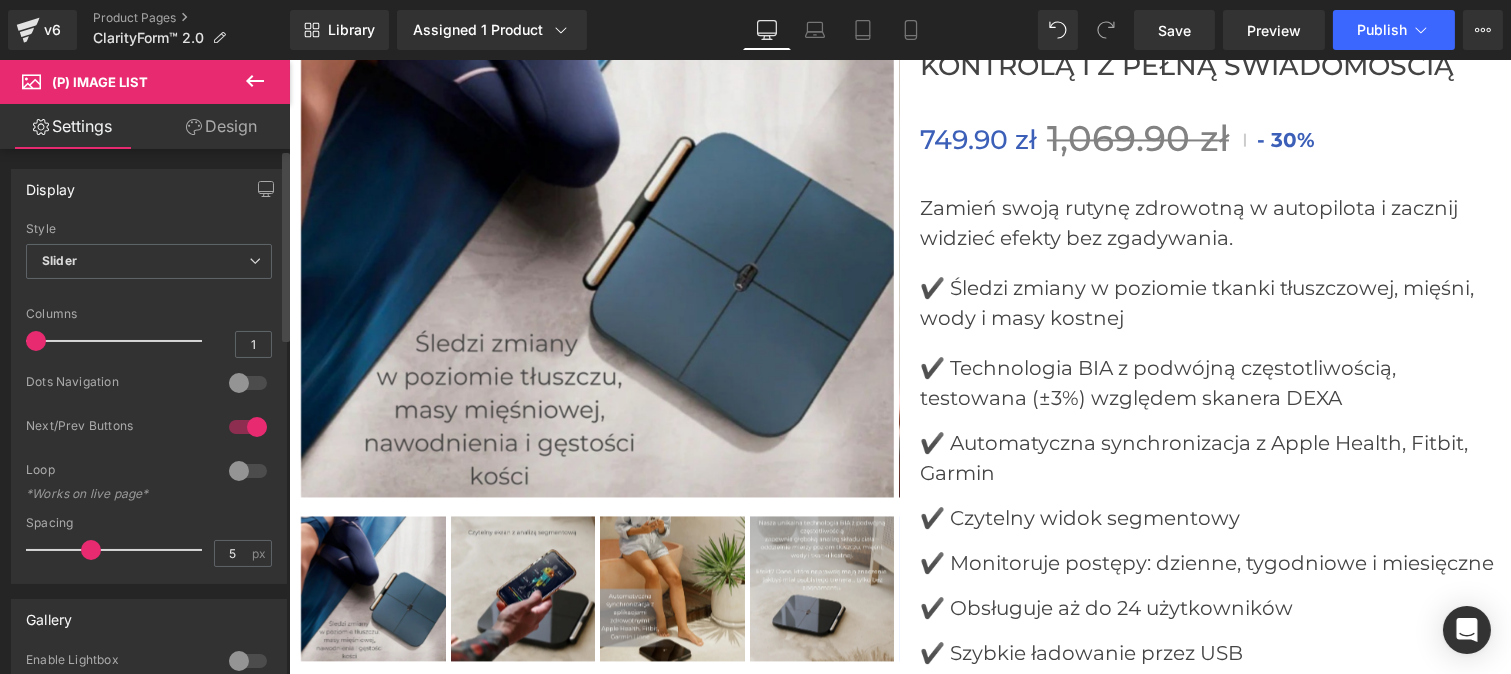 click at bounding box center (248, 427) 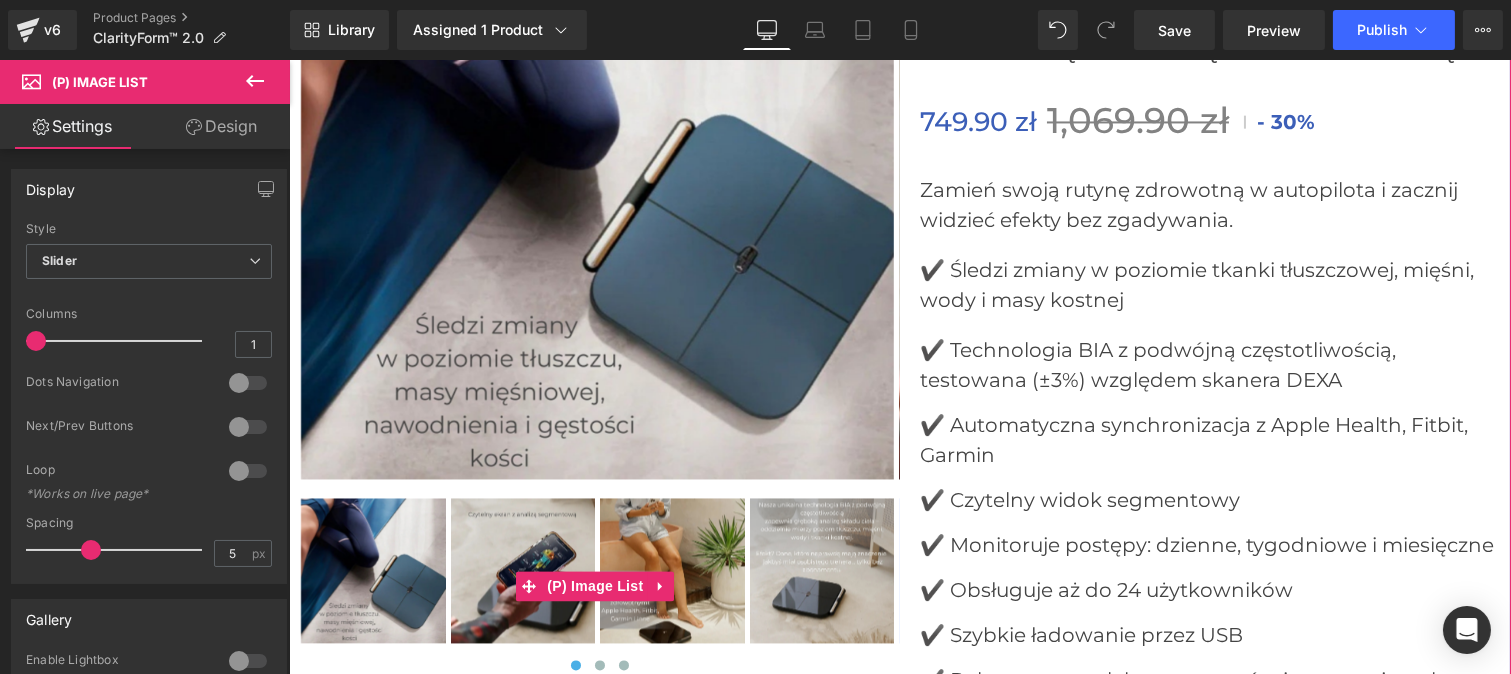 scroll, scrollTop: 7485, scrollLeft: 0, axis: vertical 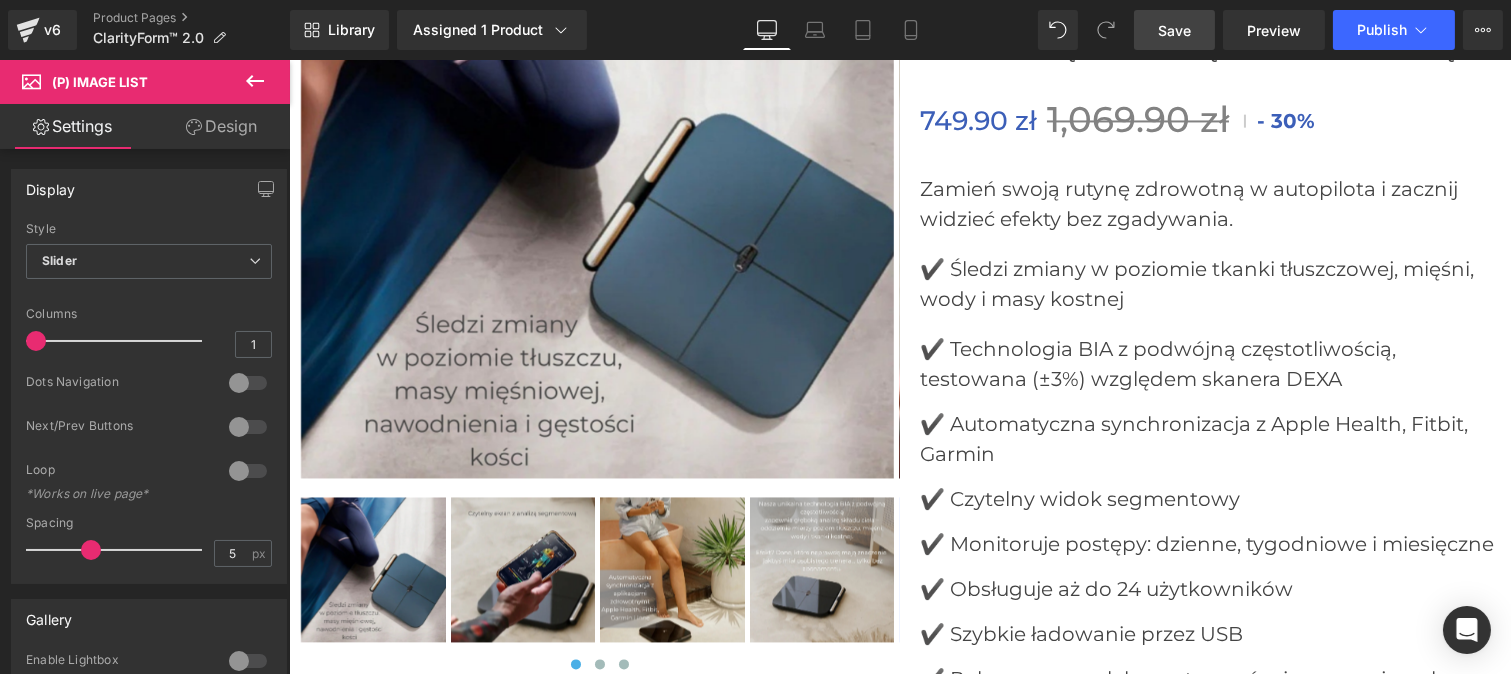 click on "Save" at bounding box center [1174, 30] 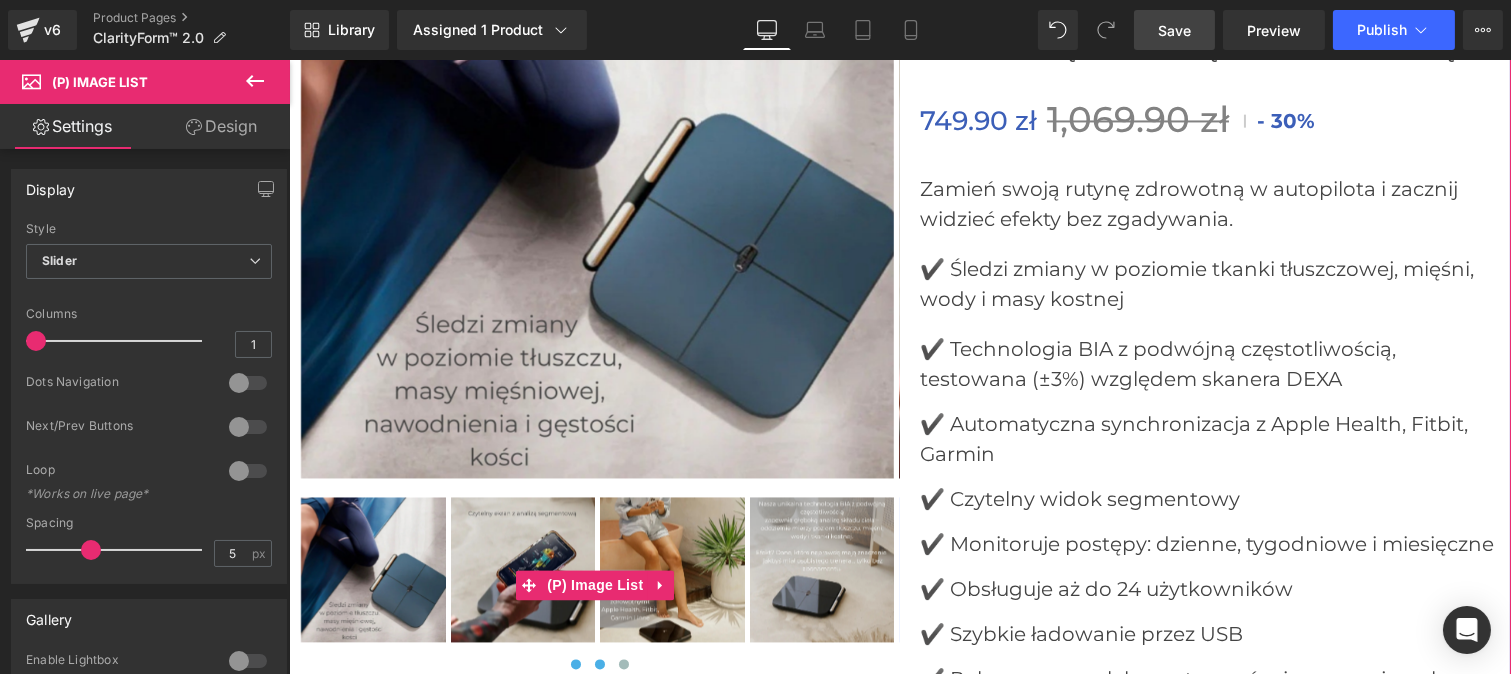 click at bounding box center (599, 664) 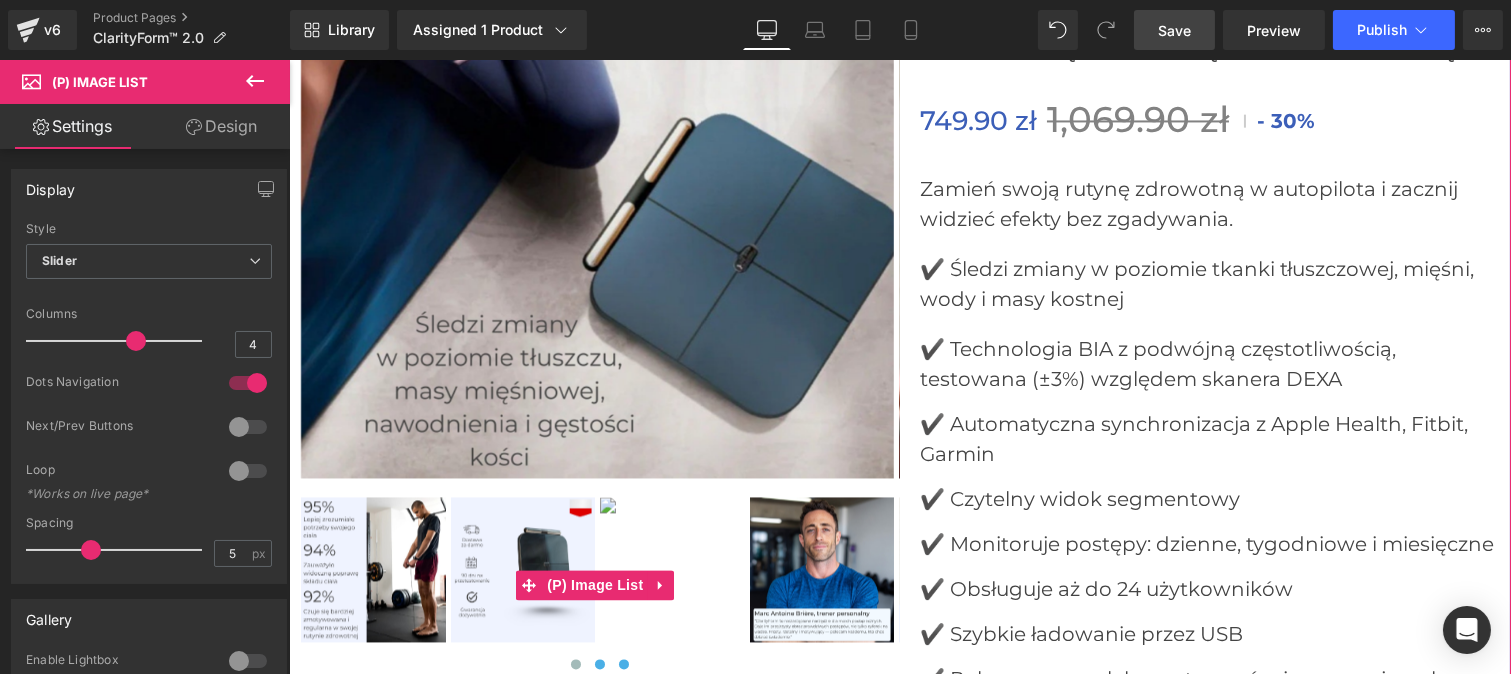 click at bounding box center (623, 664) 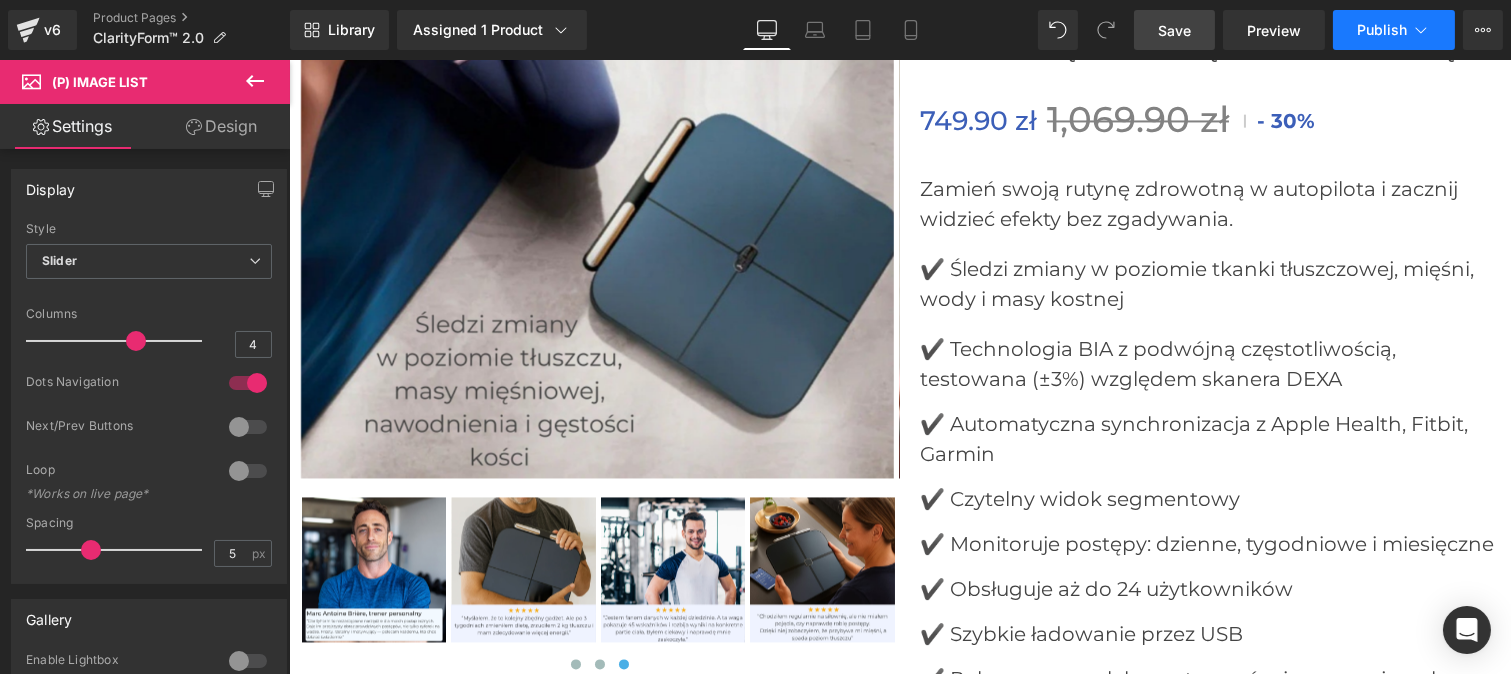 click on "Publish" at bounding box center (1382, 30) 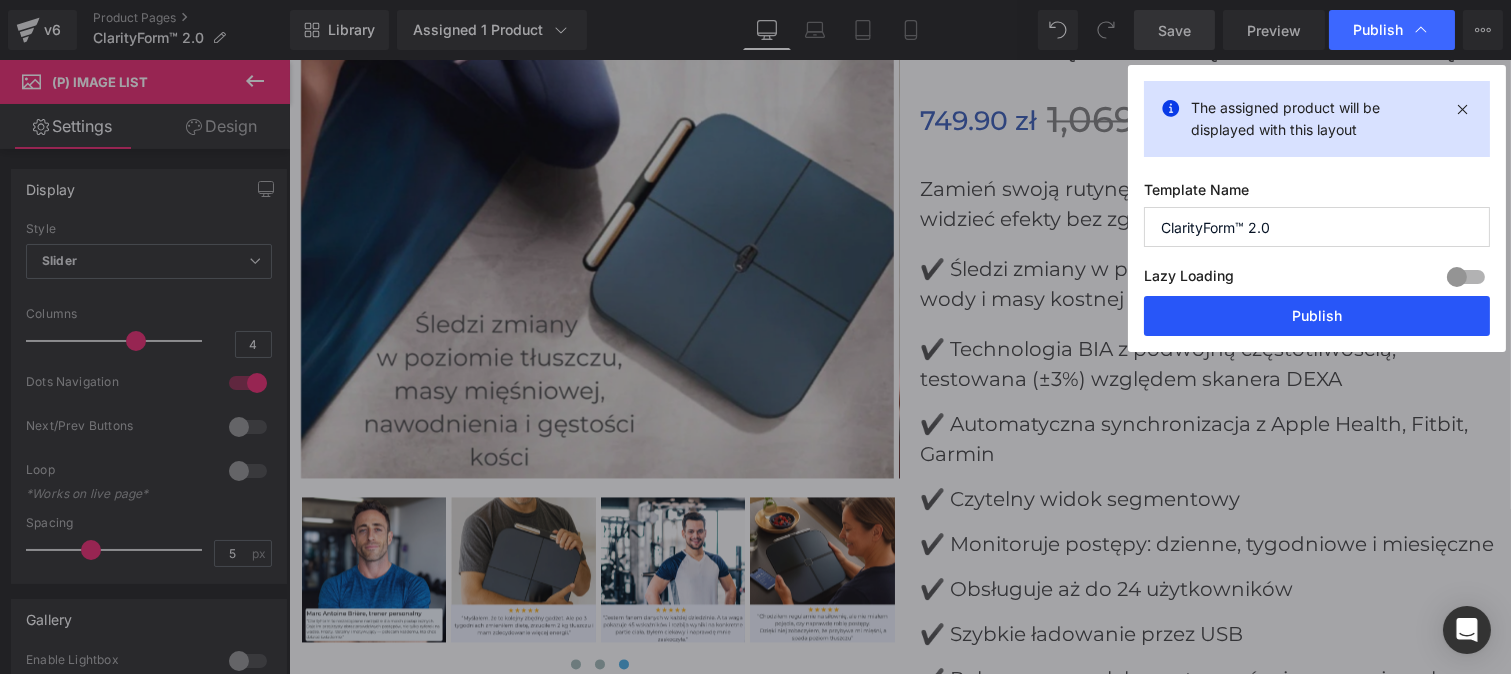 click on "Publish" at bounding box center (1317, 316) 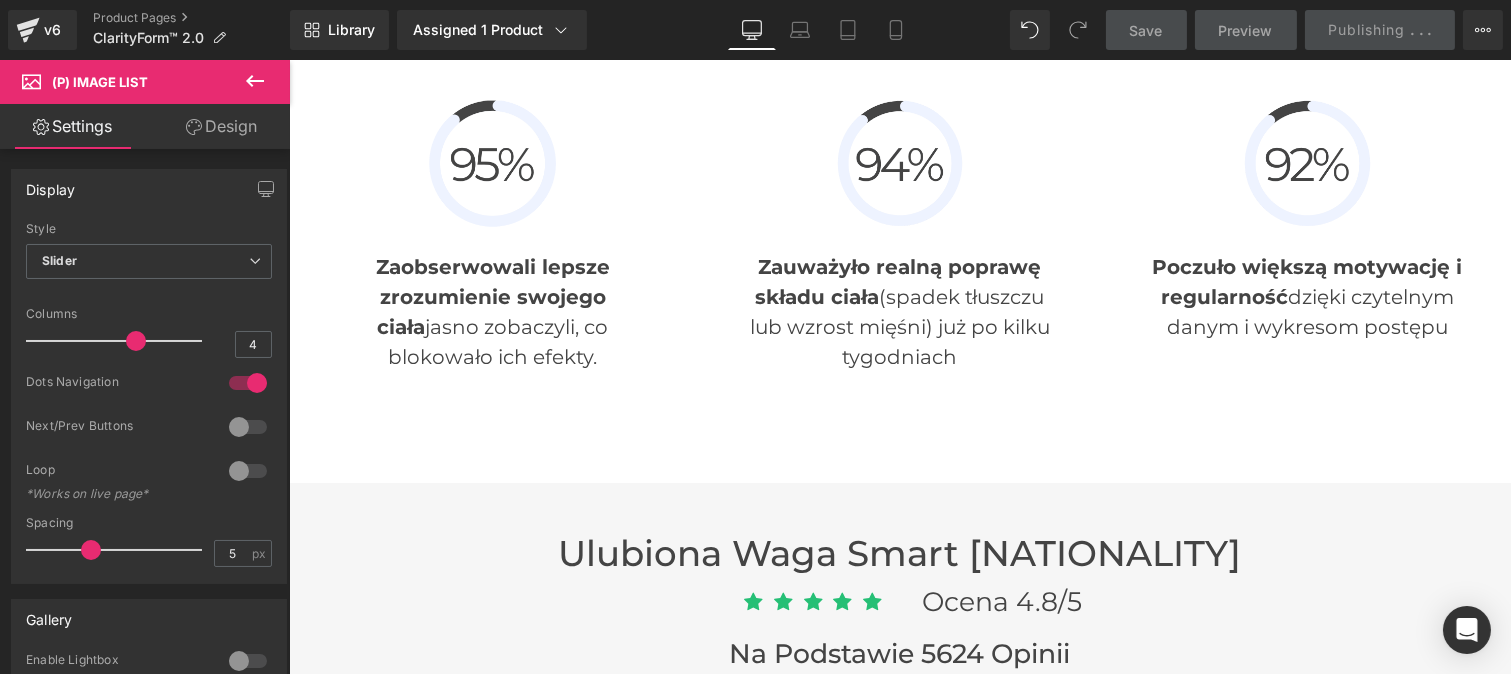scroll, scrollTop: 5084, scrollLeft: 0, axis: vertical 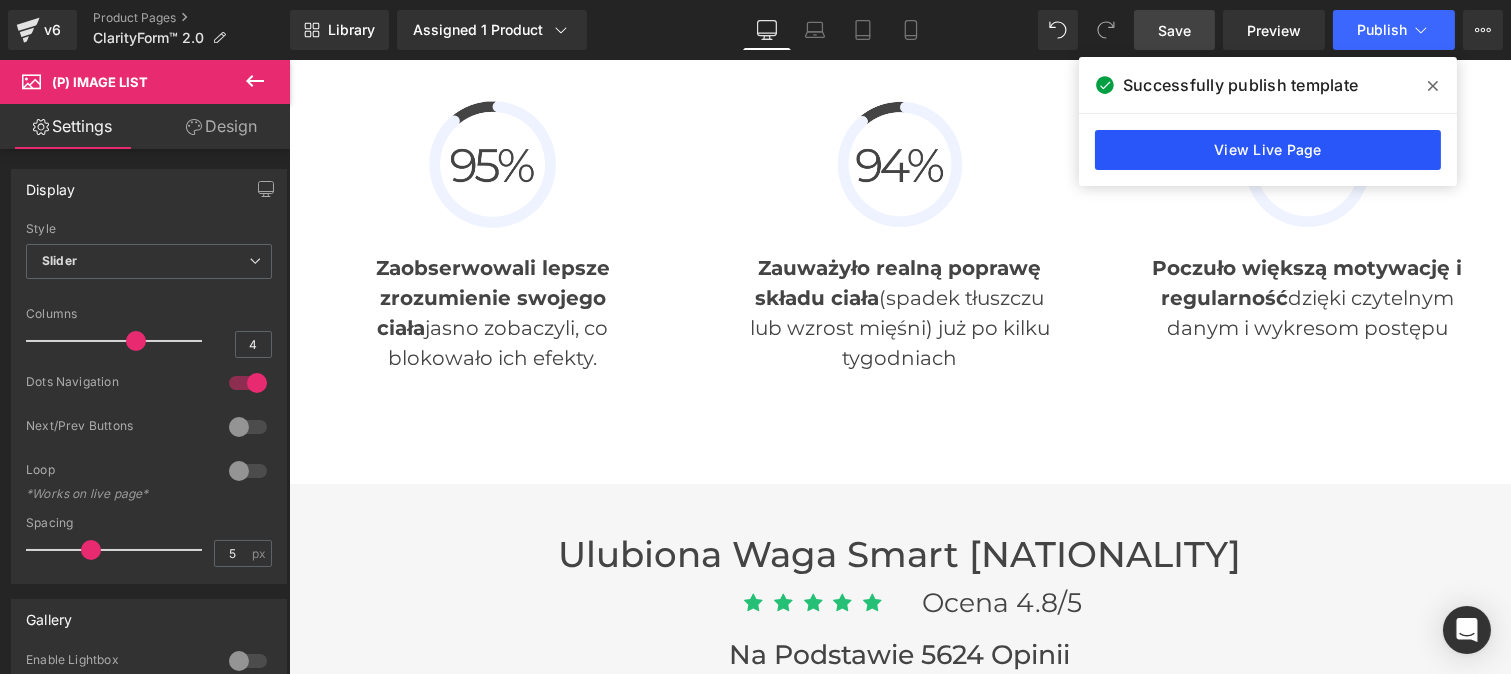 click on "View Live Page" at bounding box center (1268, 150) 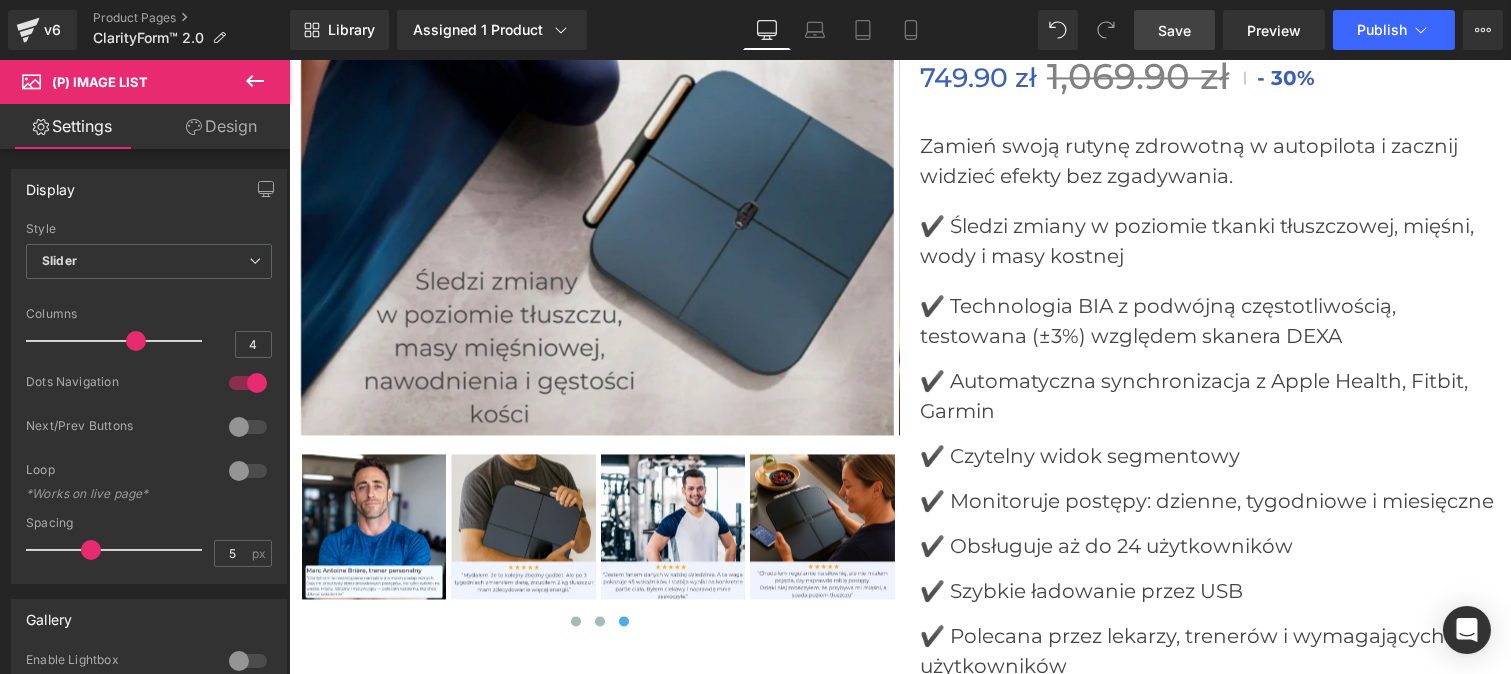 scroll, scrollTop: 7518, scrollLeft: 0, axis: vertical 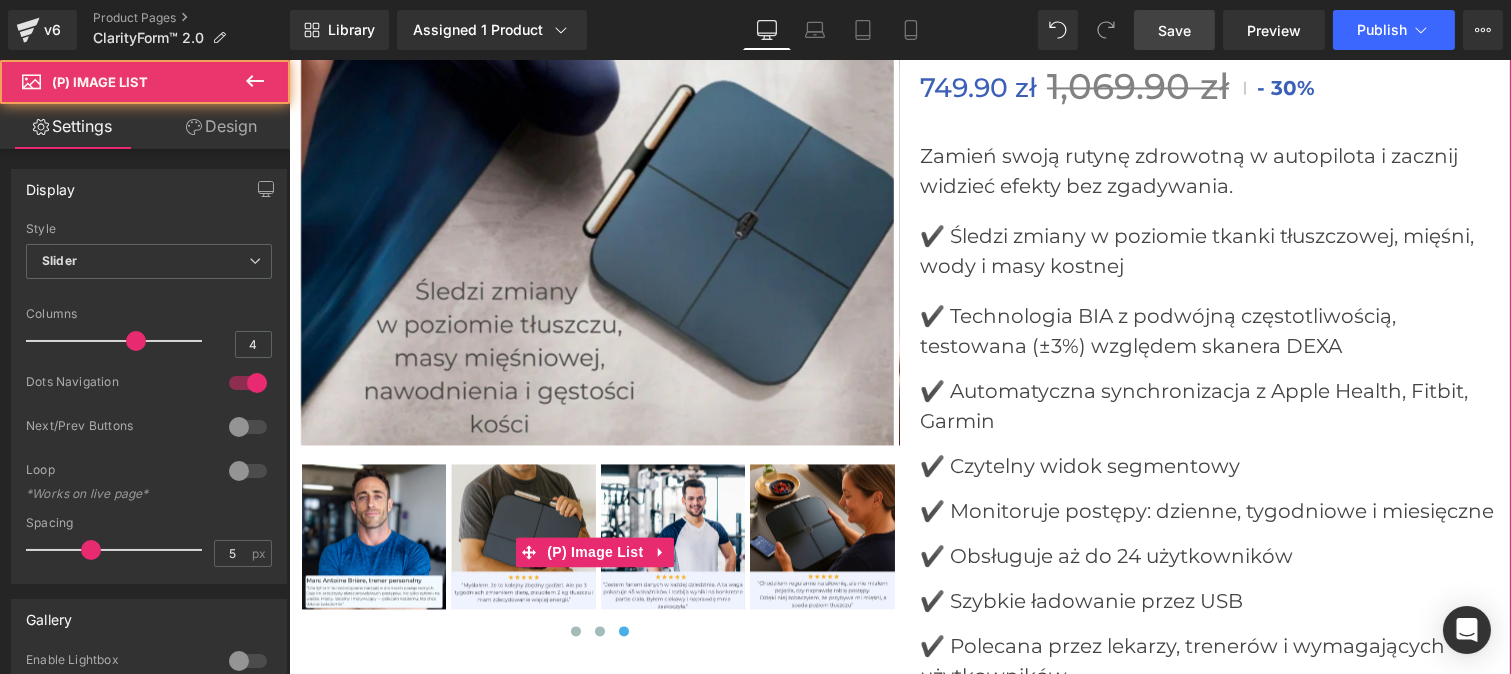 click at bounding box center [522, 536] 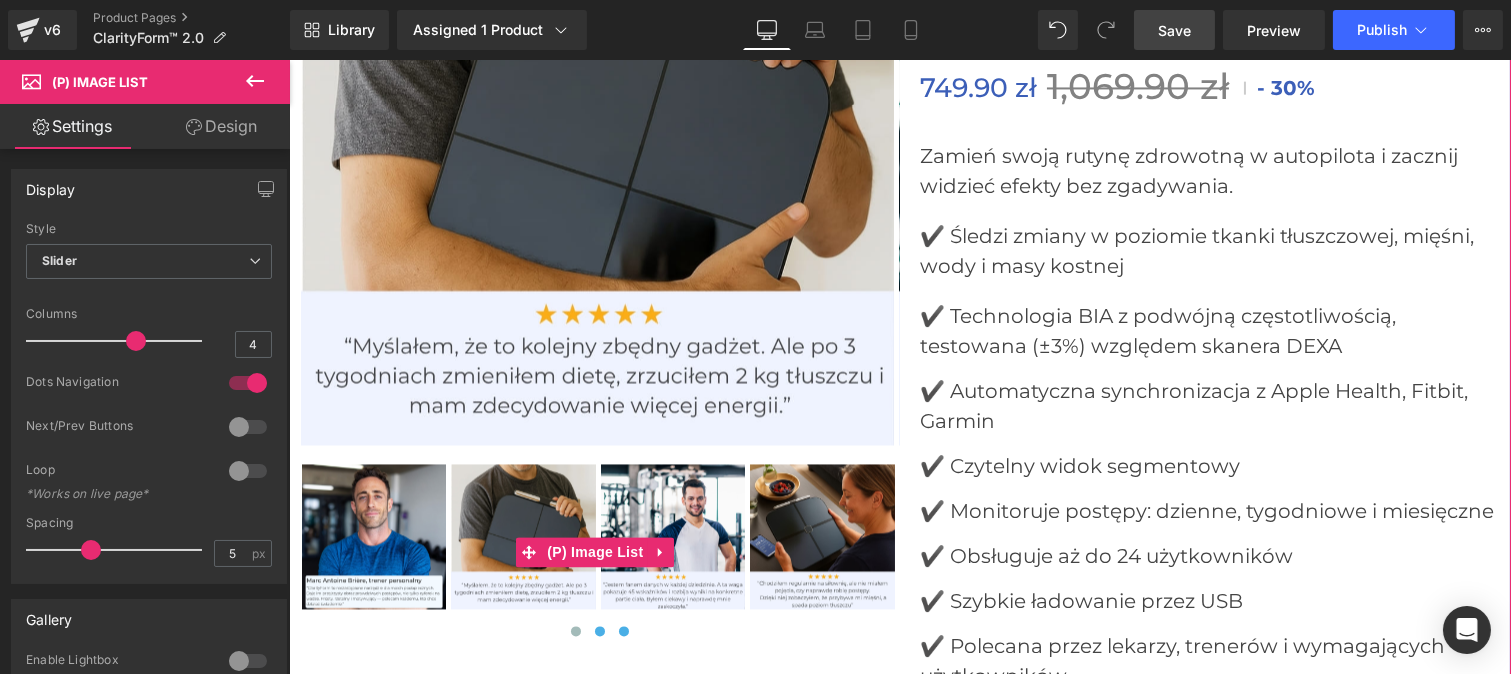 click at bounding box center [599, 631] 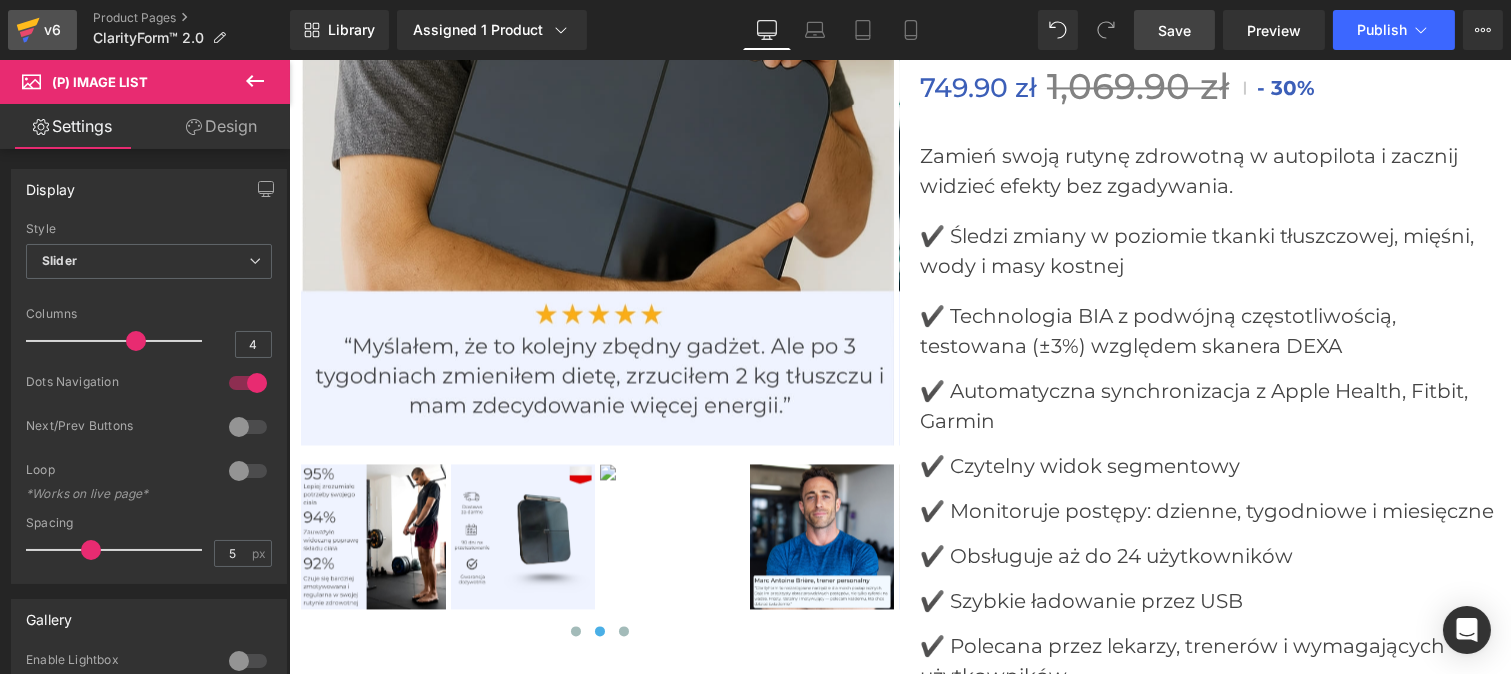 click 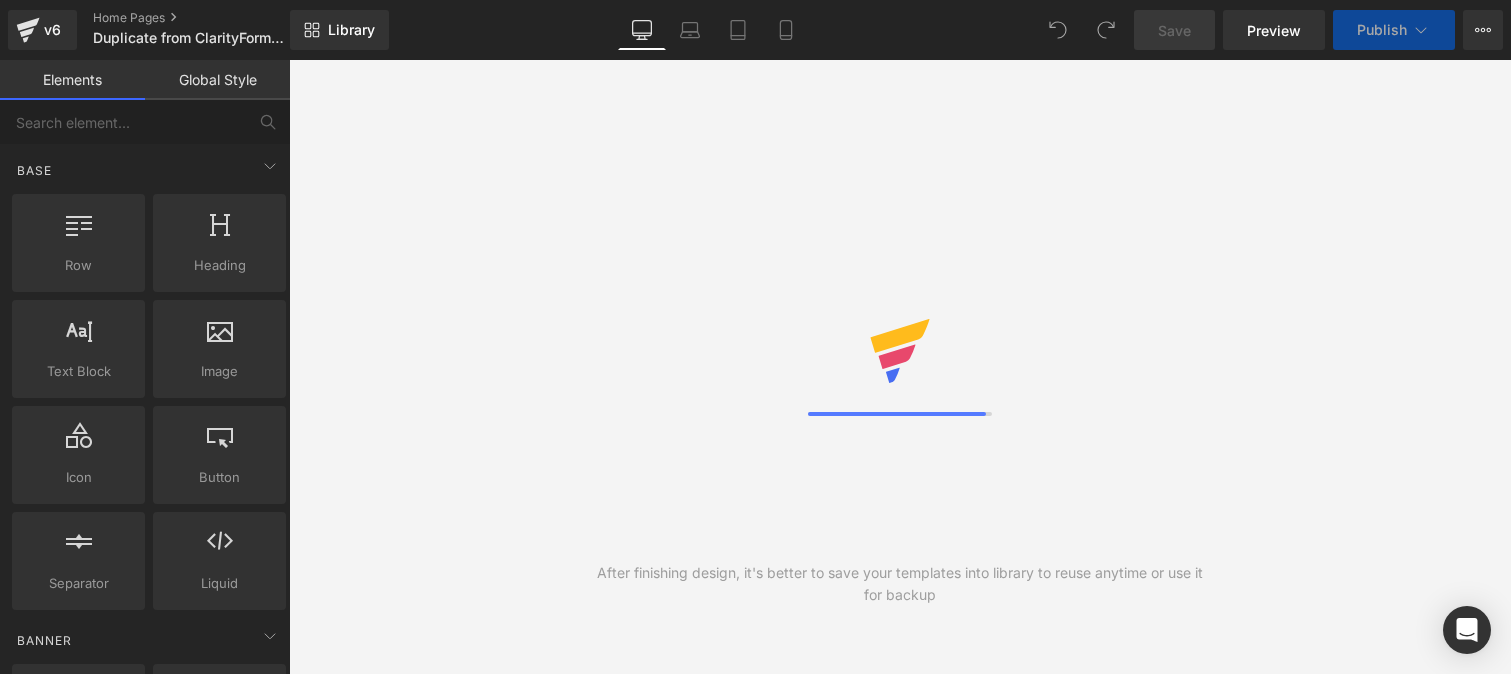 scroll, scrollTop: 0, scrollLeft: 0, axis: both 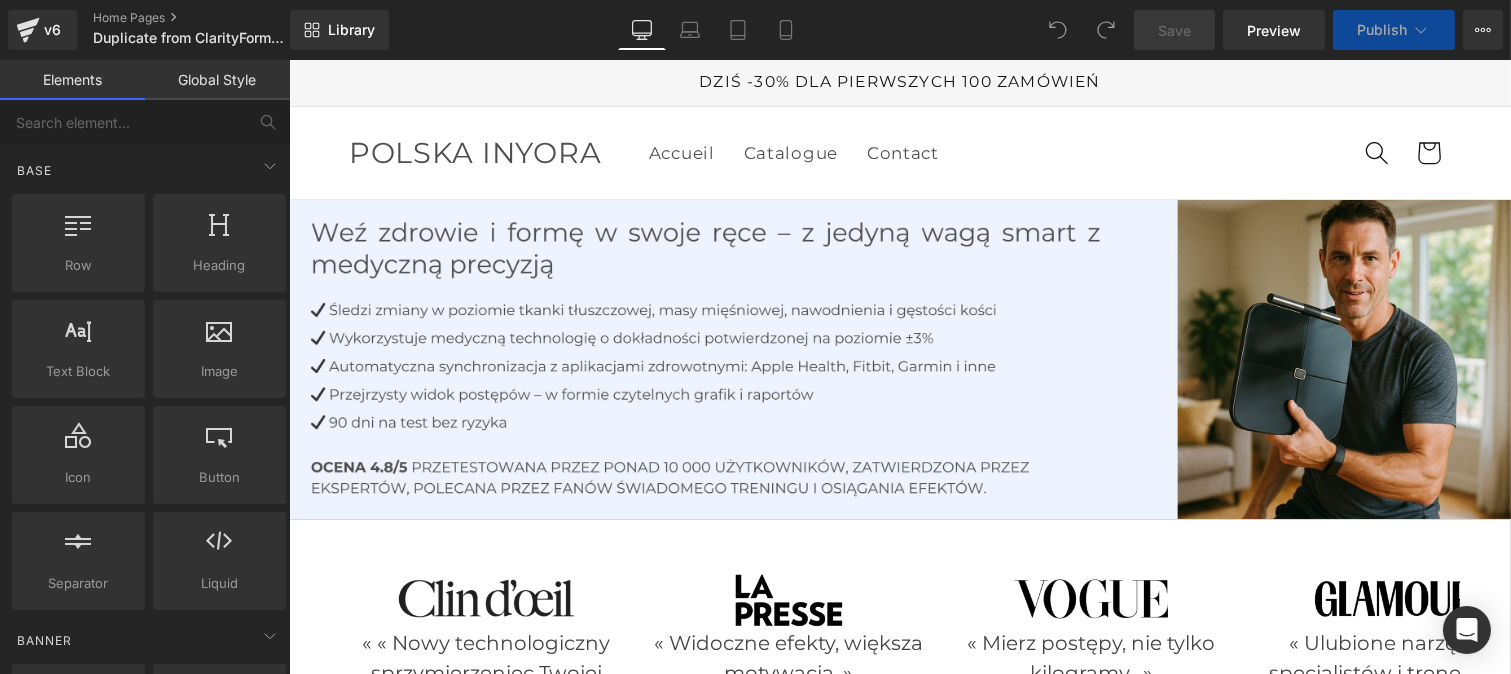 click on "Global Style" at bounding box center (217, 80) 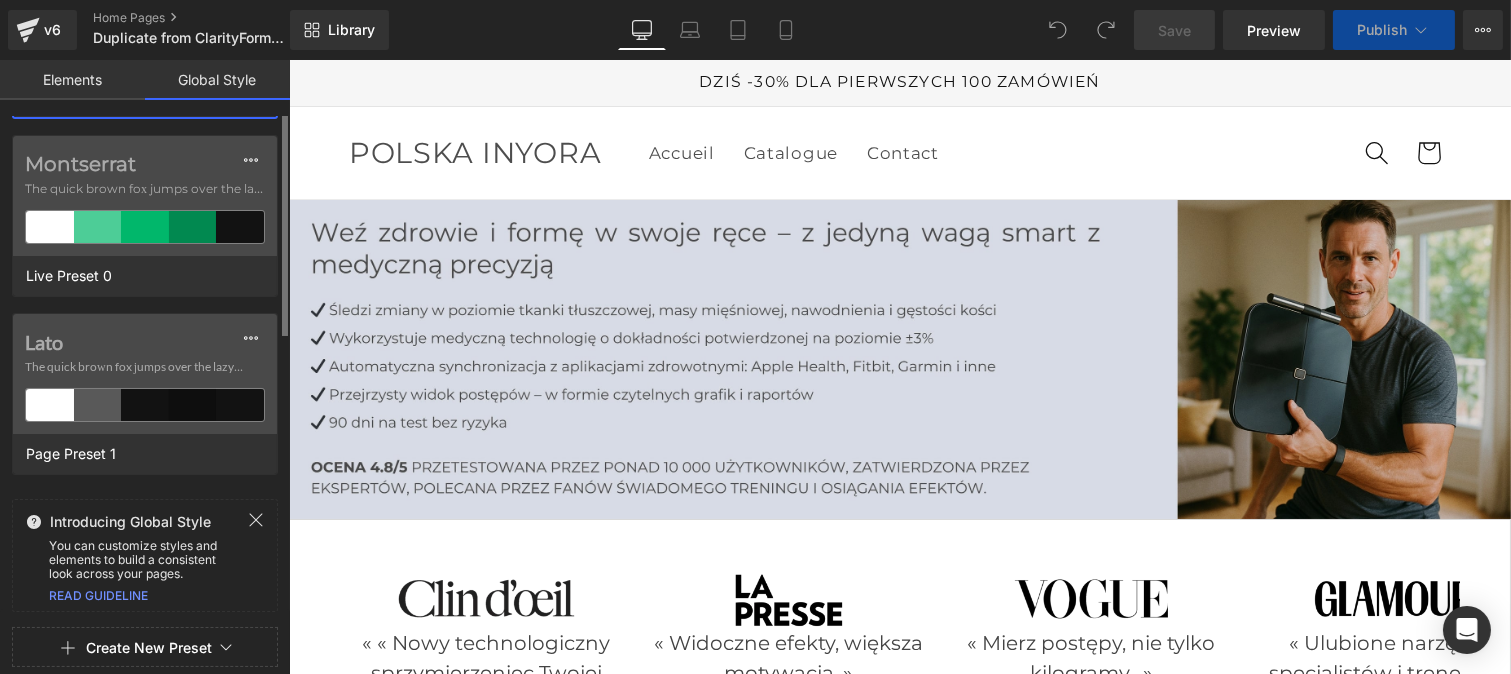 scroll, scrollTop: 0, scrollLeft: 0, axis: both 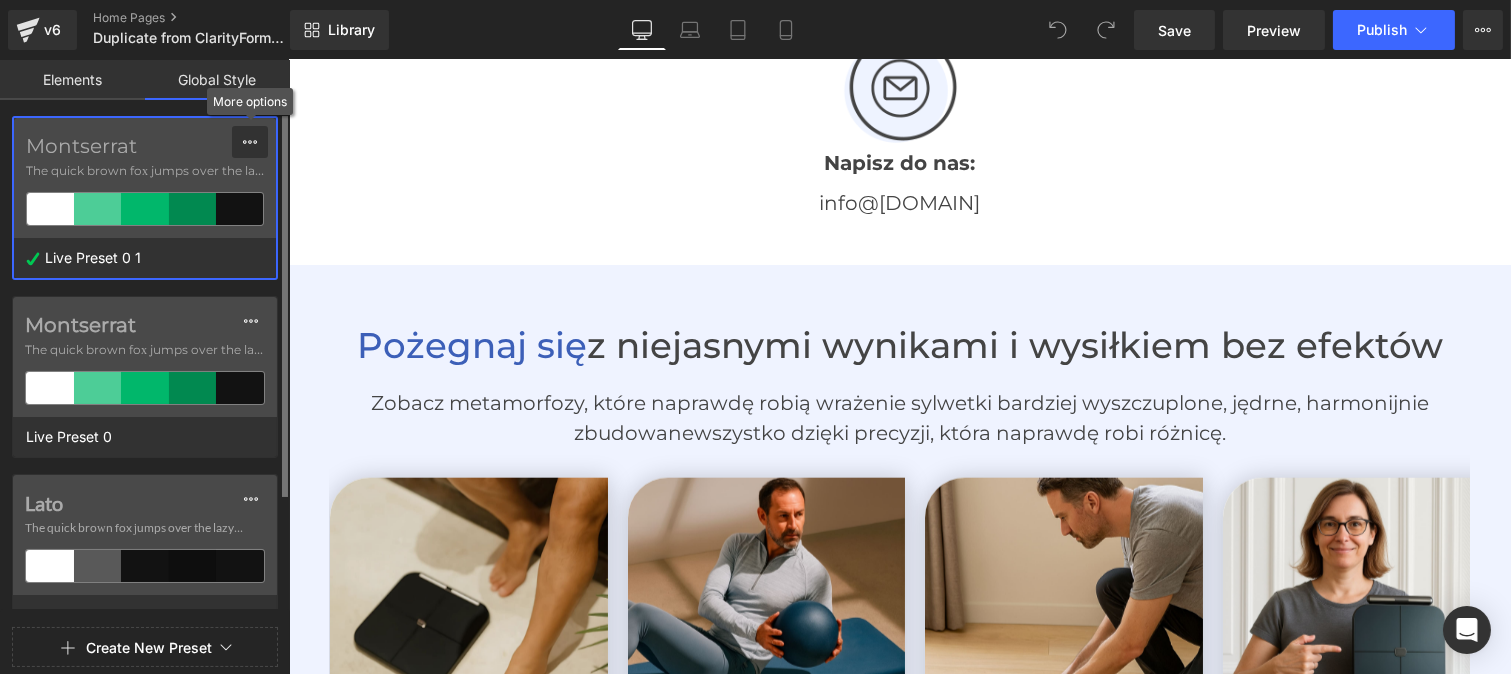 click 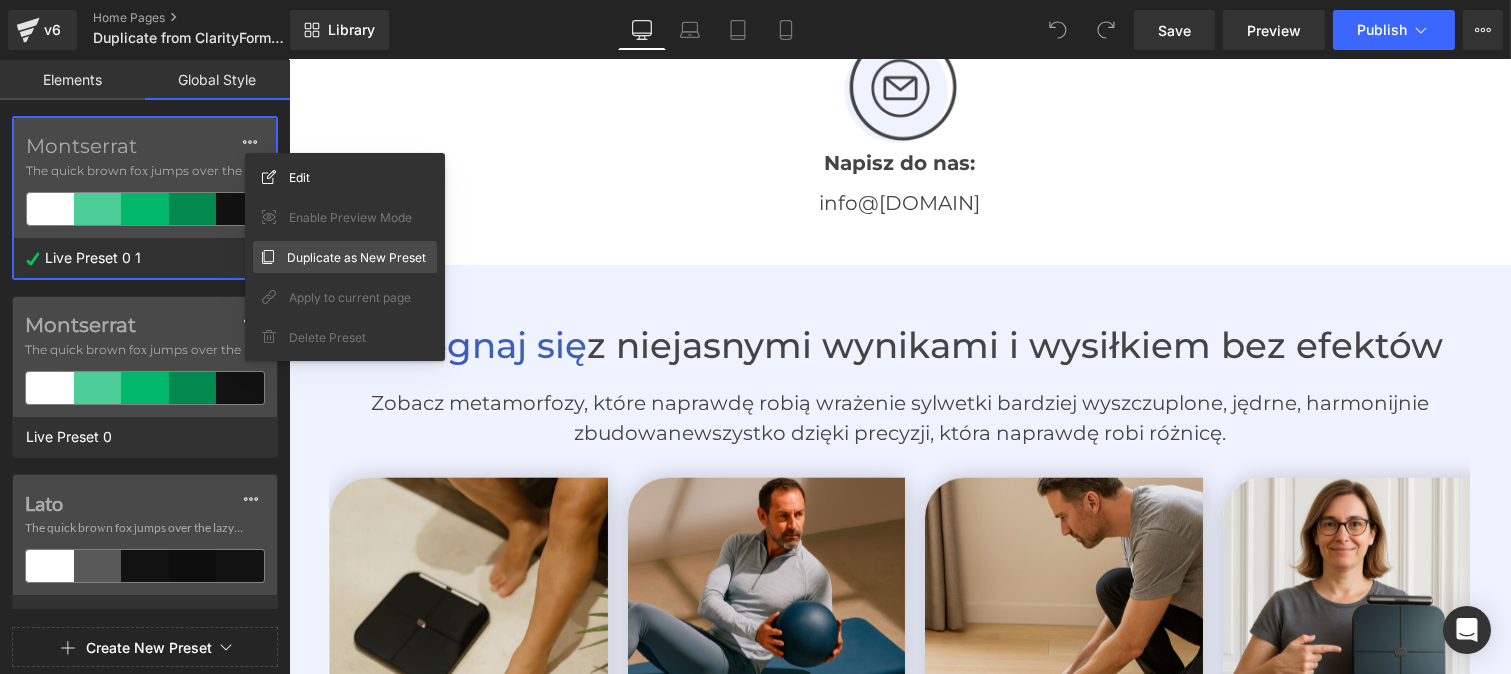 click on "Duplicate as New Preset" at bounding box center [356, 257] 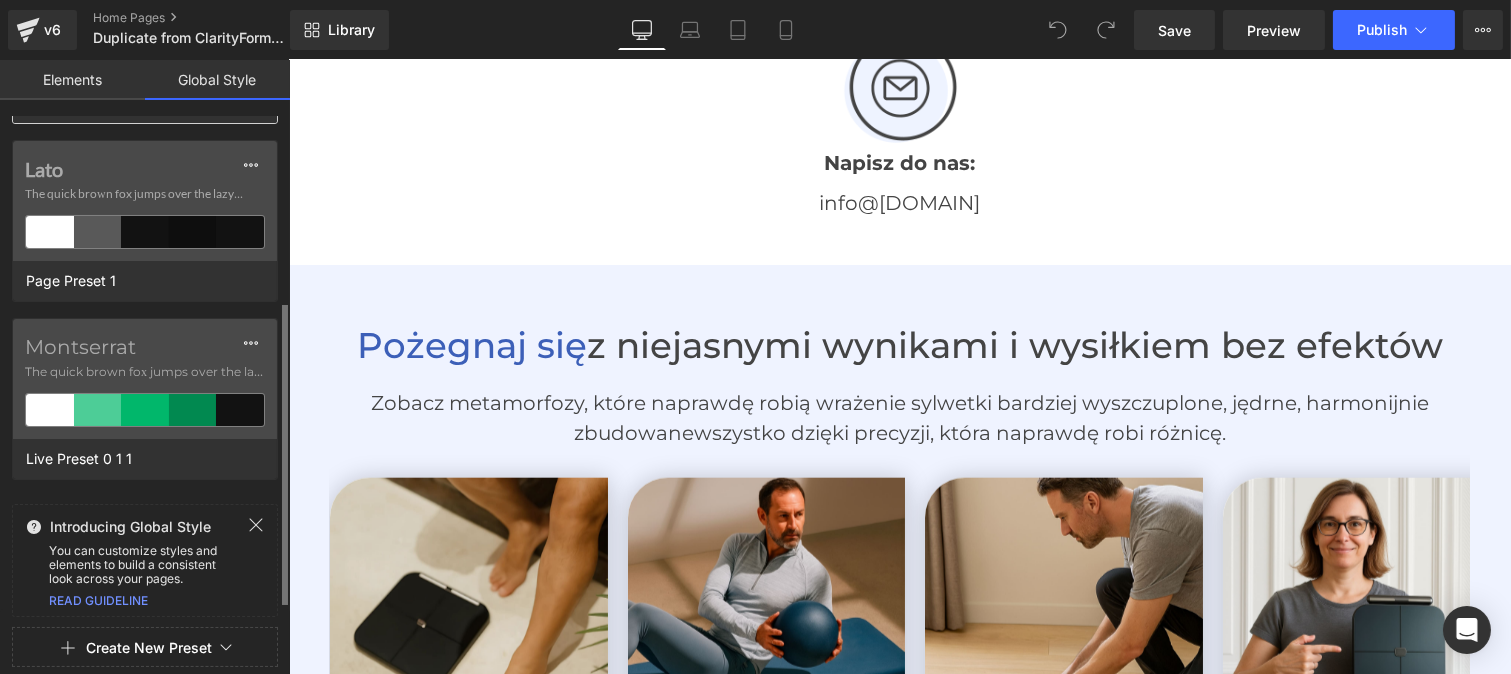 scroll, scrollTop: 338, scrollLeft: 0, axis: vertical 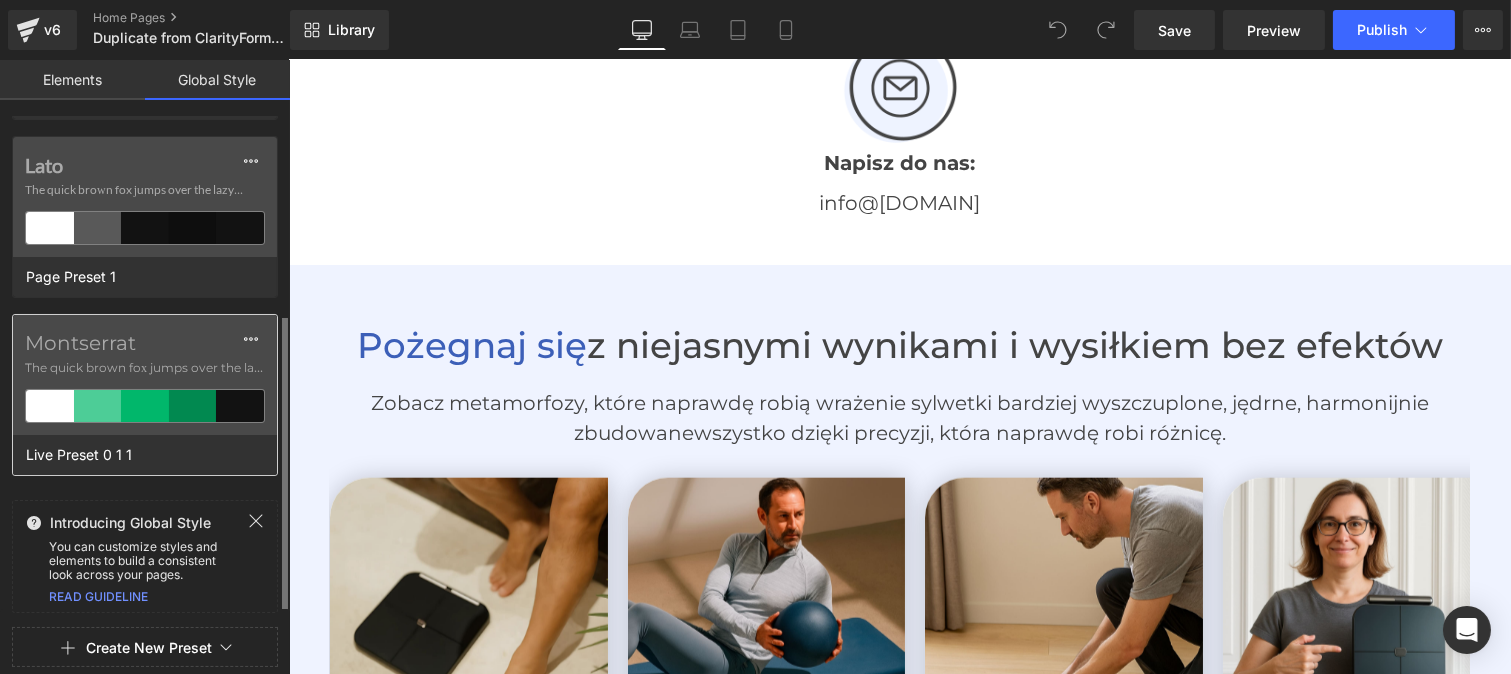 click on "Montserrat" at bounding box center [145, 343] 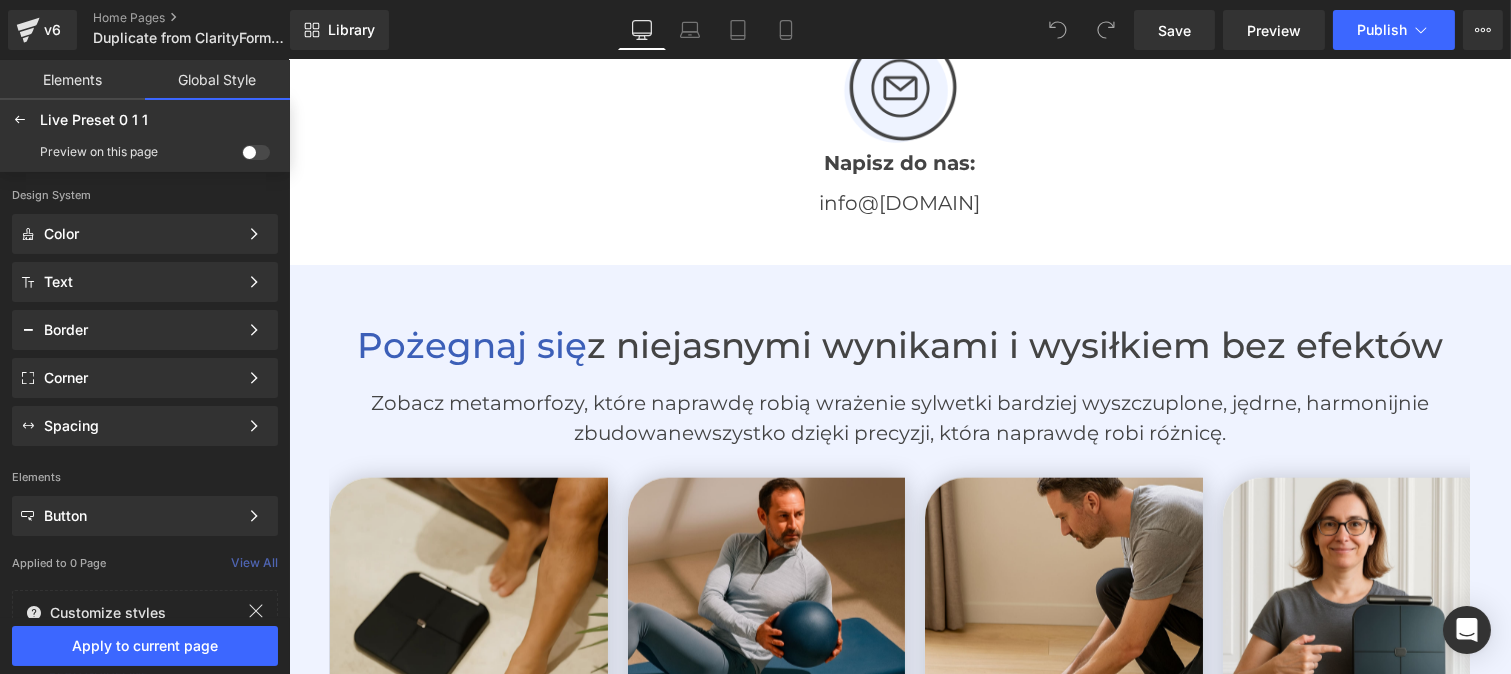 click at bounding box center (256, 152) 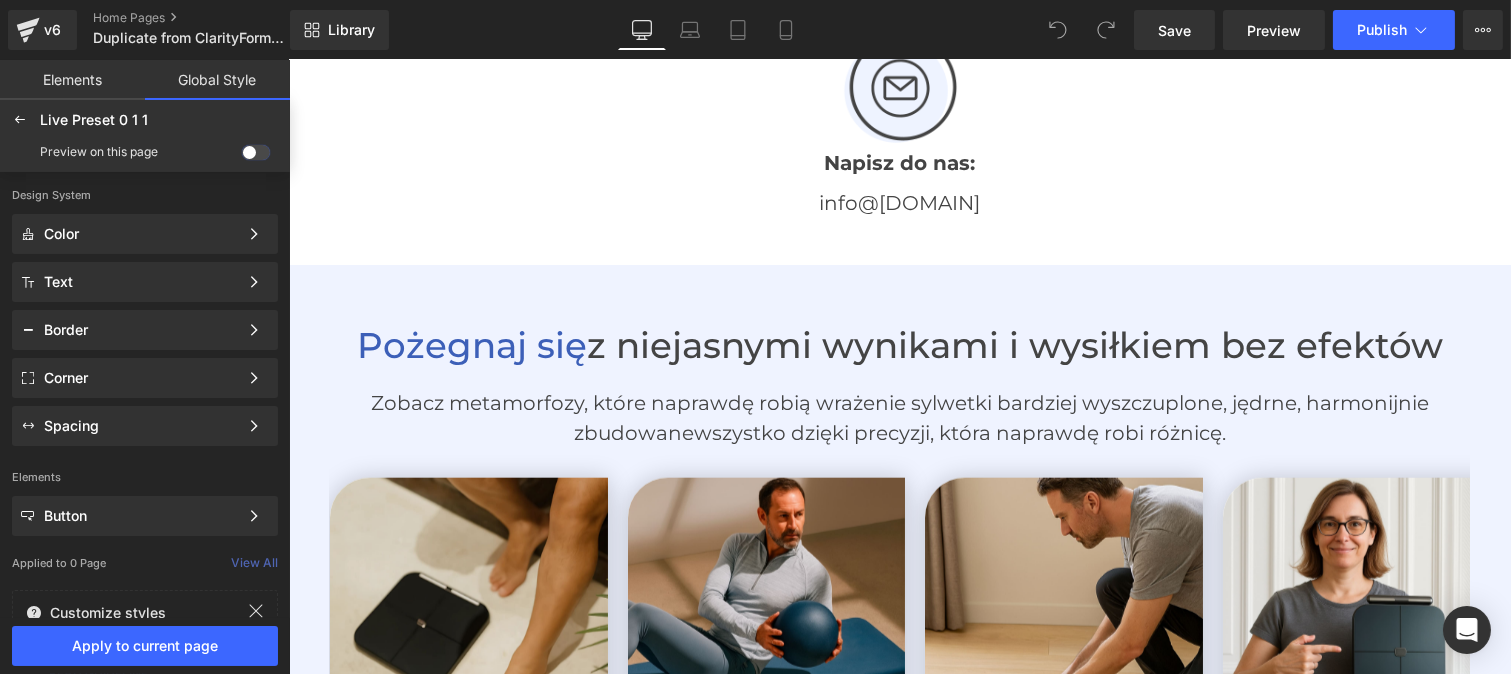 click at bounding box center (242, 156) 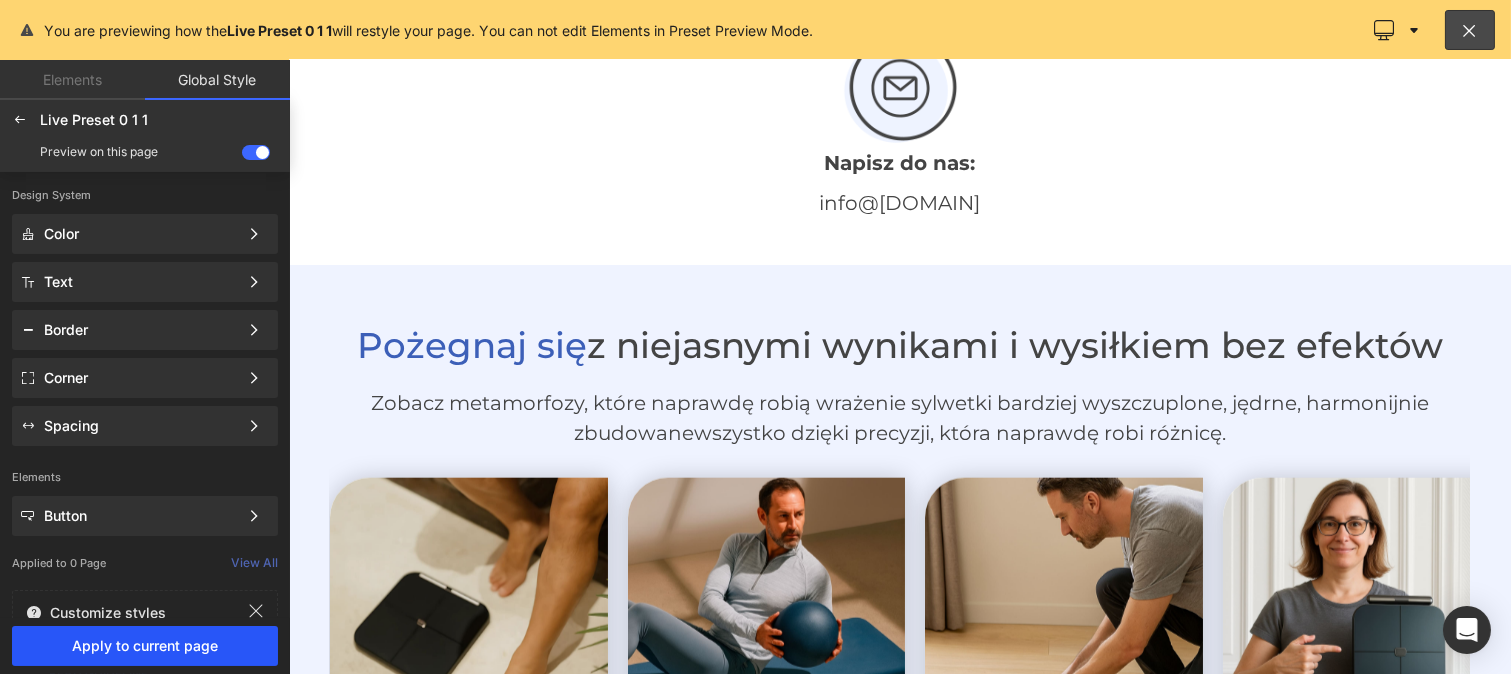 click on "Apply to current page" at bounding box center (145, 646) 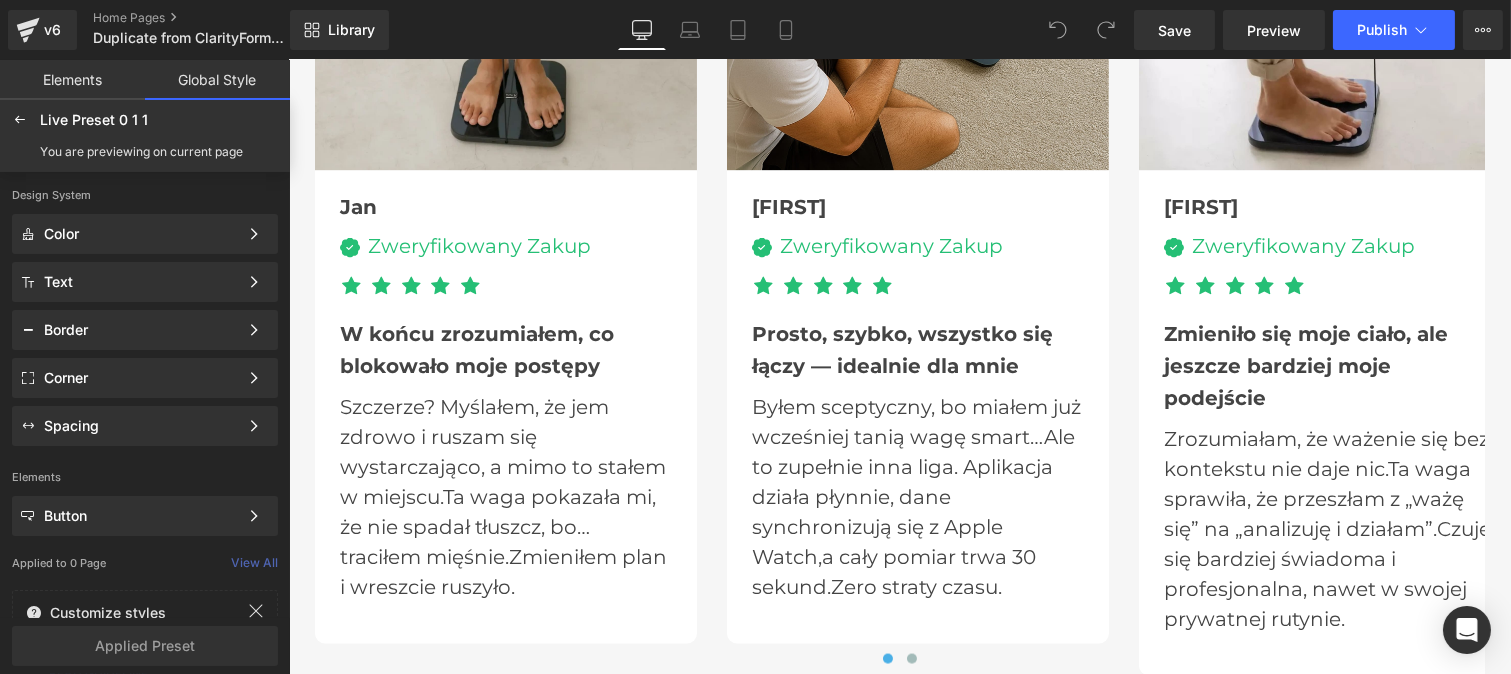 scroll, scrollTop: 6035, scrollLeft: 0, axis: vertical 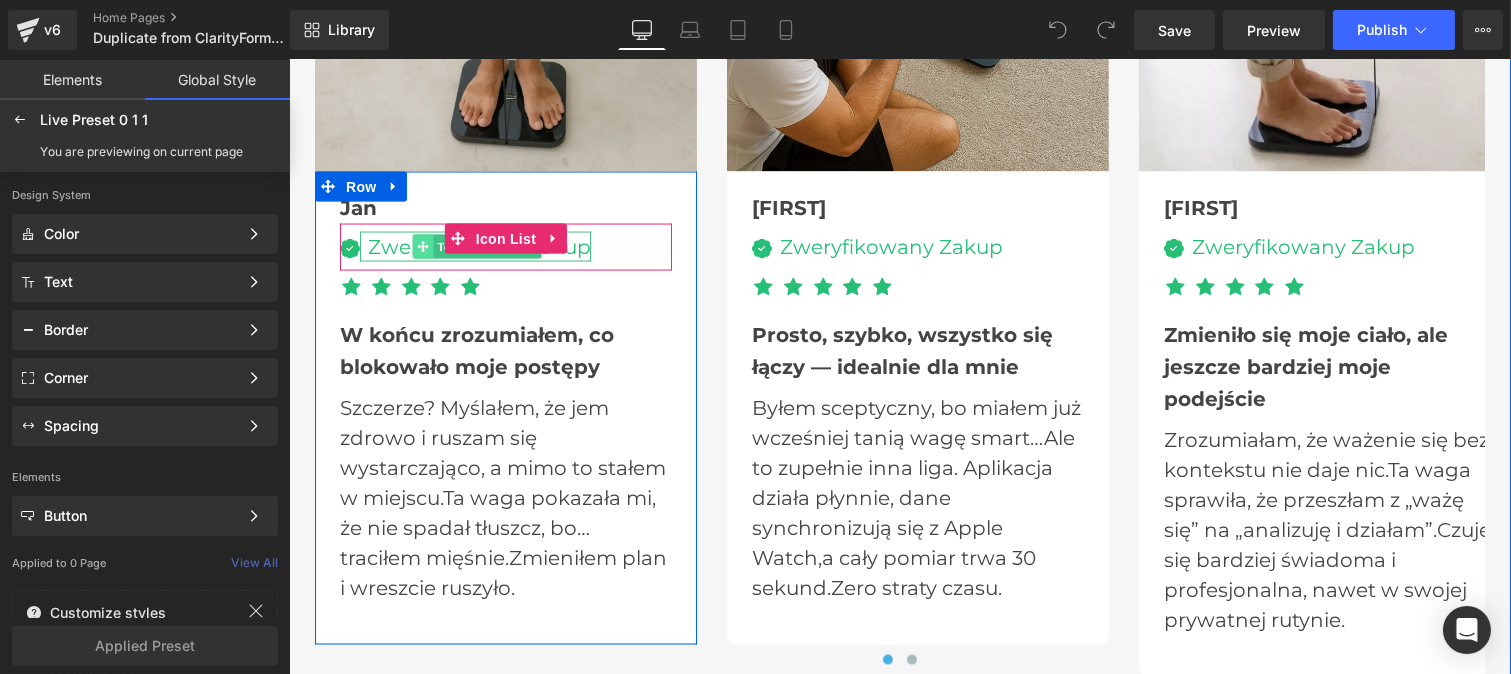click 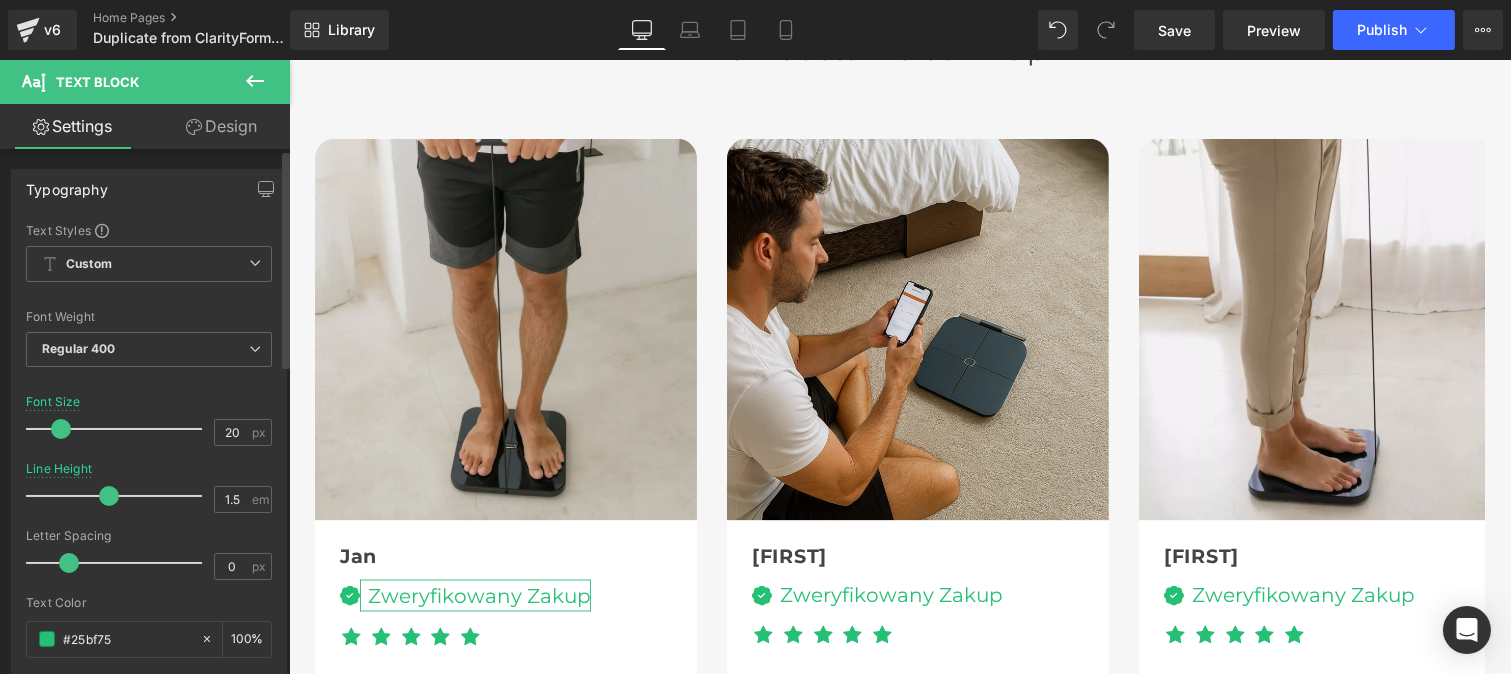 drag, startPoint x: 95, startPoint y: 494, endPoint x: 103, endPoint y: 517, distance: 24.351591 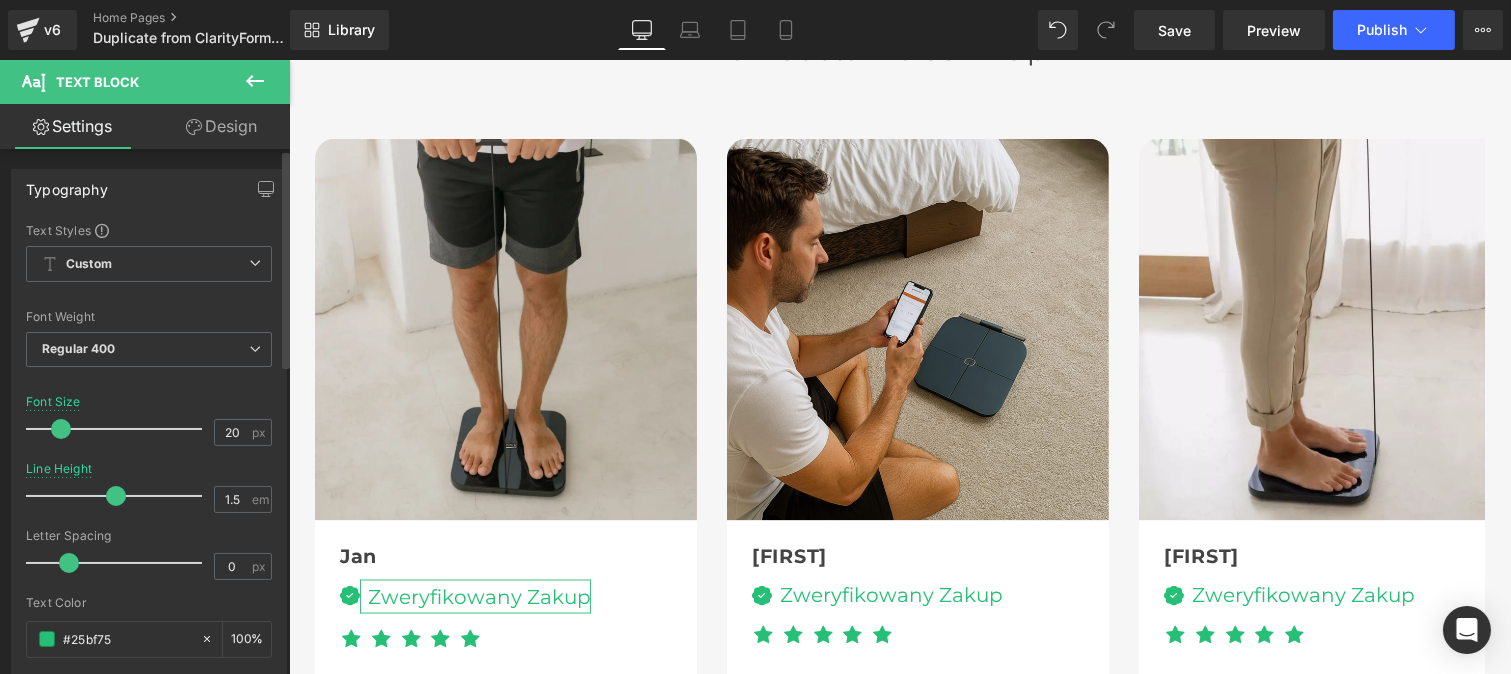 click at bounding box center [116, 496] 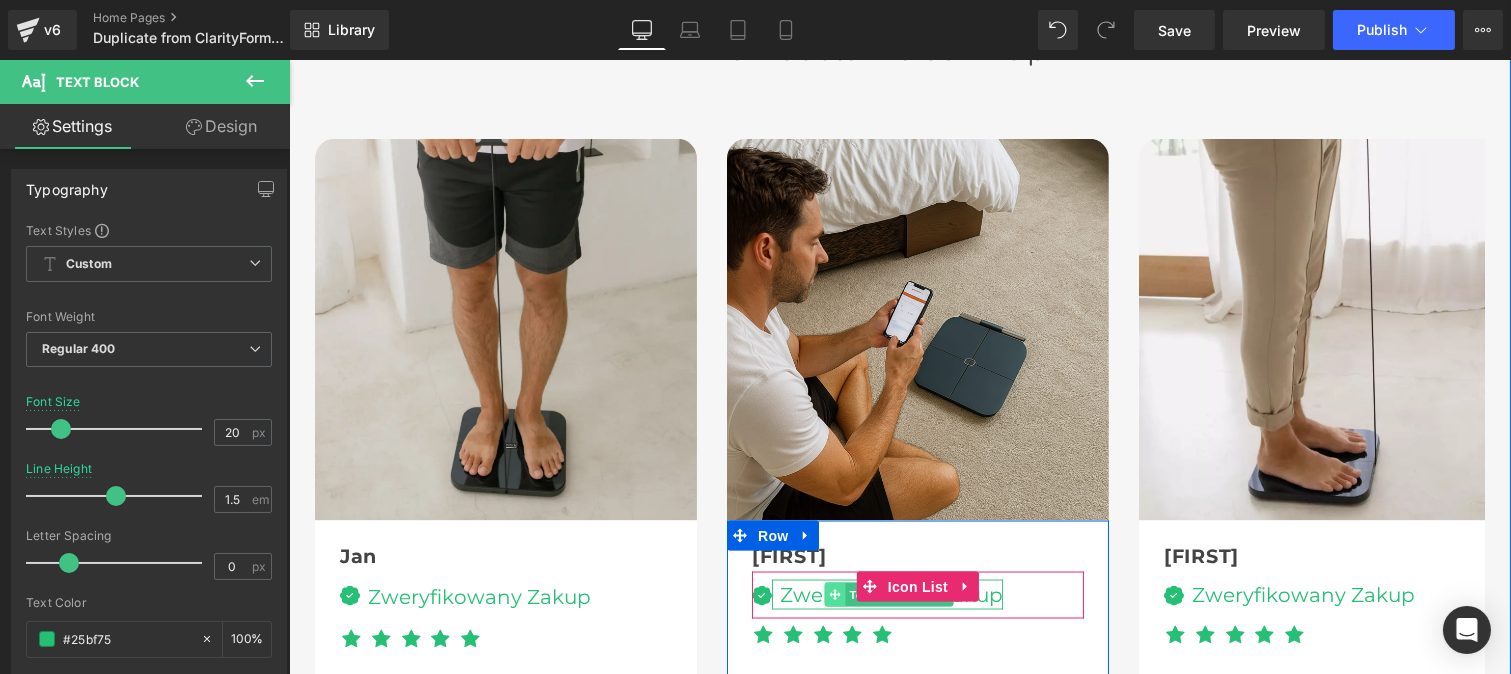 click 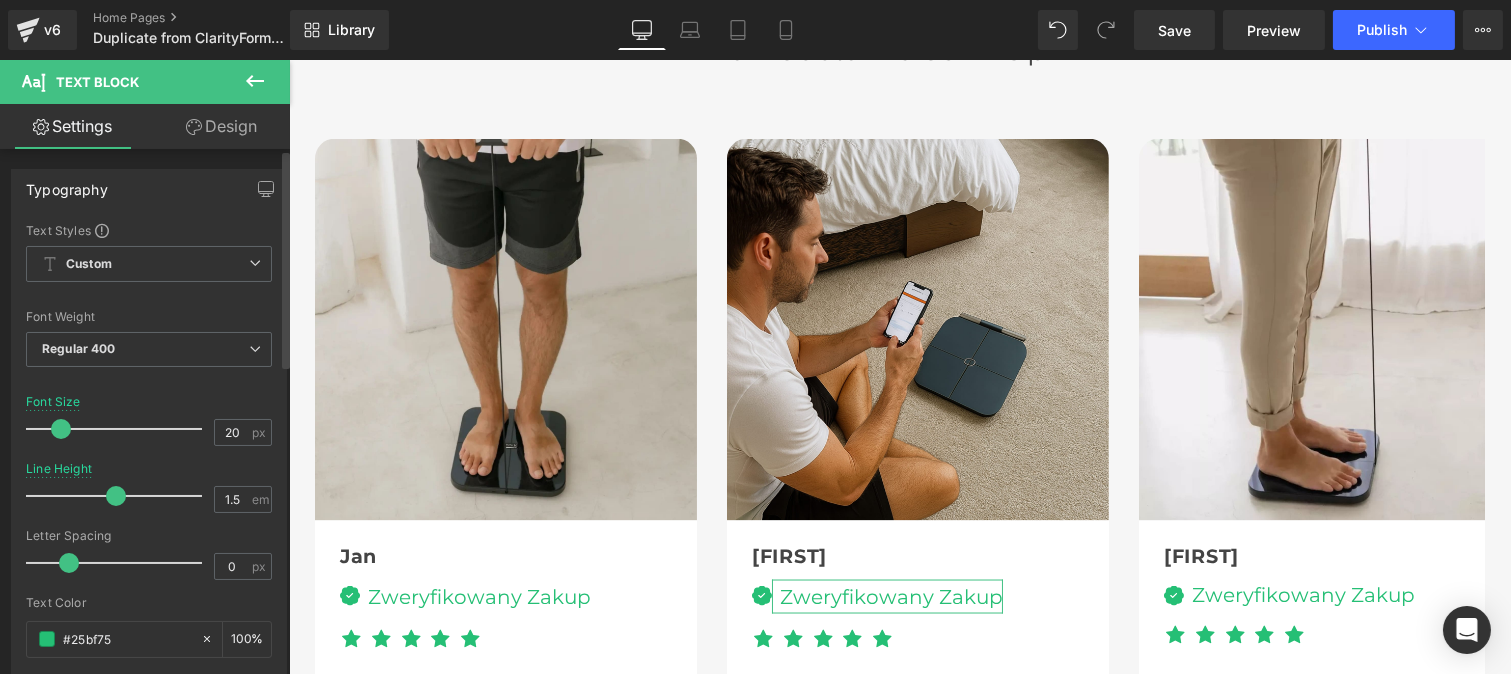drag, startPoint x: 97, startPoint y: 494, endPoint x: 108, endPoint y: 495, distance: 11.045361 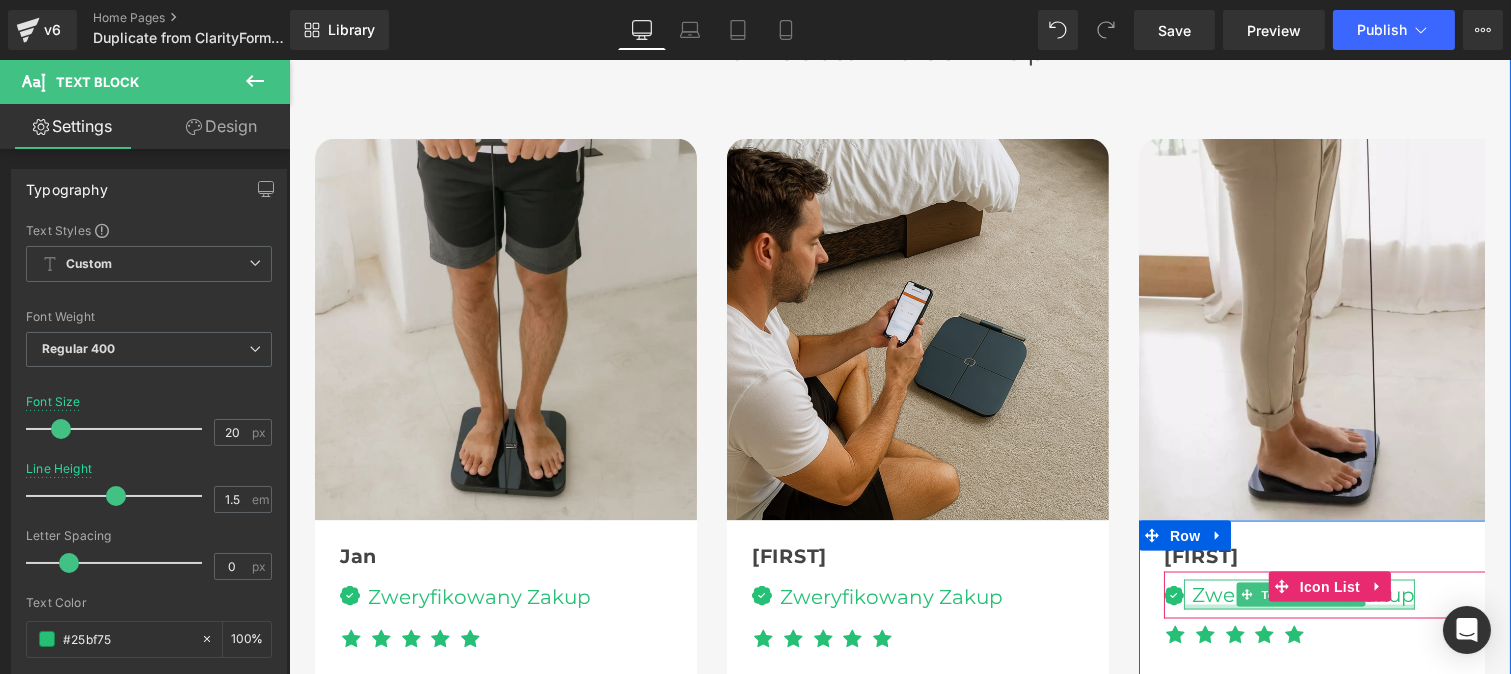 click at bounding box center (1298, 607) 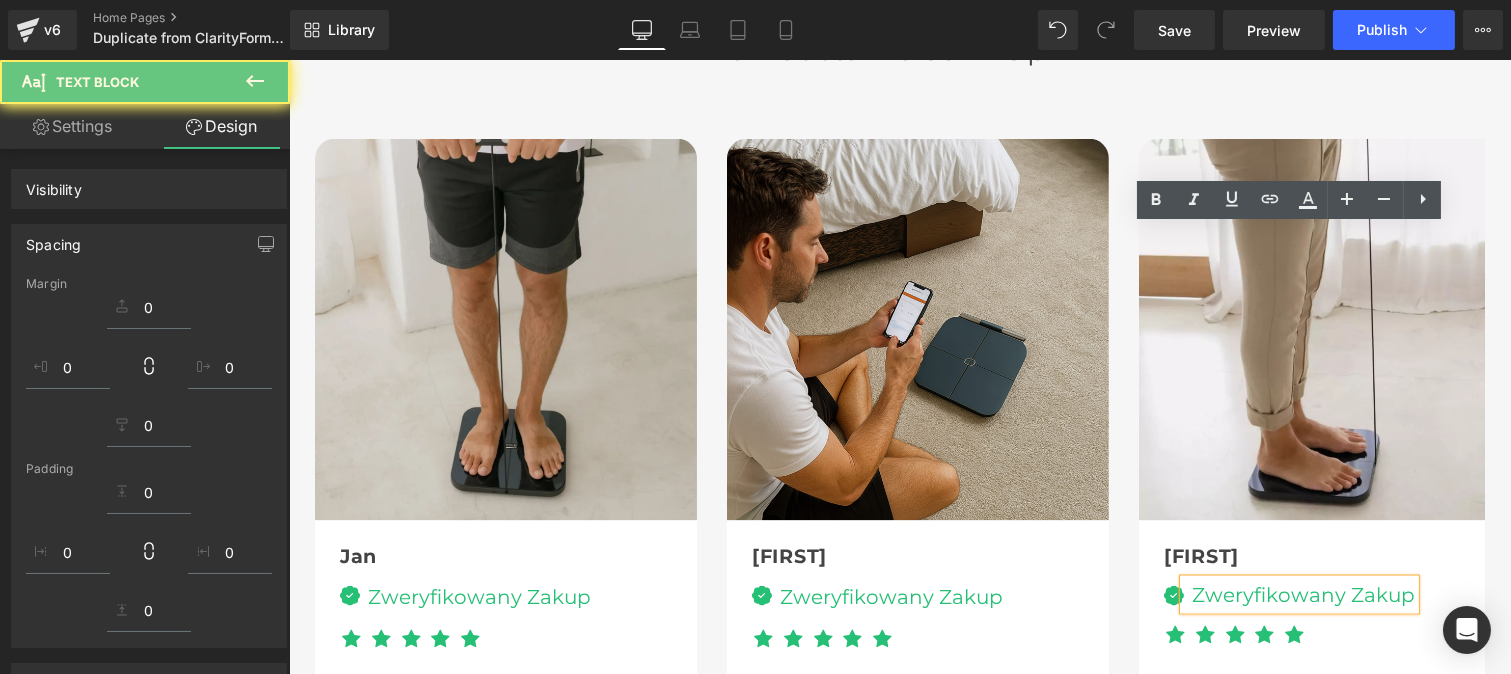 click on "Zweryfikowany Zakup" at bounding box center (1302, 595) 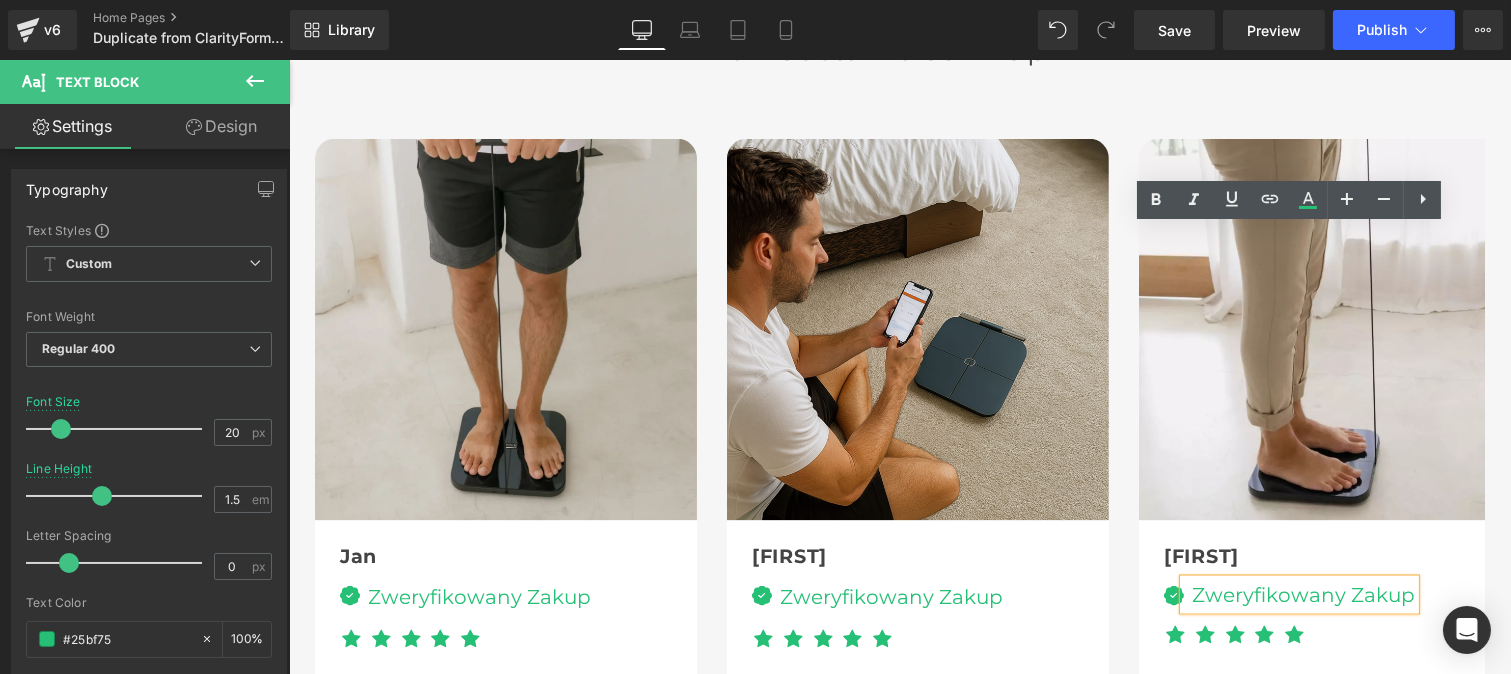 click on "Image         Jan Text Block
Image
Zweryfikowany Zakup
Text Block
Icon List
Icon
Icon" at bounding box center (1550, 587) 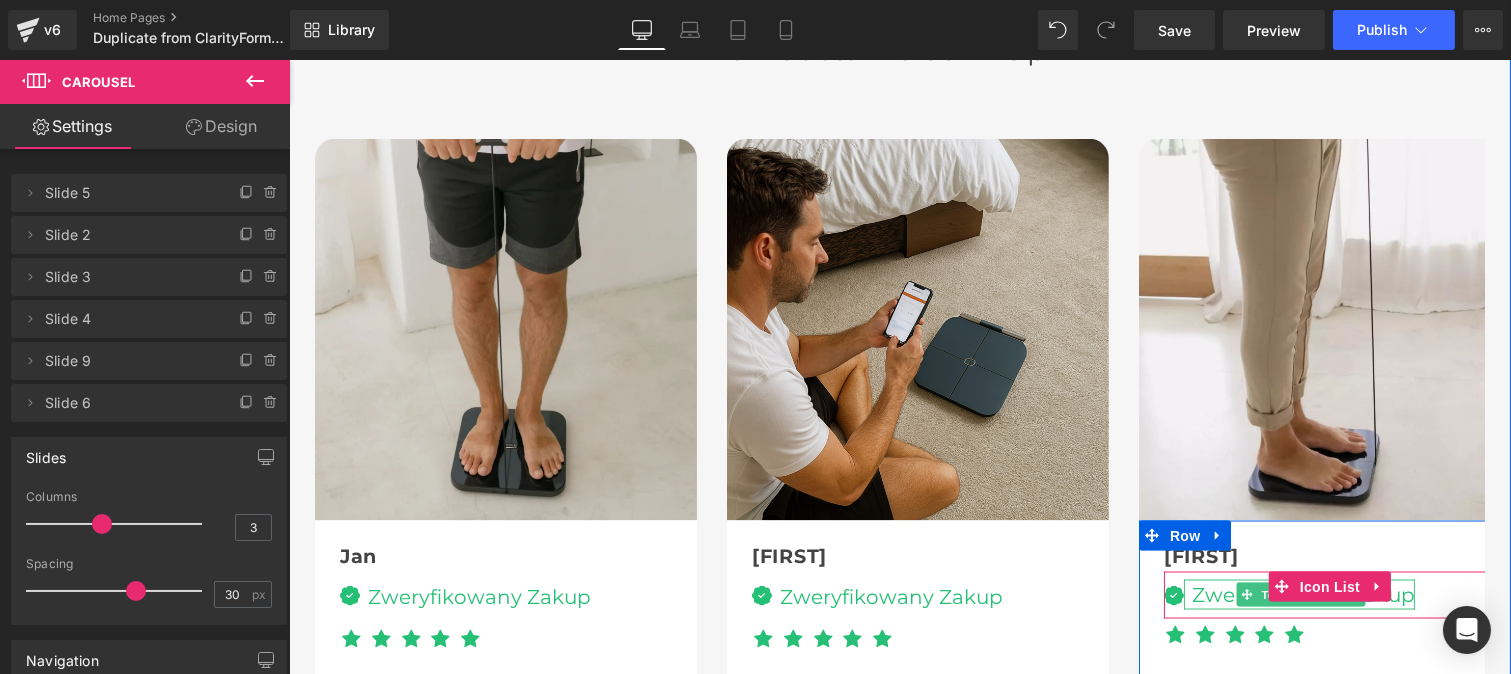 click on "Zweryfikowany Zakup" at bounding box center [1302, 595] 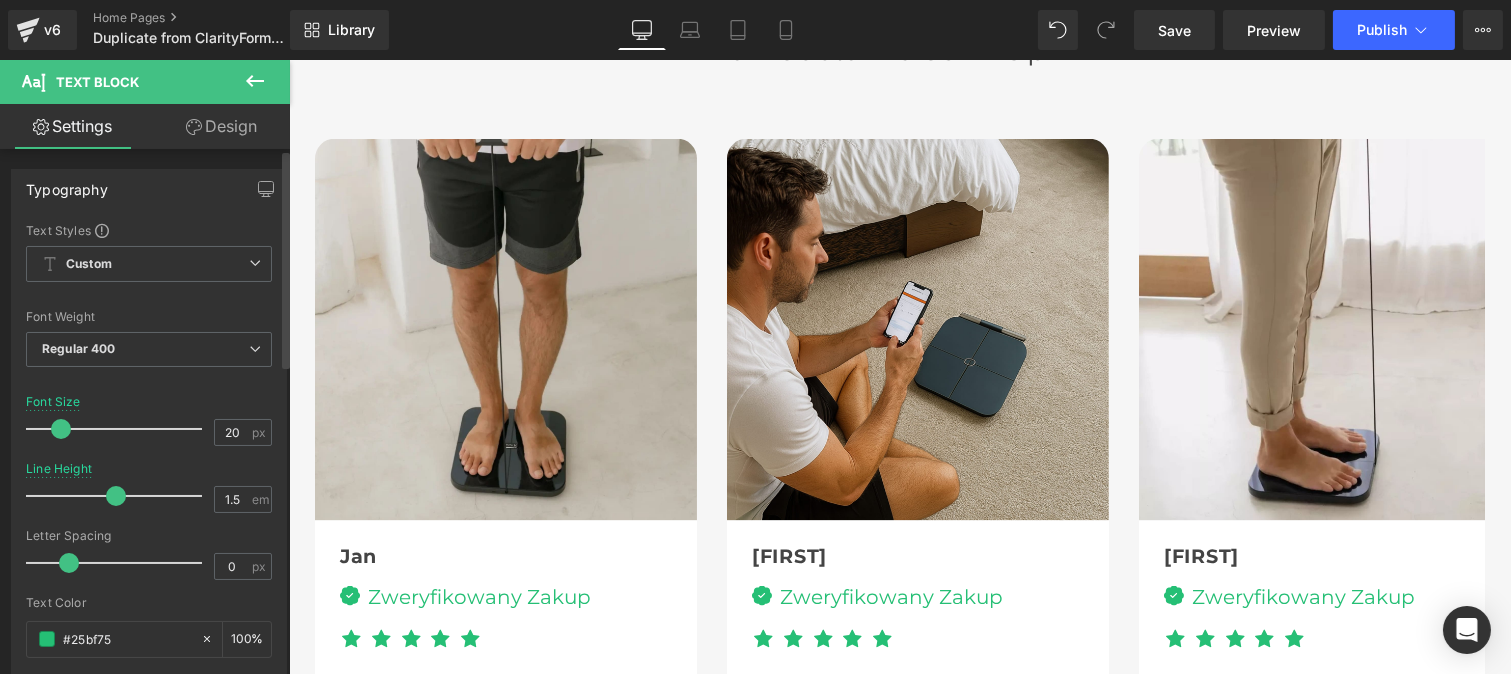 drag, startPoint x: 100, startPoint y: 488, endPoint x: 110, endPoint y: 495, distance: 12.206555 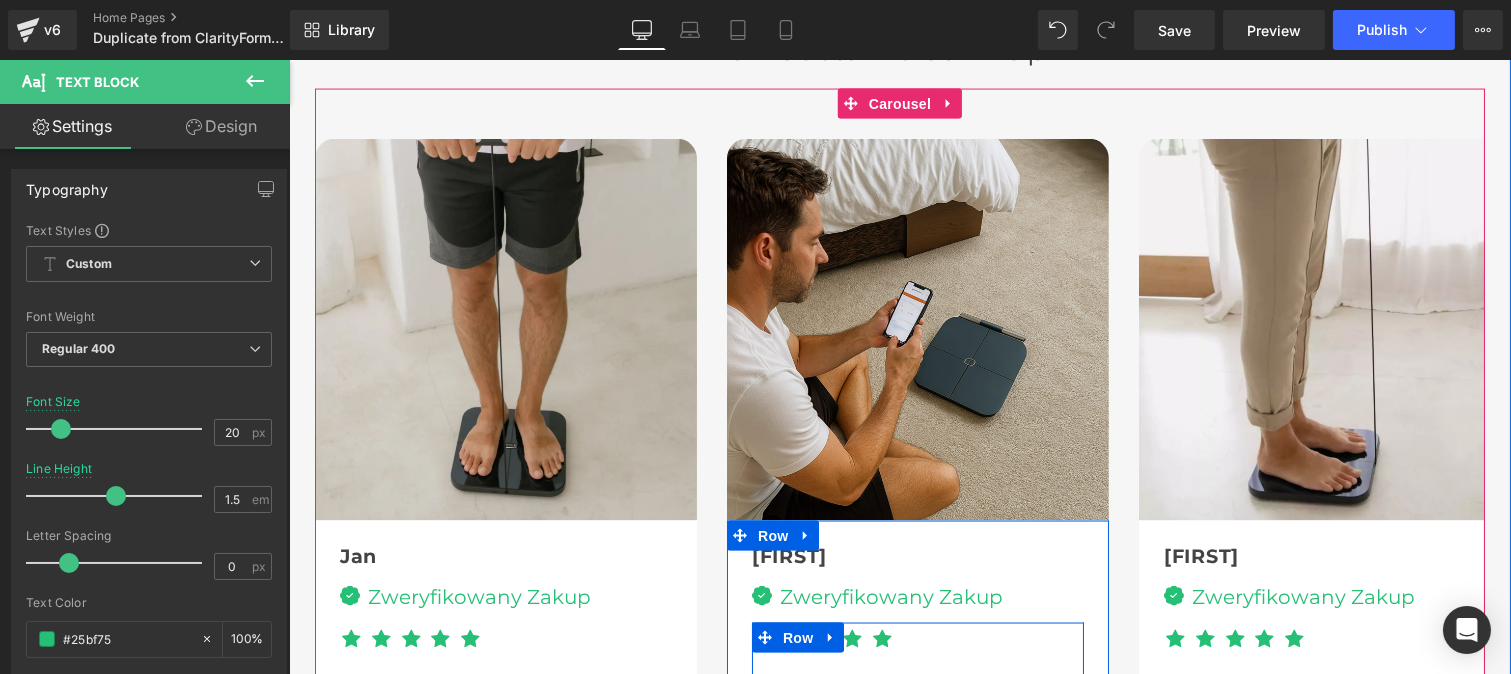 scroll, scrollTop: 6096, scrollLeft: 0, axis: vertical 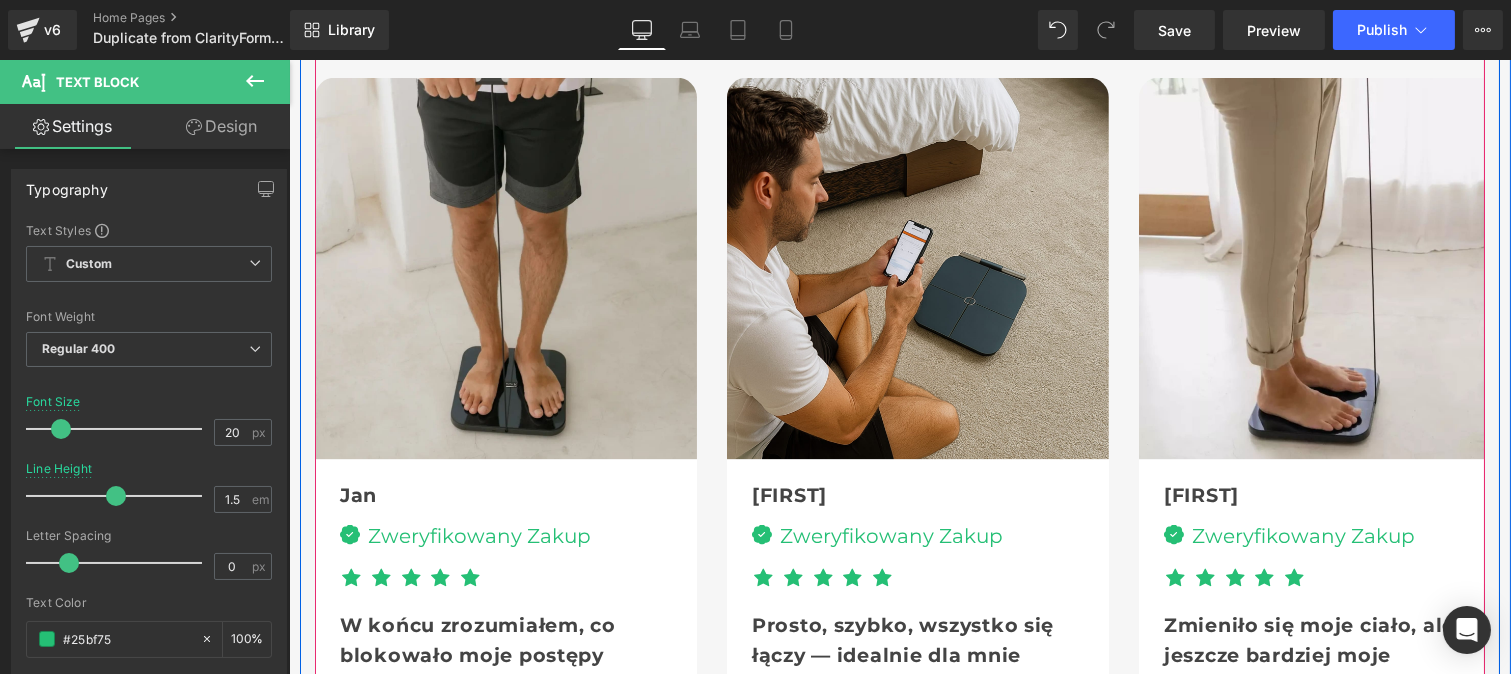 click at bounding box center (911, 961) 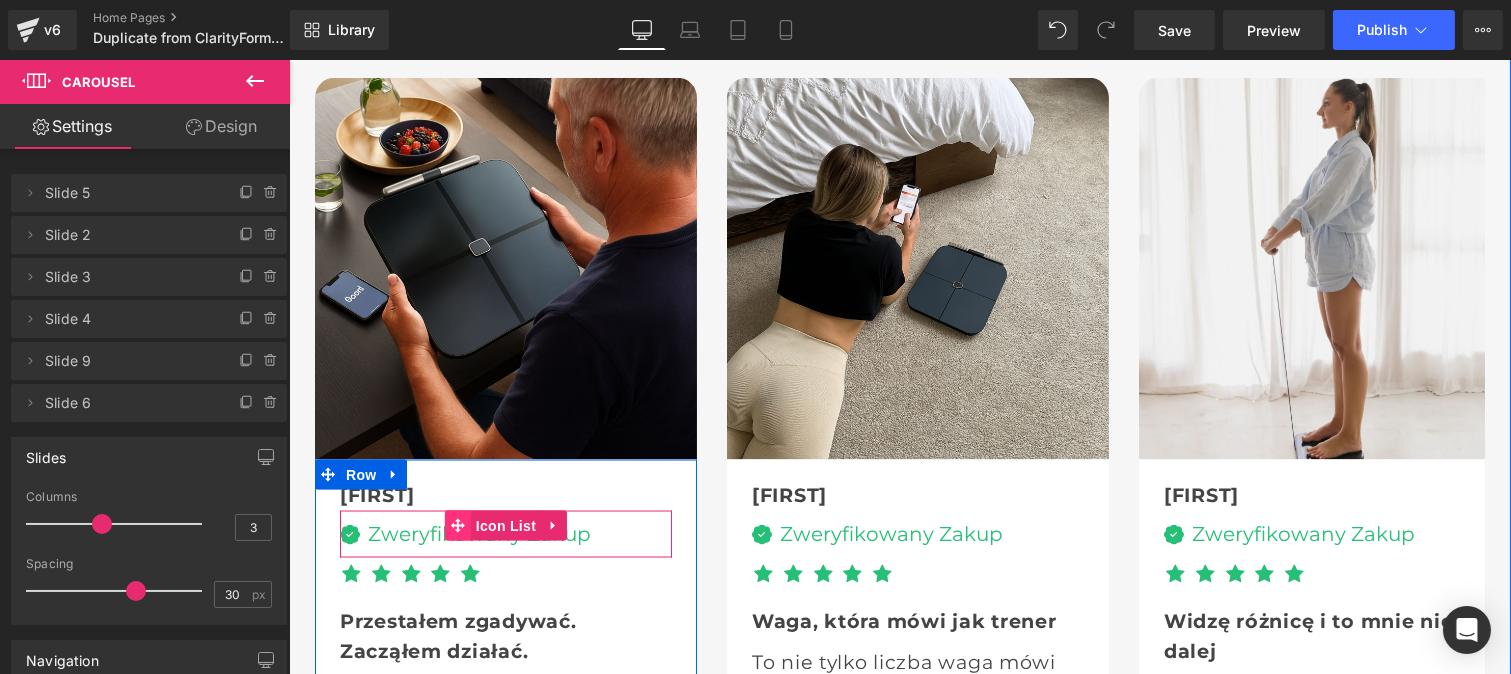click at bounding box center (457, 526) 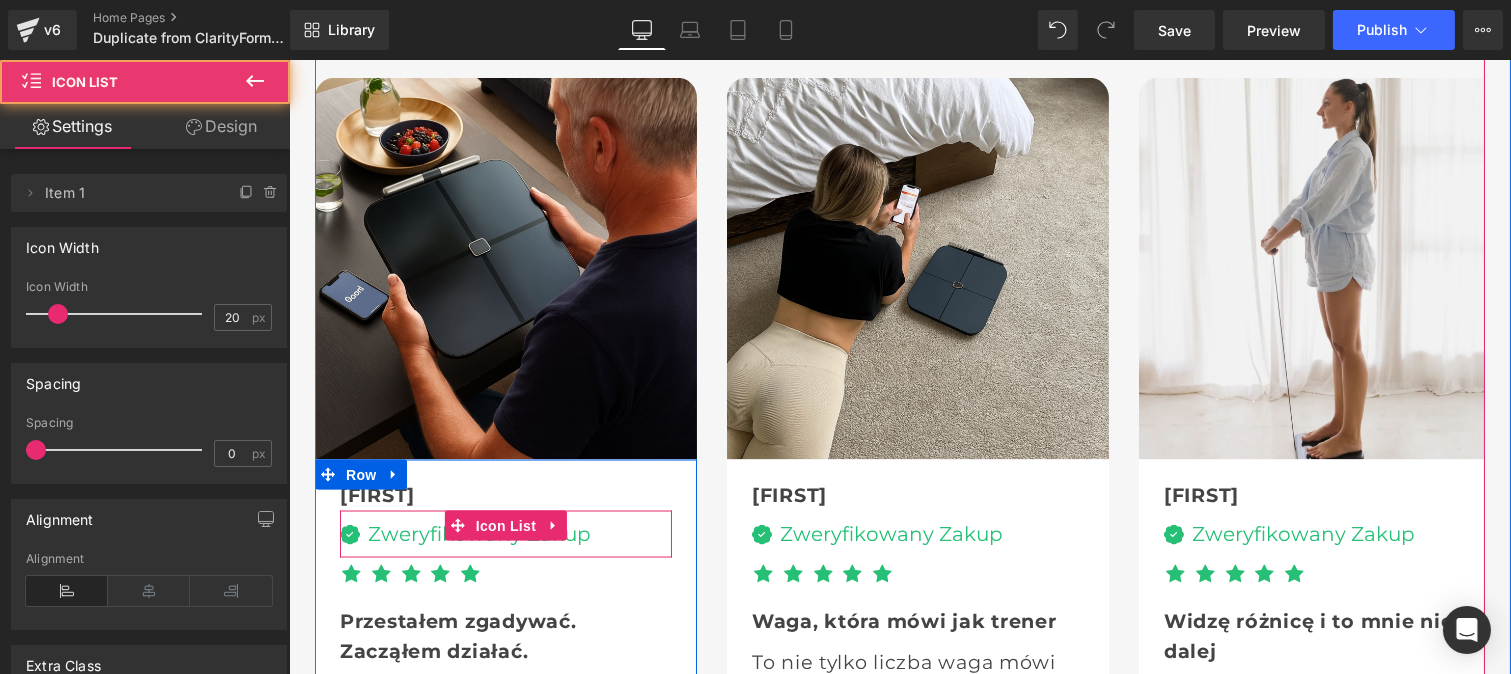 click at bounding box center [422, 534] 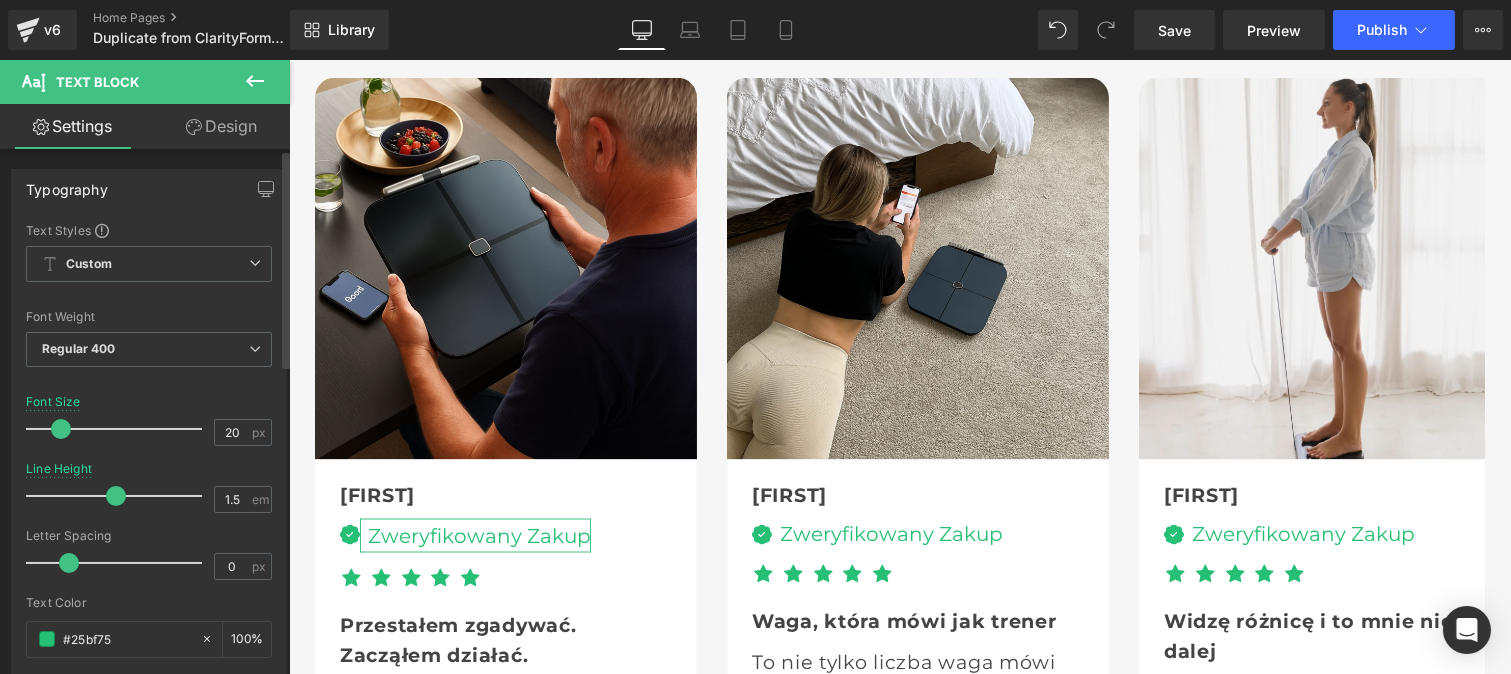 drag, startPoint x: 94, startPoint y: 491, endPoint x: 105, endPoint y: 491, distance: 11 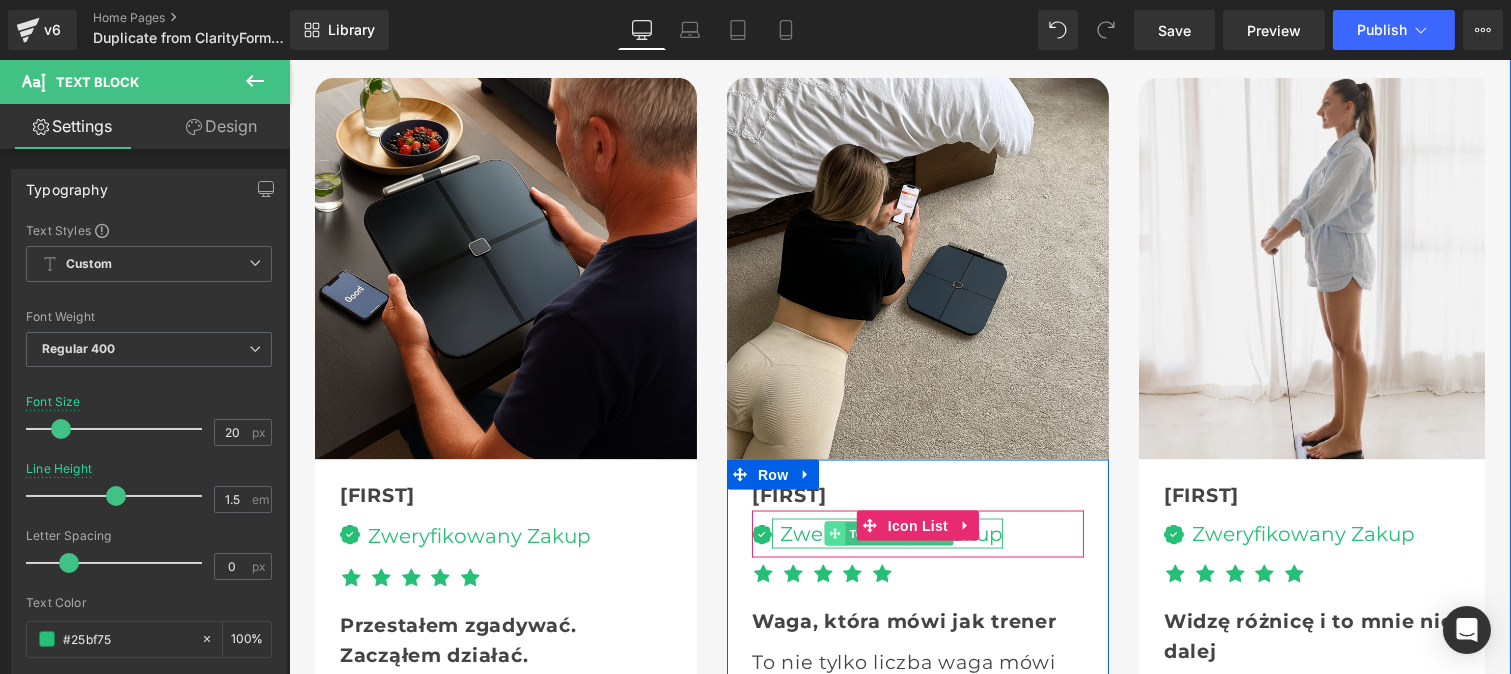 click 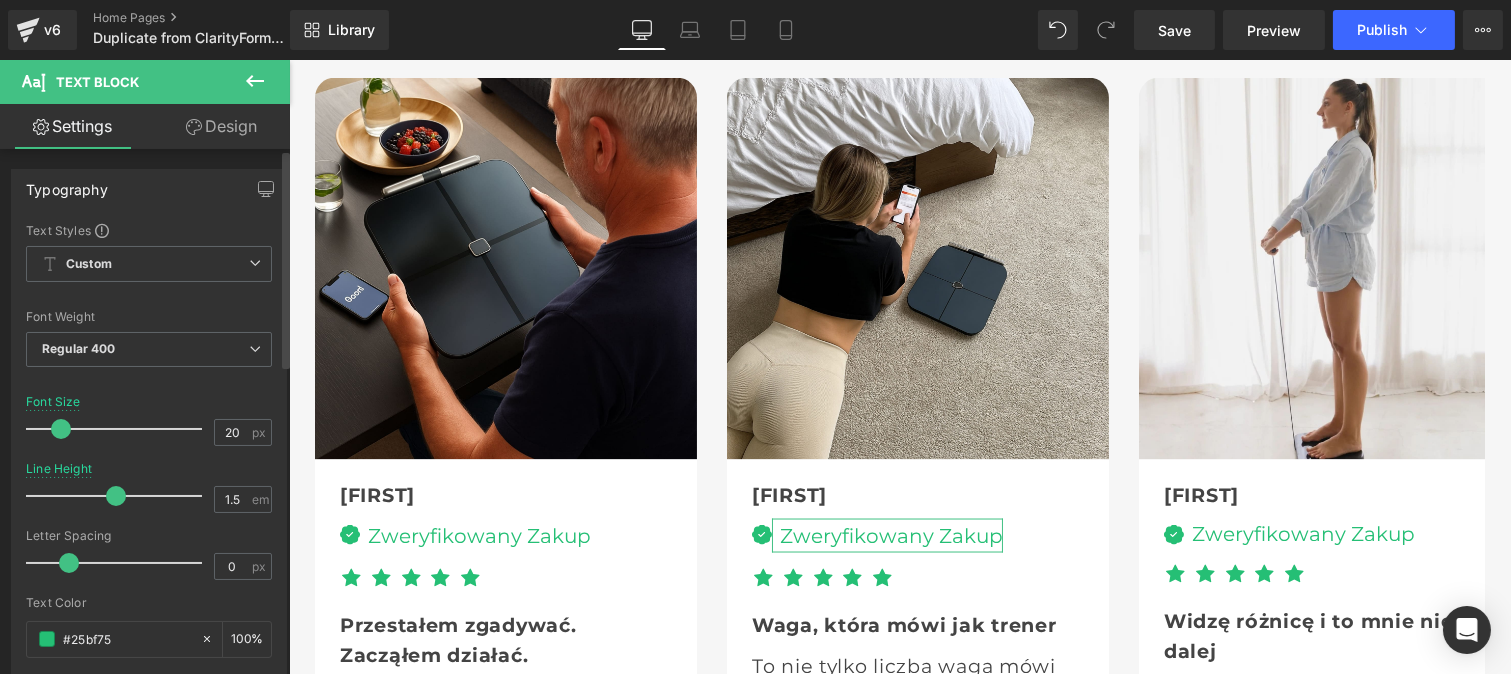 drag, startPoint x: 93, startPoint y: 494, endPoint x: 104, endPoint y: 498, distance: 11.7046995 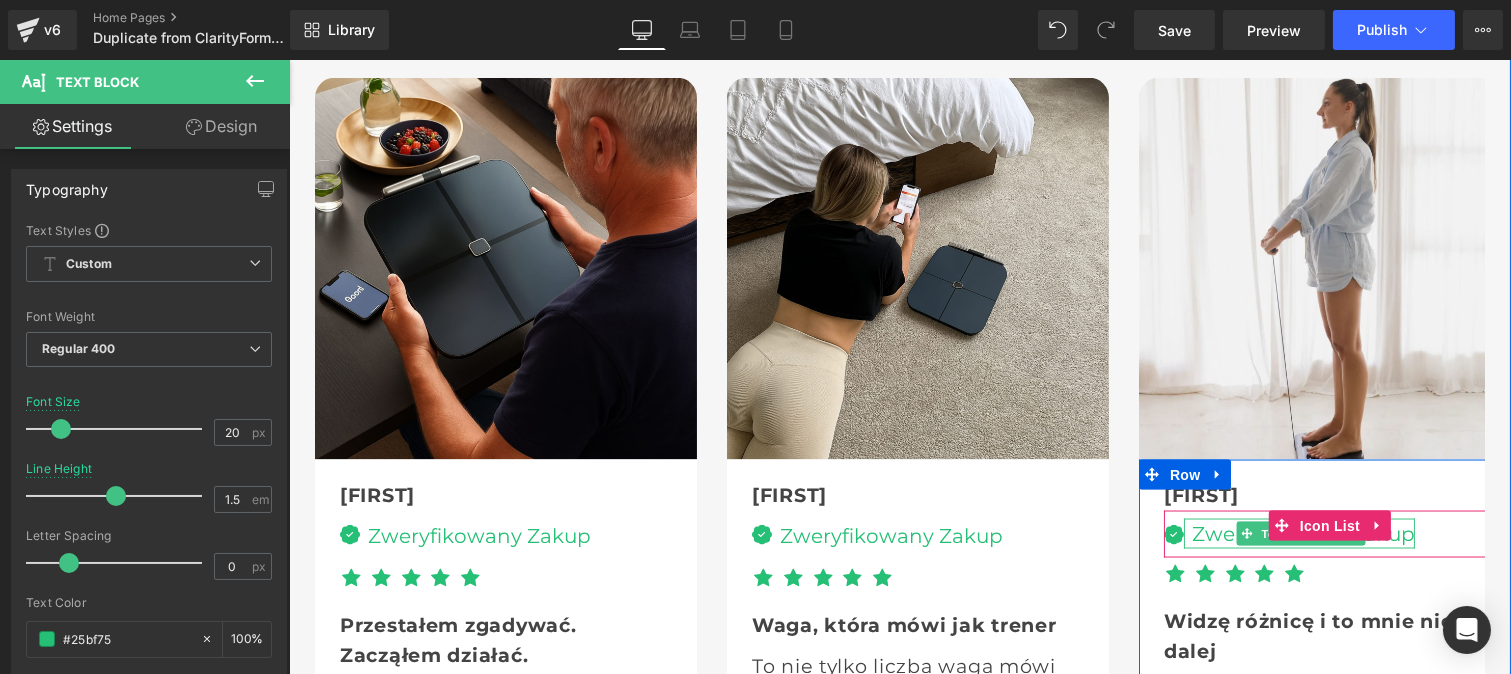 click on "Zweryfikowany Zakup" at bounding box center [1302, 534] 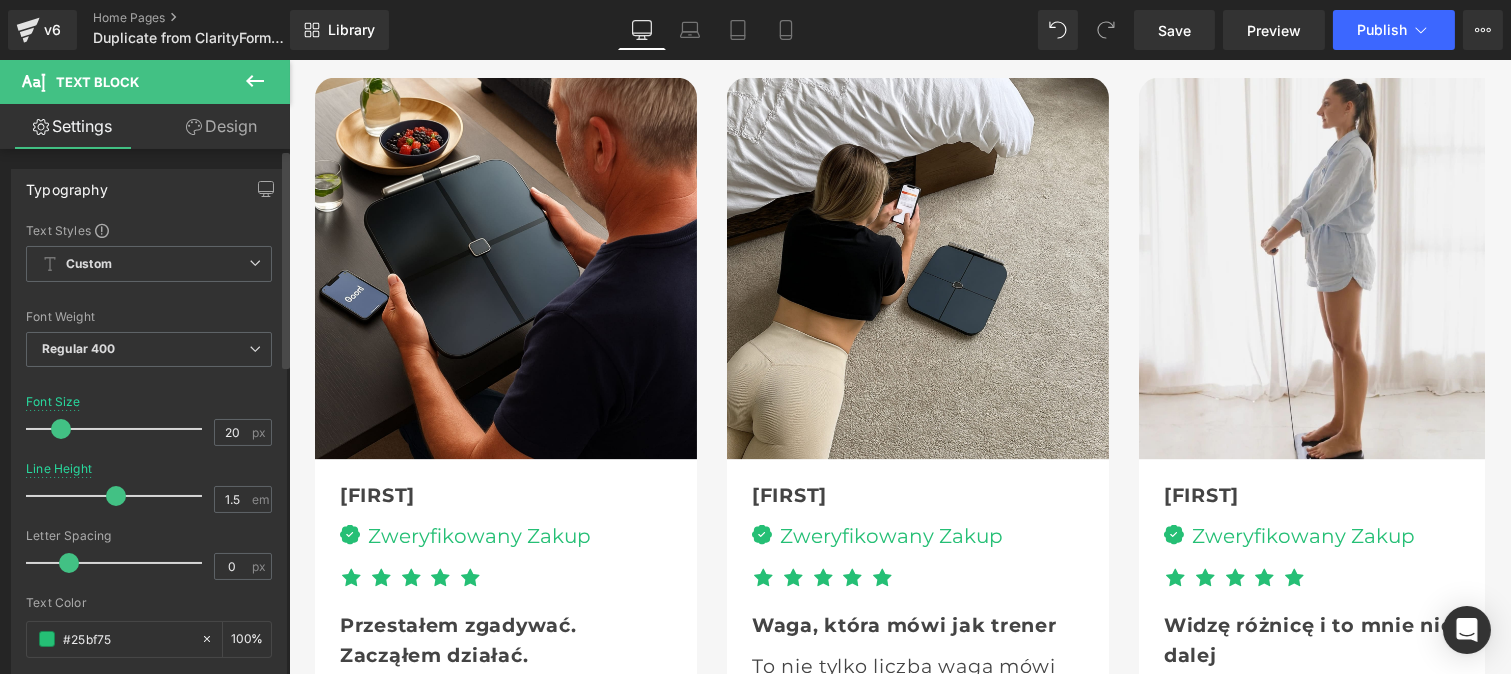 drag, startPoint x: 96, startPoint y: 497, endPoint x: 107, endPoint y: 497, distance: 11 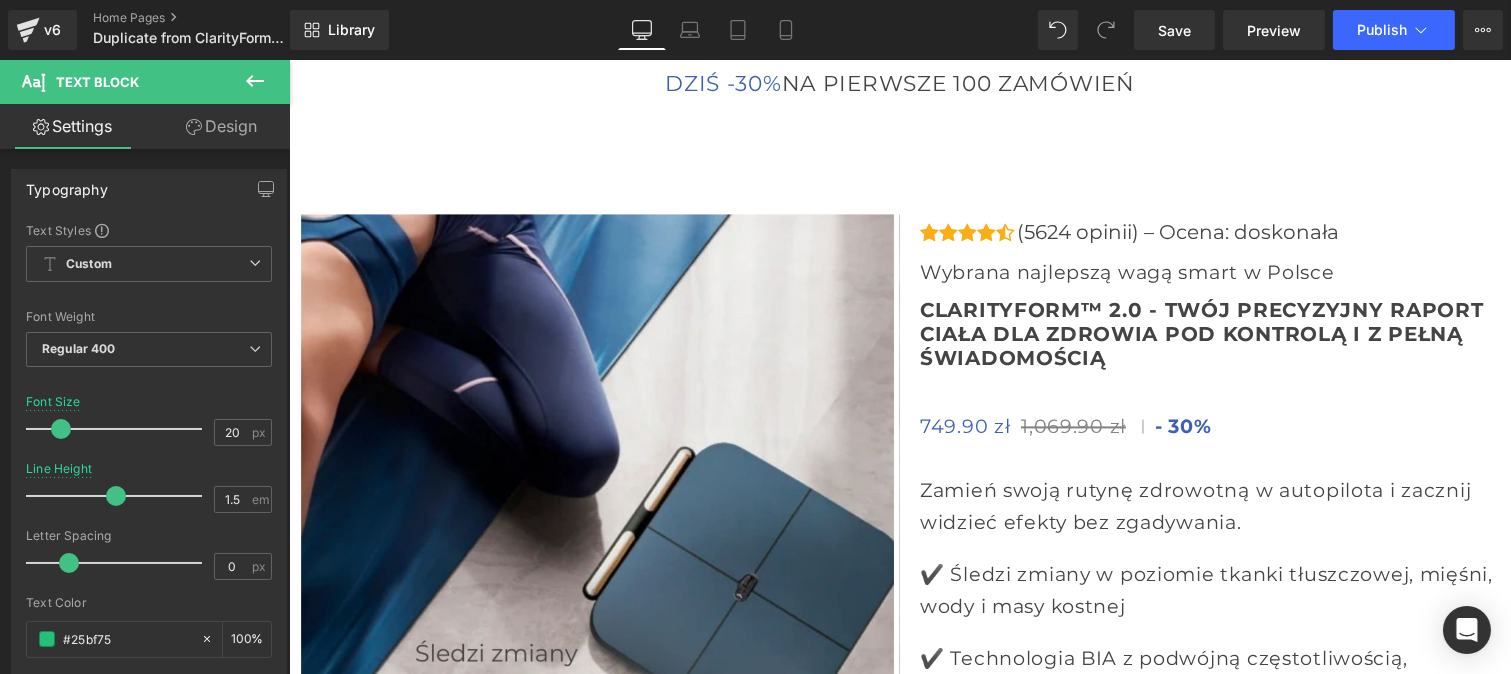 scroll, scrollTop: 7481, scrollLeft: 0, axis: vertical 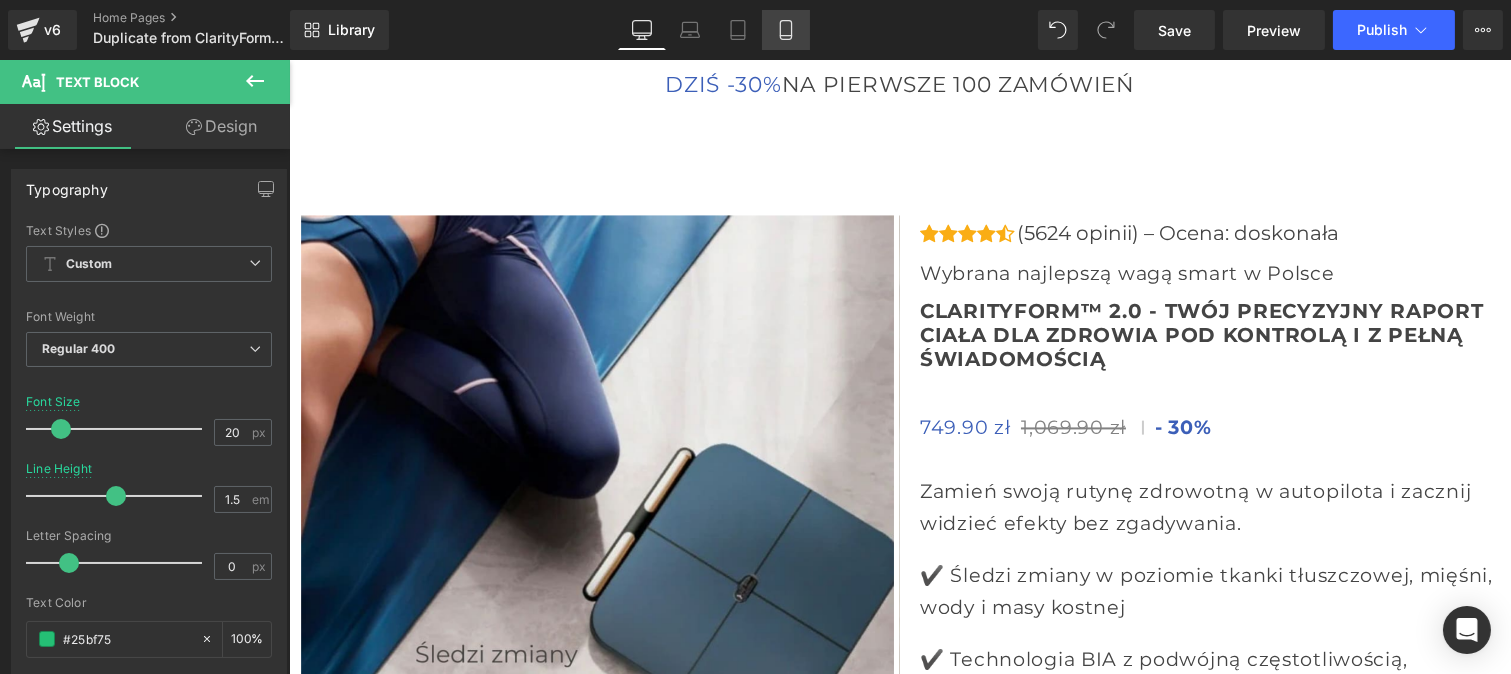 click on "Mobile" at bounding box center (786, 30) 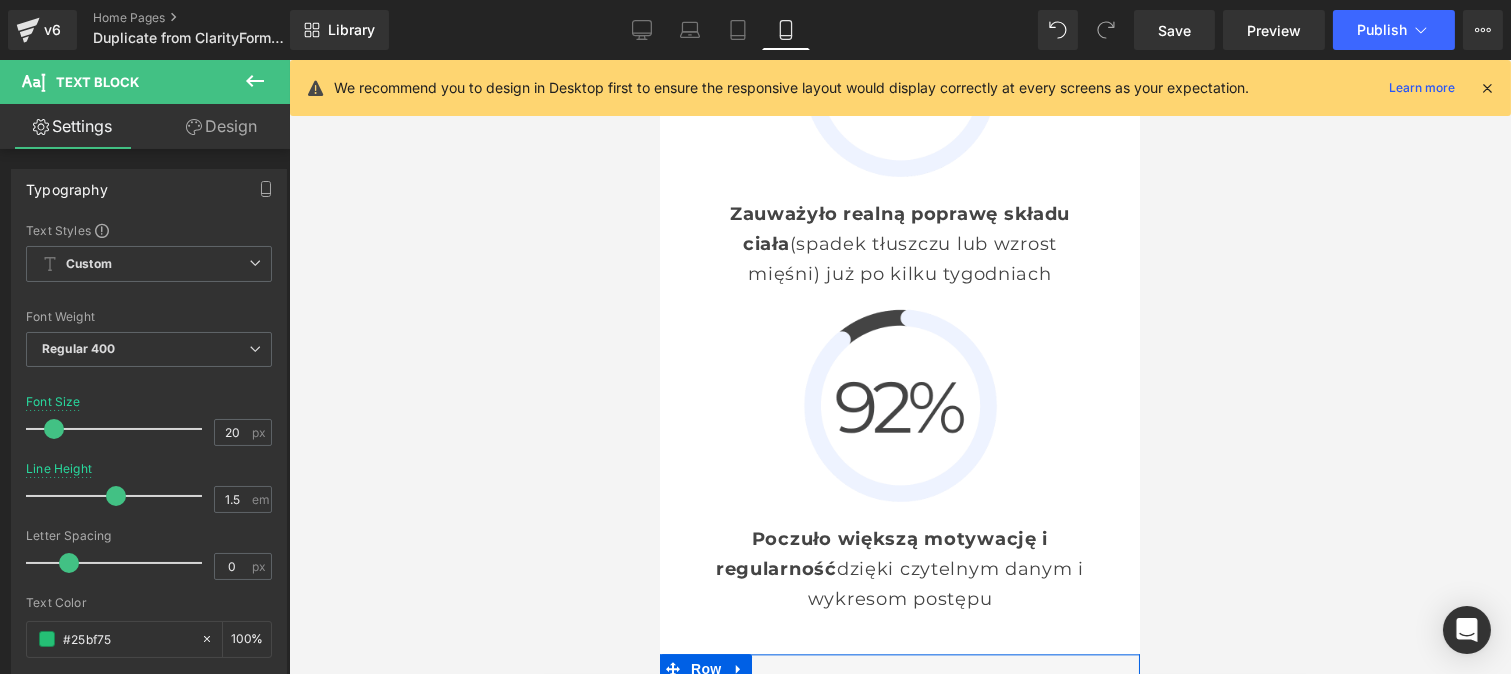 scroll, scrollTop: 8300, scrollLeft: 0, axis: vertical 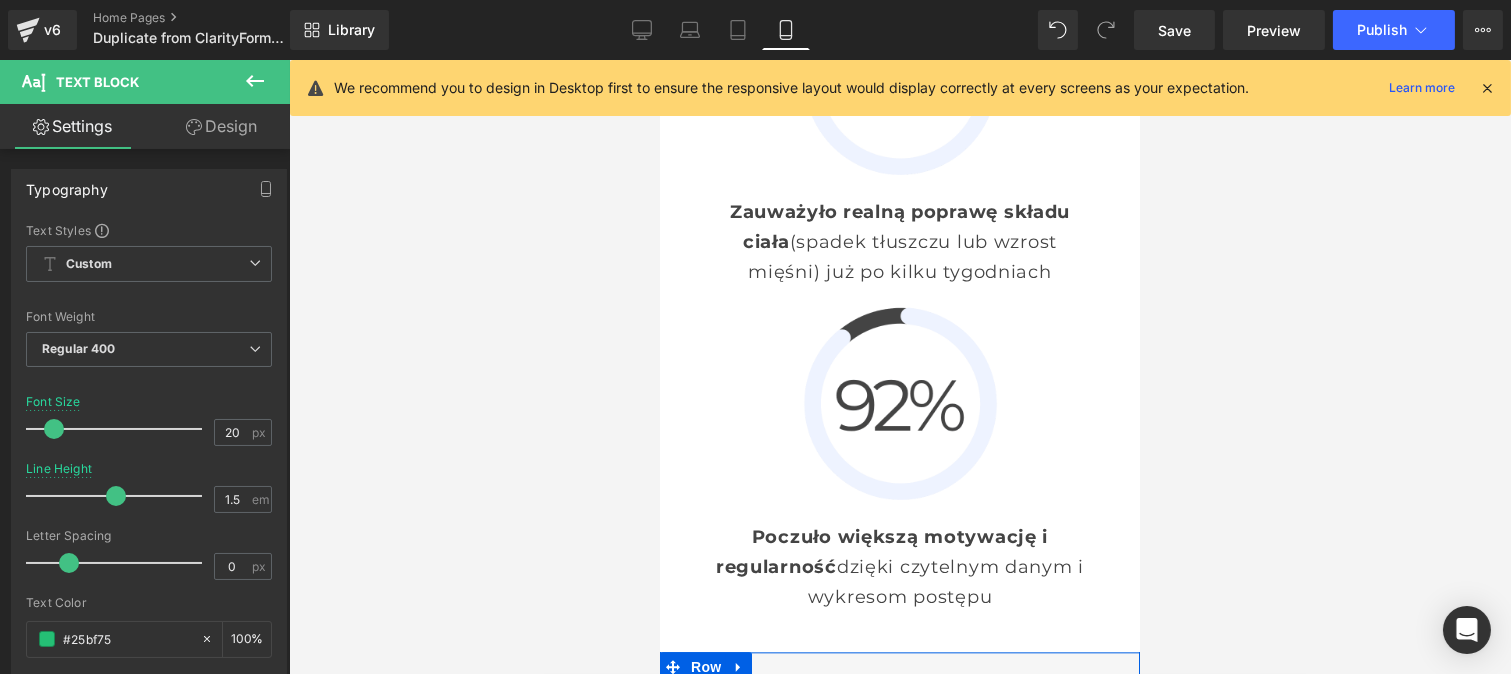 click at bounding box center (887, 1697) 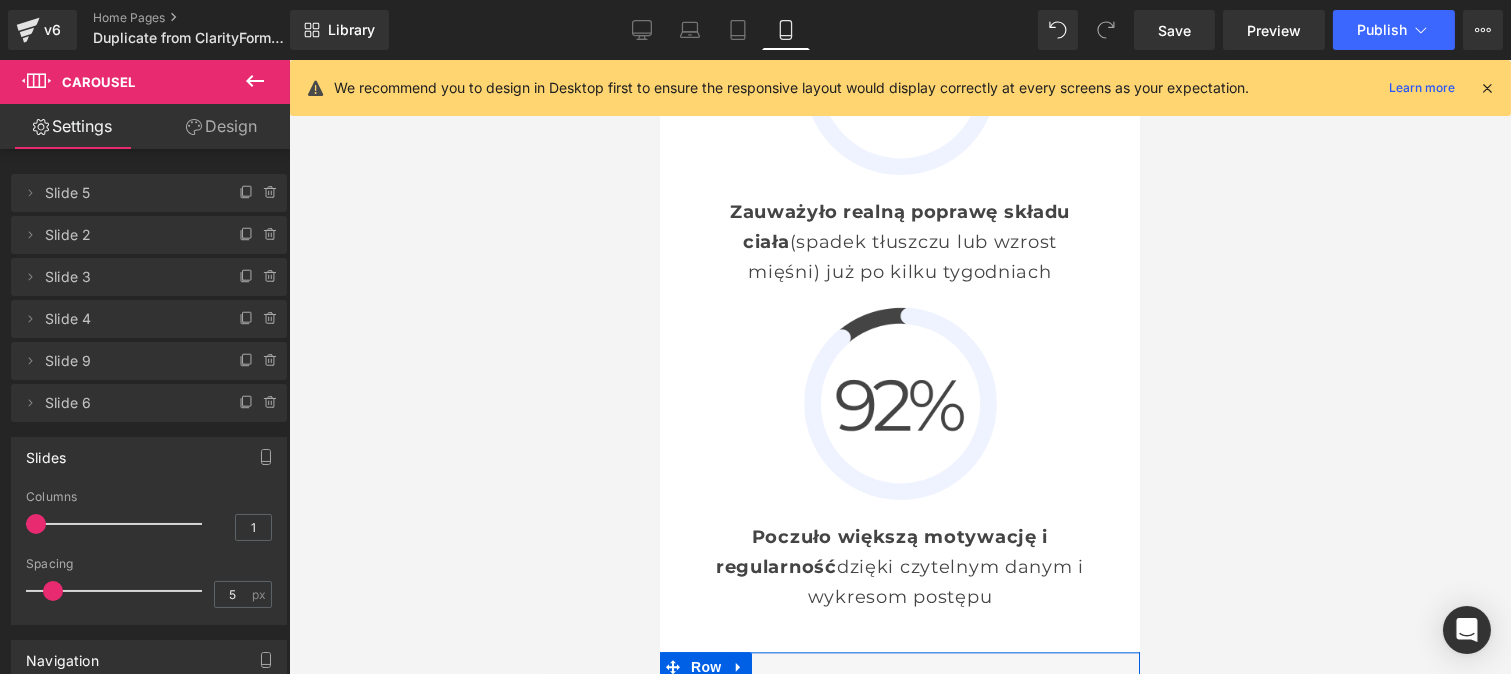 click at bounding box center [863, 1697] 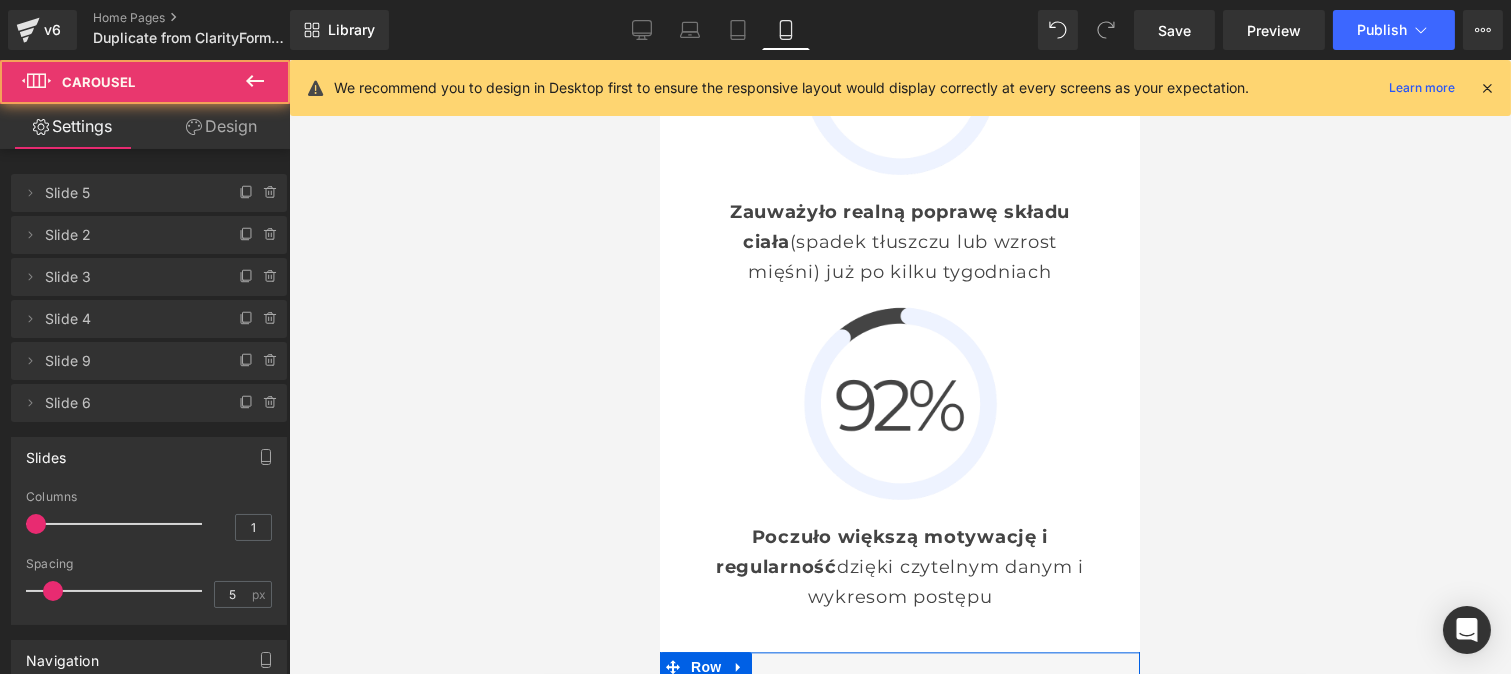 click at bounding box center (839, 1697) 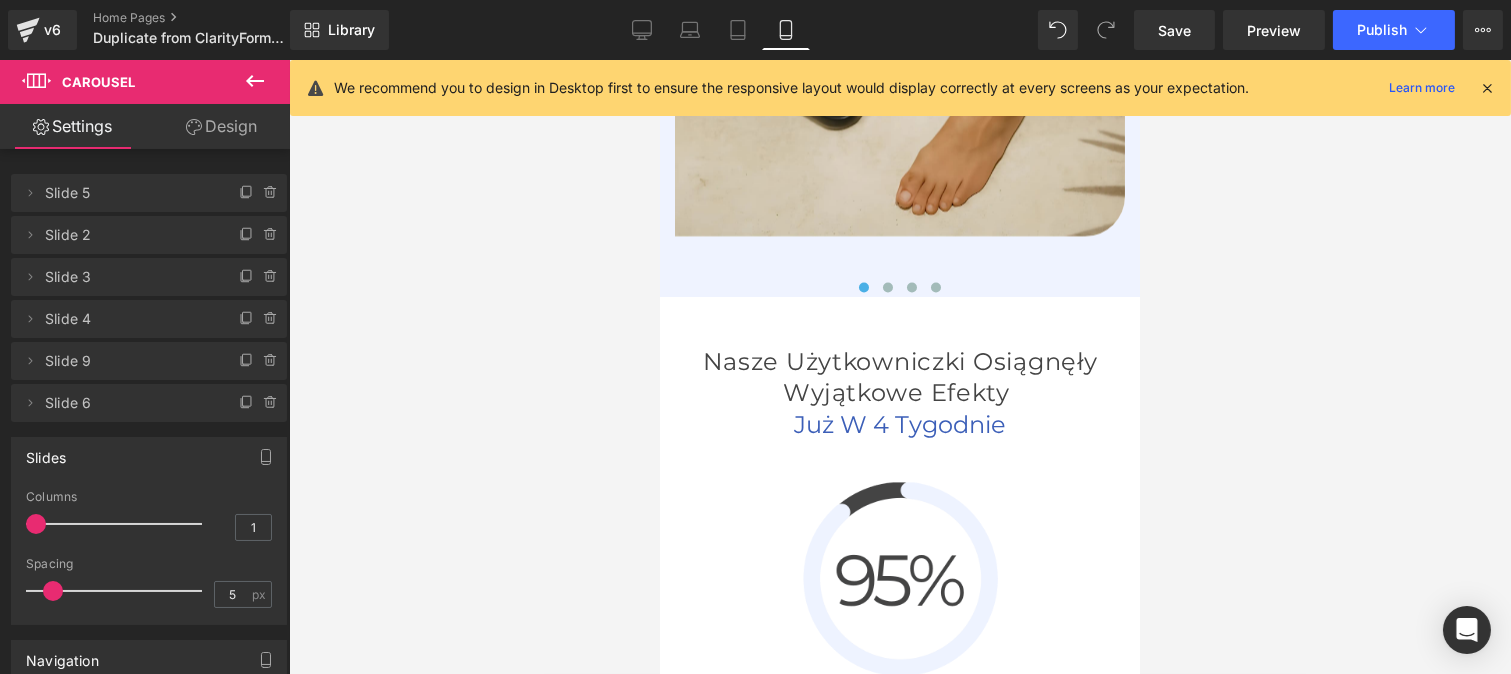 scroll, scrollTop: 7444, scrollLeft: 0, axis: vertical 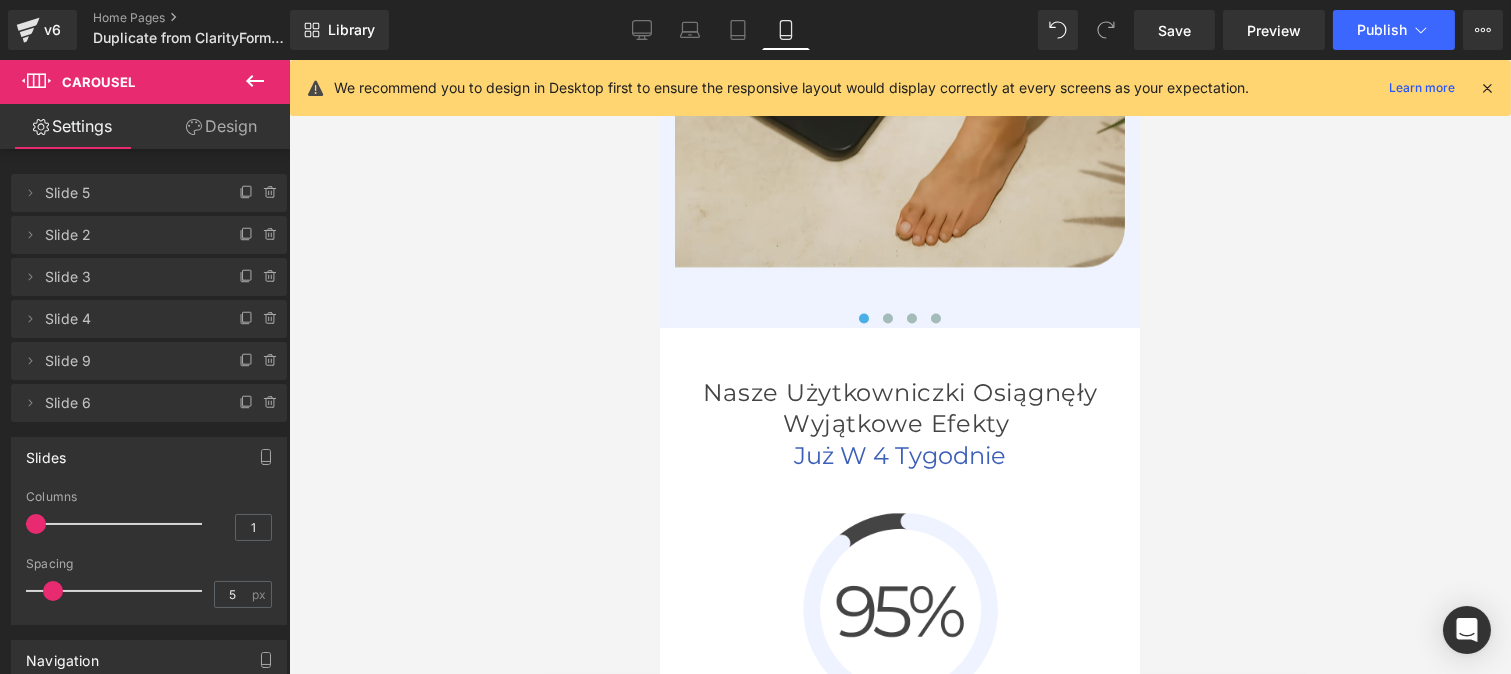 click on "Ocena 4.8/5" at bounding box center (982, 1600) 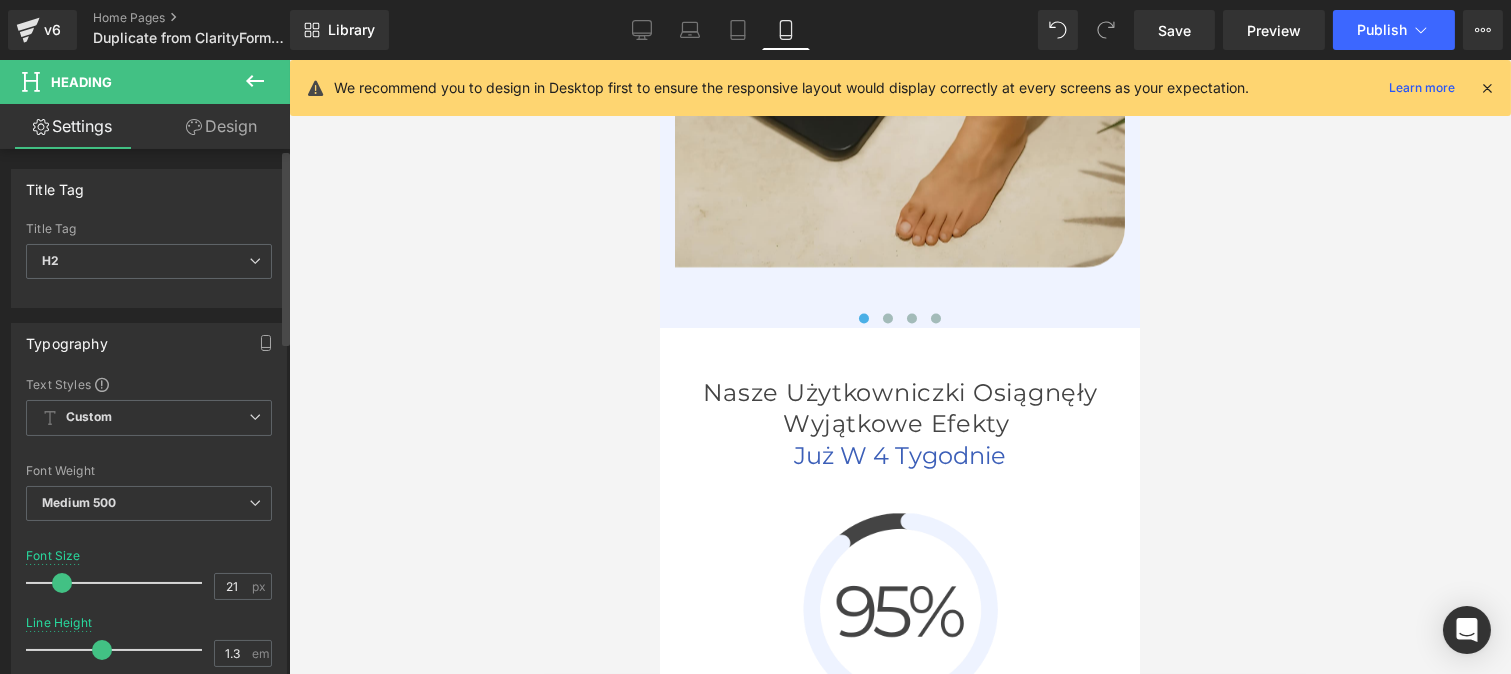 drag, startPoint x: 91, startPoint y: 650, endPoint x: 105, endPoint y: 662, distance: 18.439089 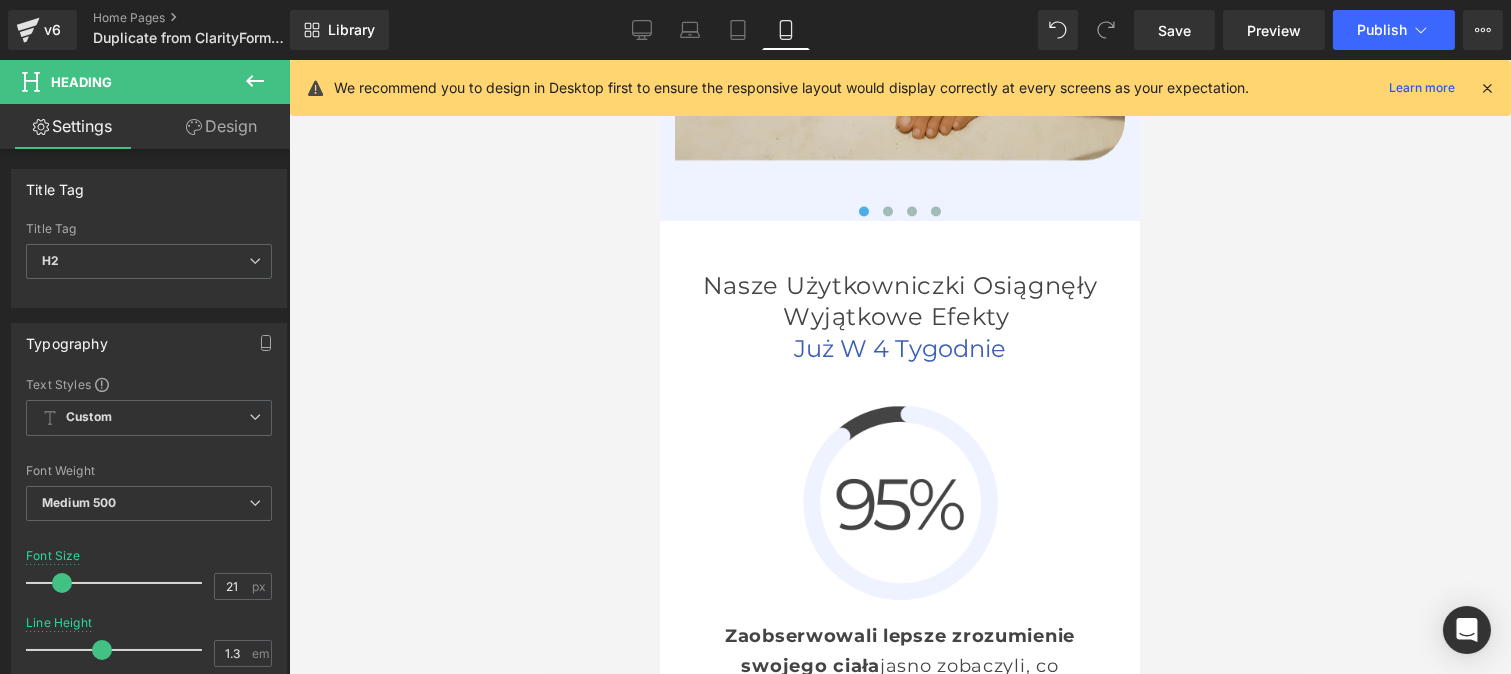 scroll, scrollTop: 7555, scrollLeft: 0, axis: vertical 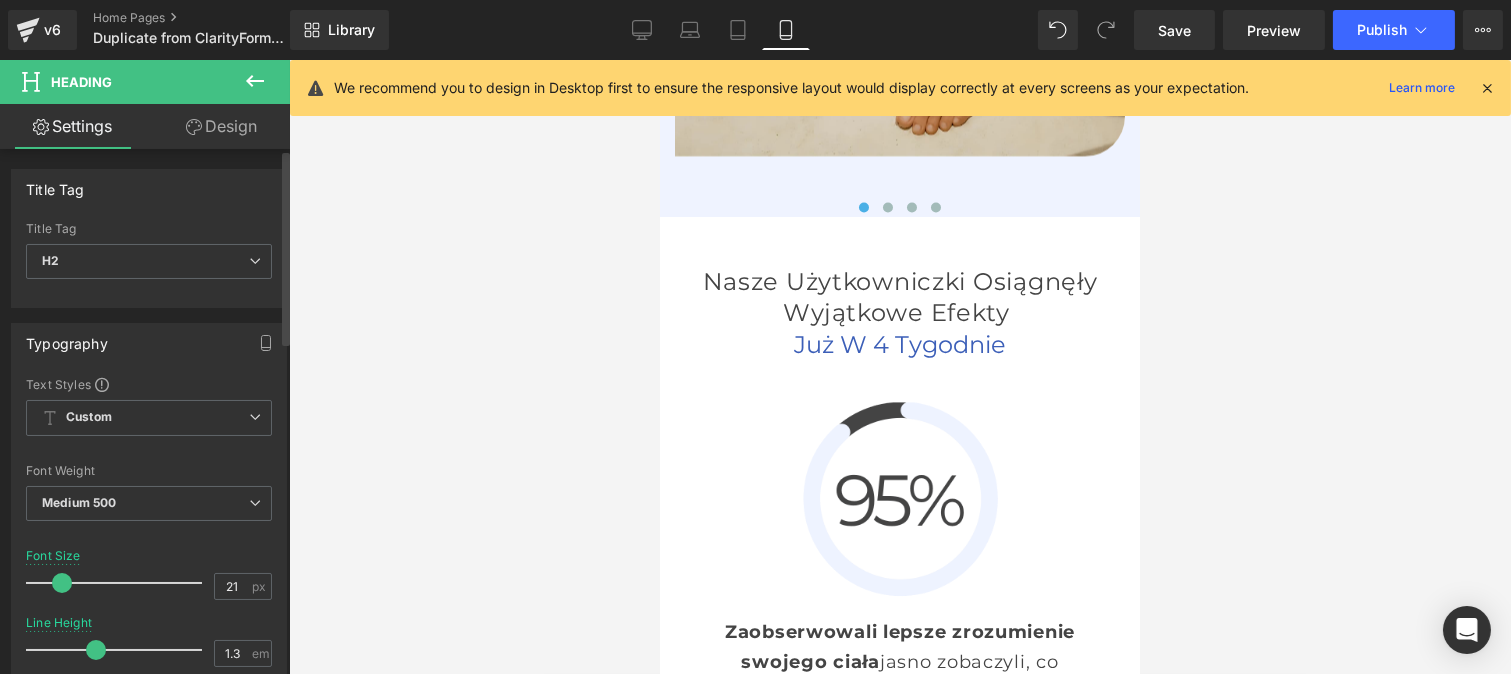 click at bounding box center [96, 650] 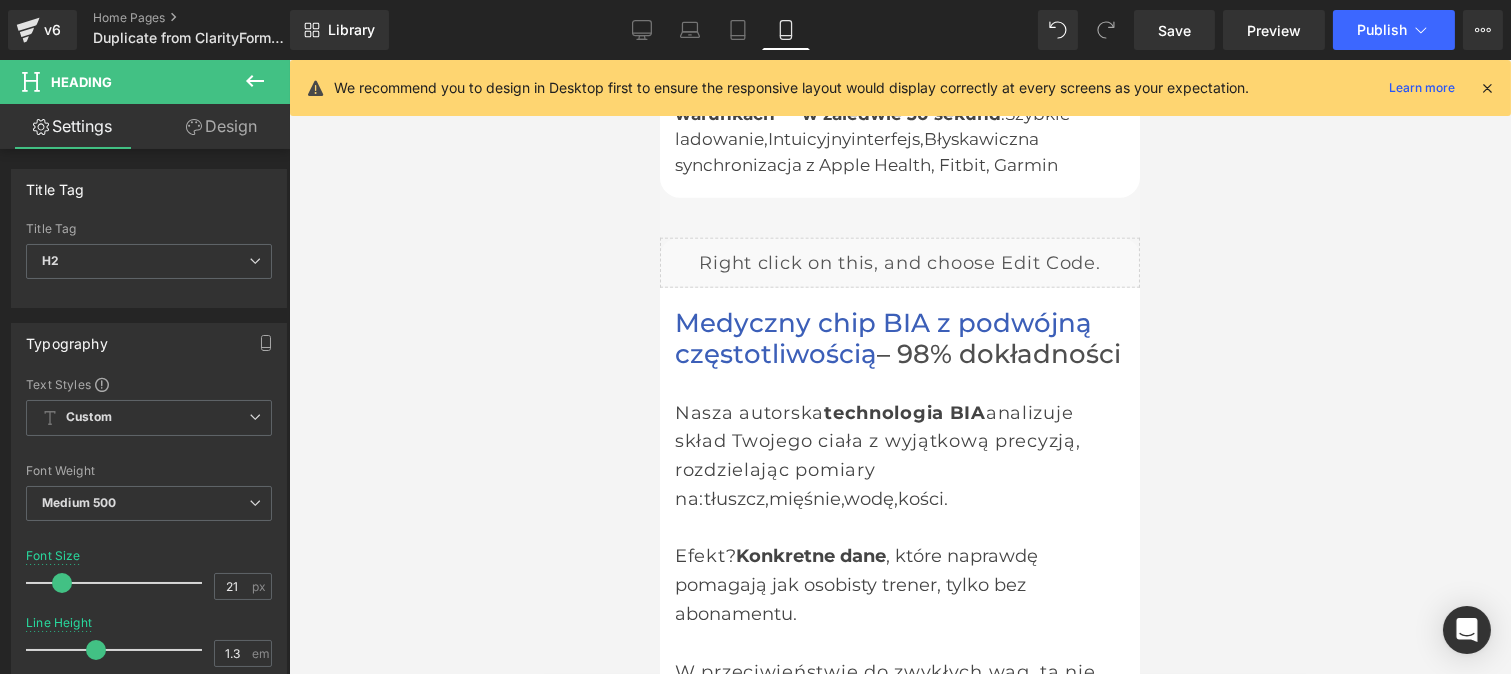 scroll, scrollTop: 3923, scrollLeft: 0, axis: vertical 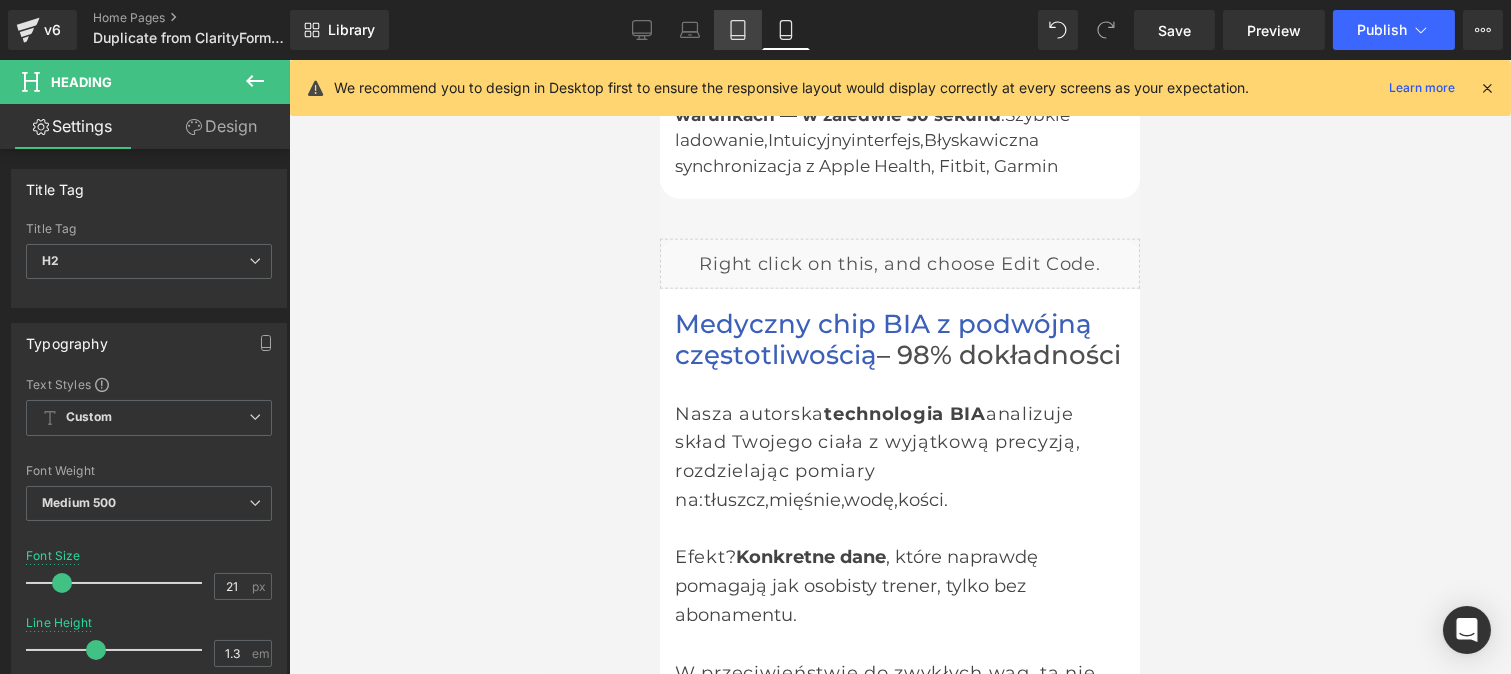 click on "Tablet" at bounding box center [738, 30] 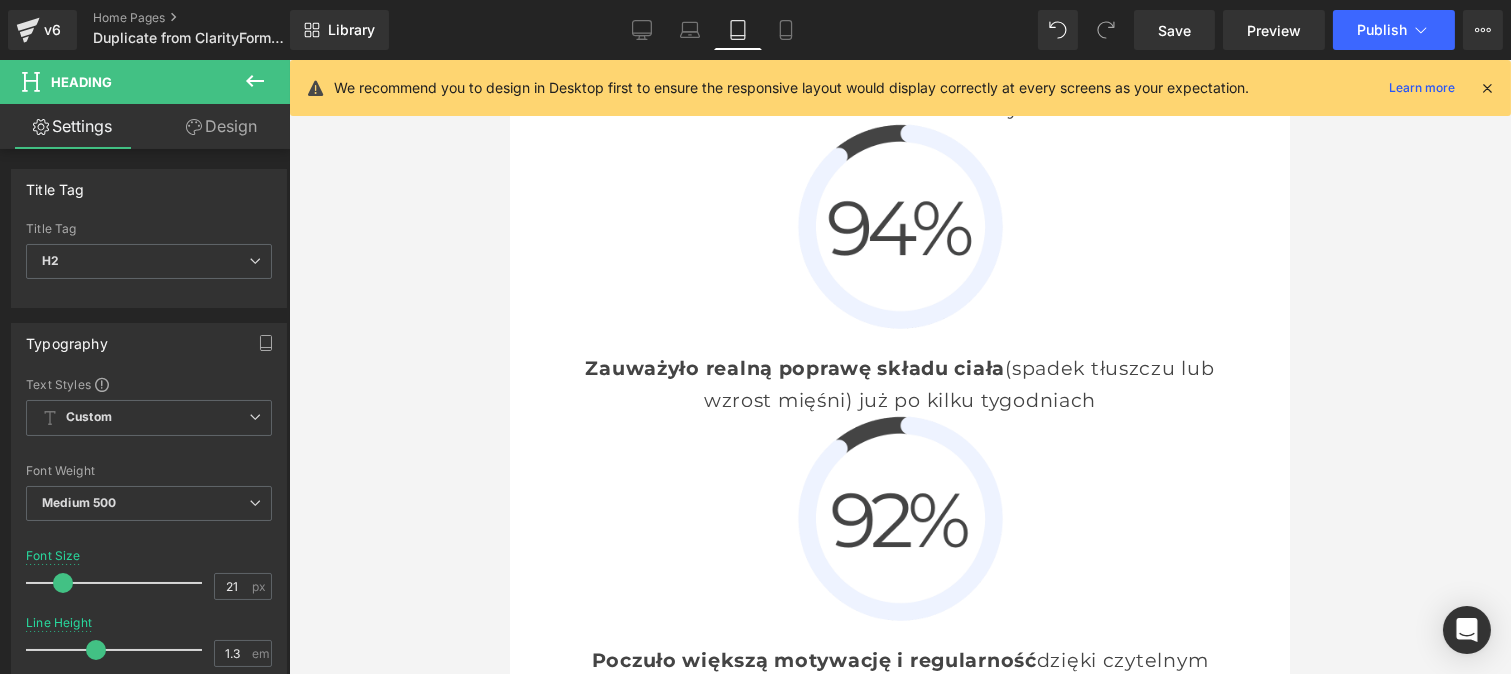 scroll, scrollTop: 8890, scrollLeft: 0, axis: vertical 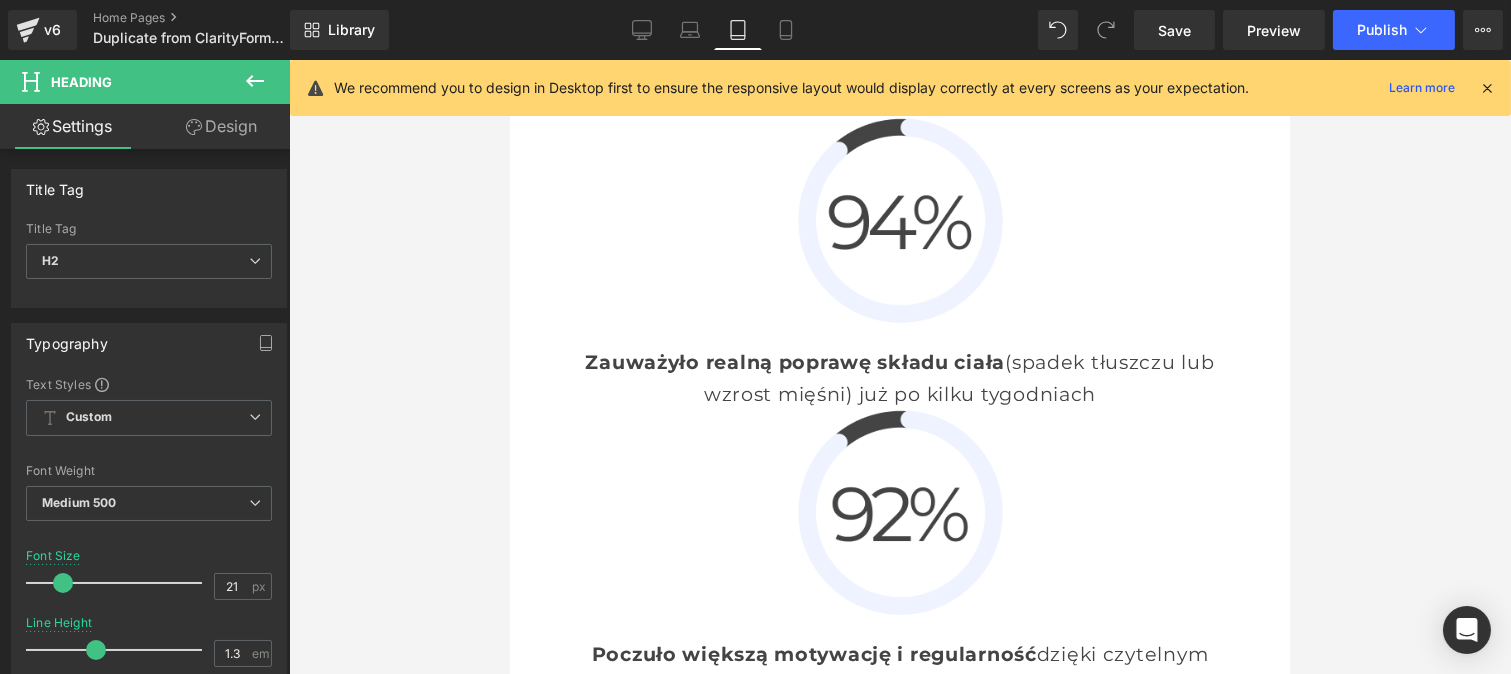 click at bounding box center [899, 1997] 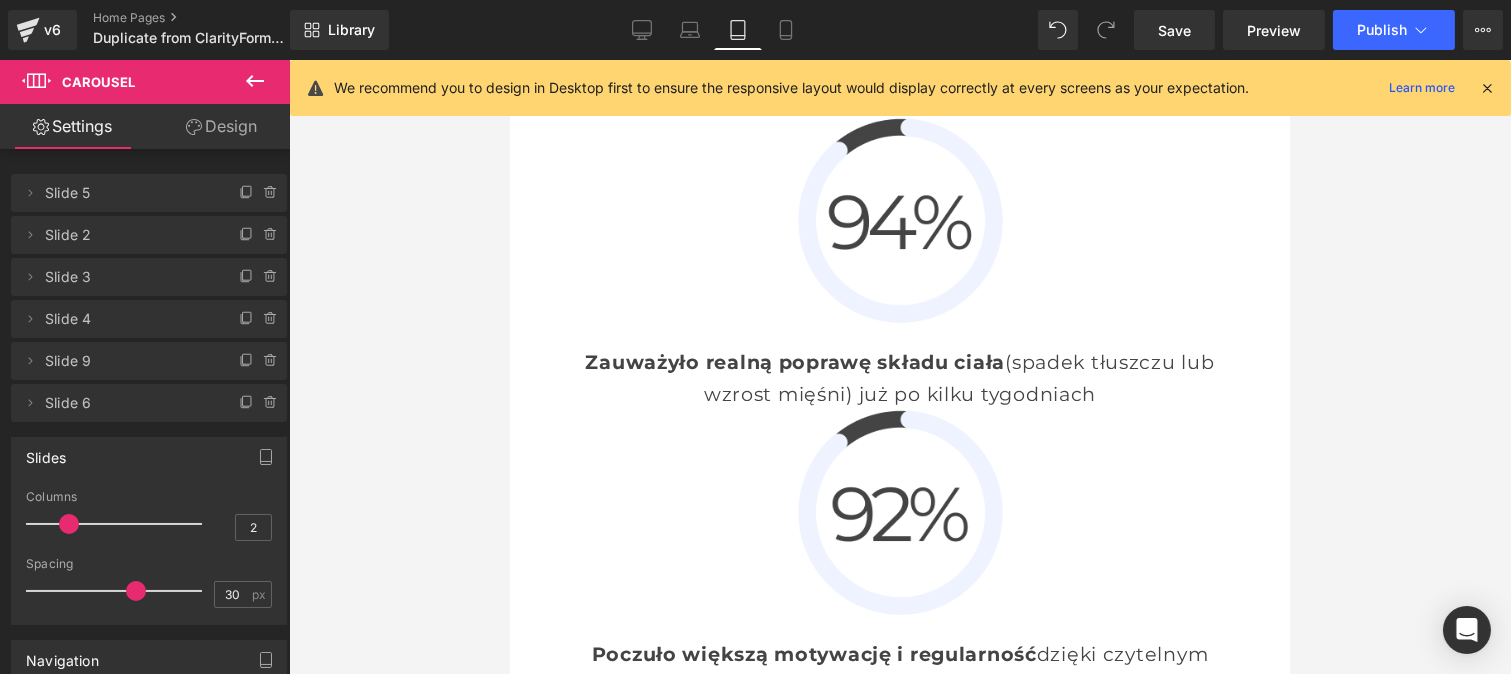 click at bounding box center [875, 1997] 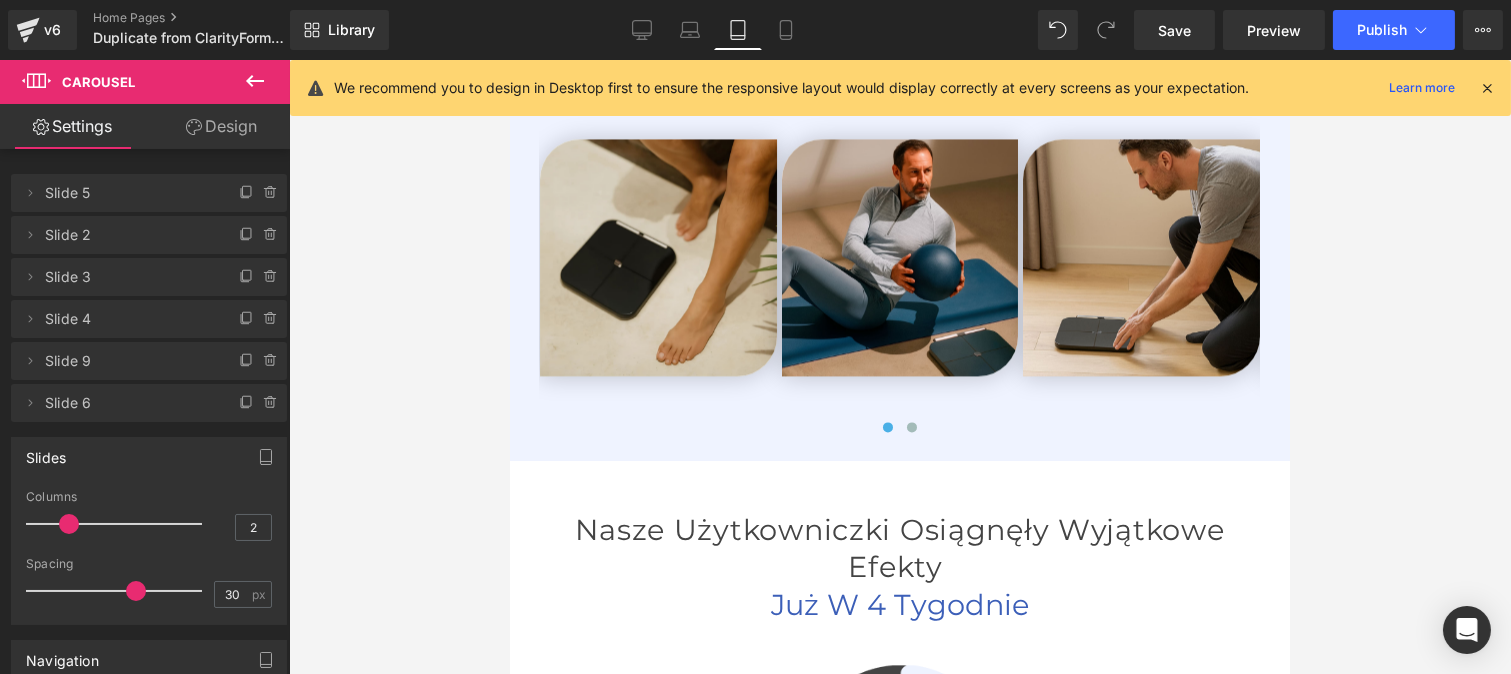 scroll, scrollTop: 8083, scrollLeft: 0, axis: vertical 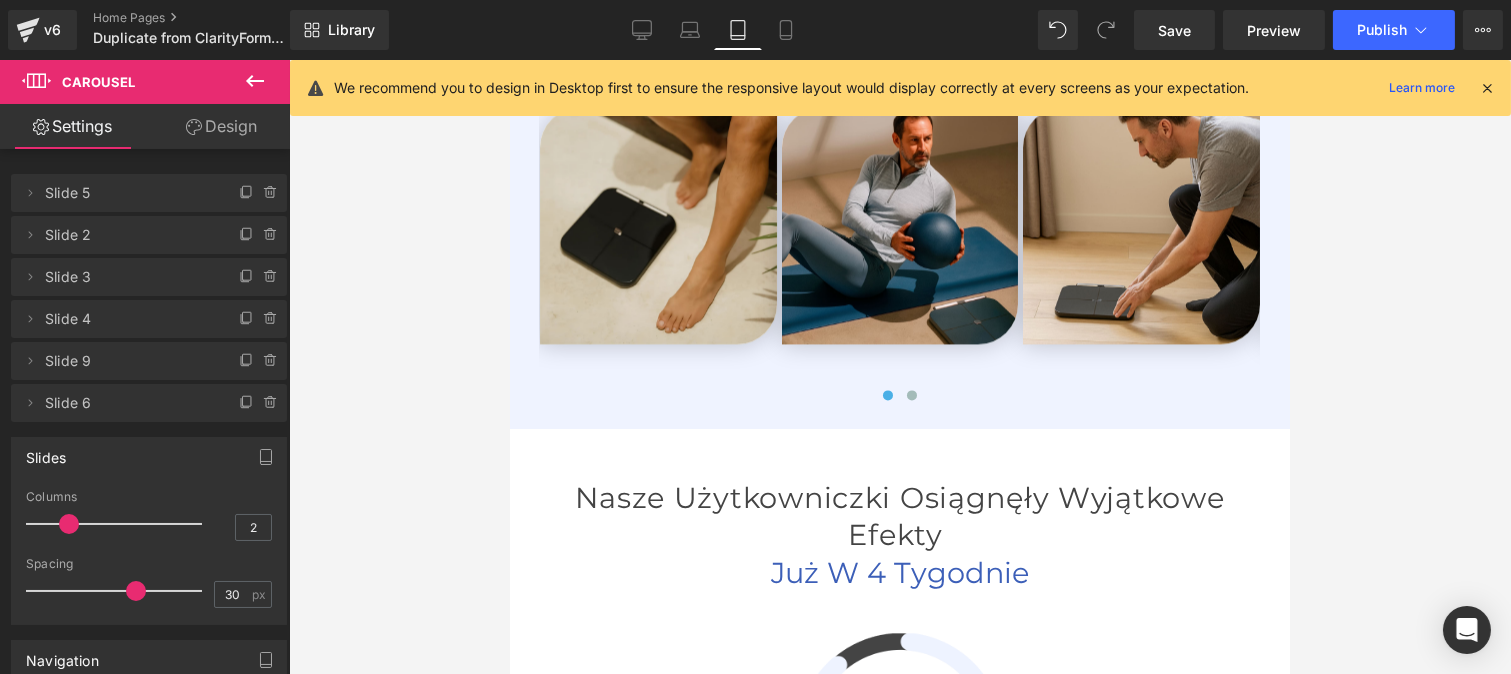 click on "Ocena 4.8/5" at bounding box center (984, 1714) 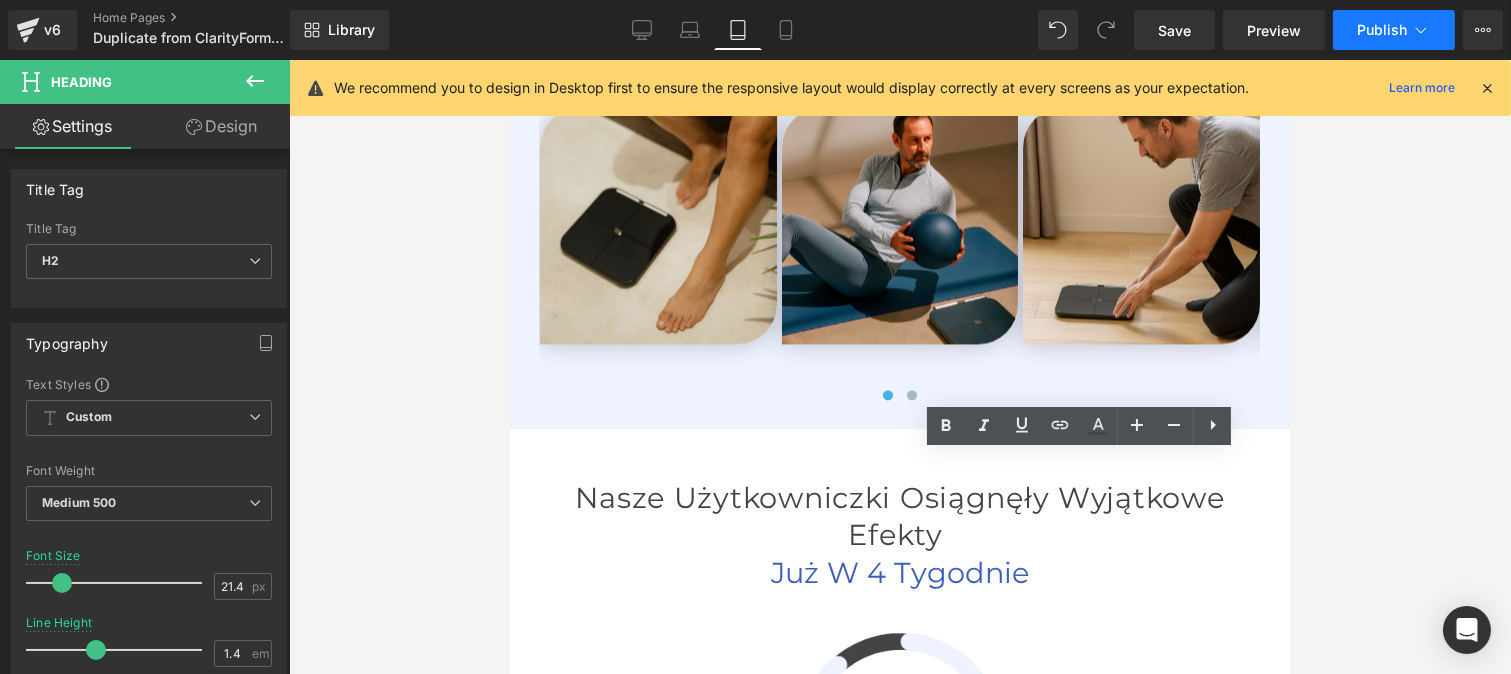 click on "Publish" at bounding box center [1394, 30] 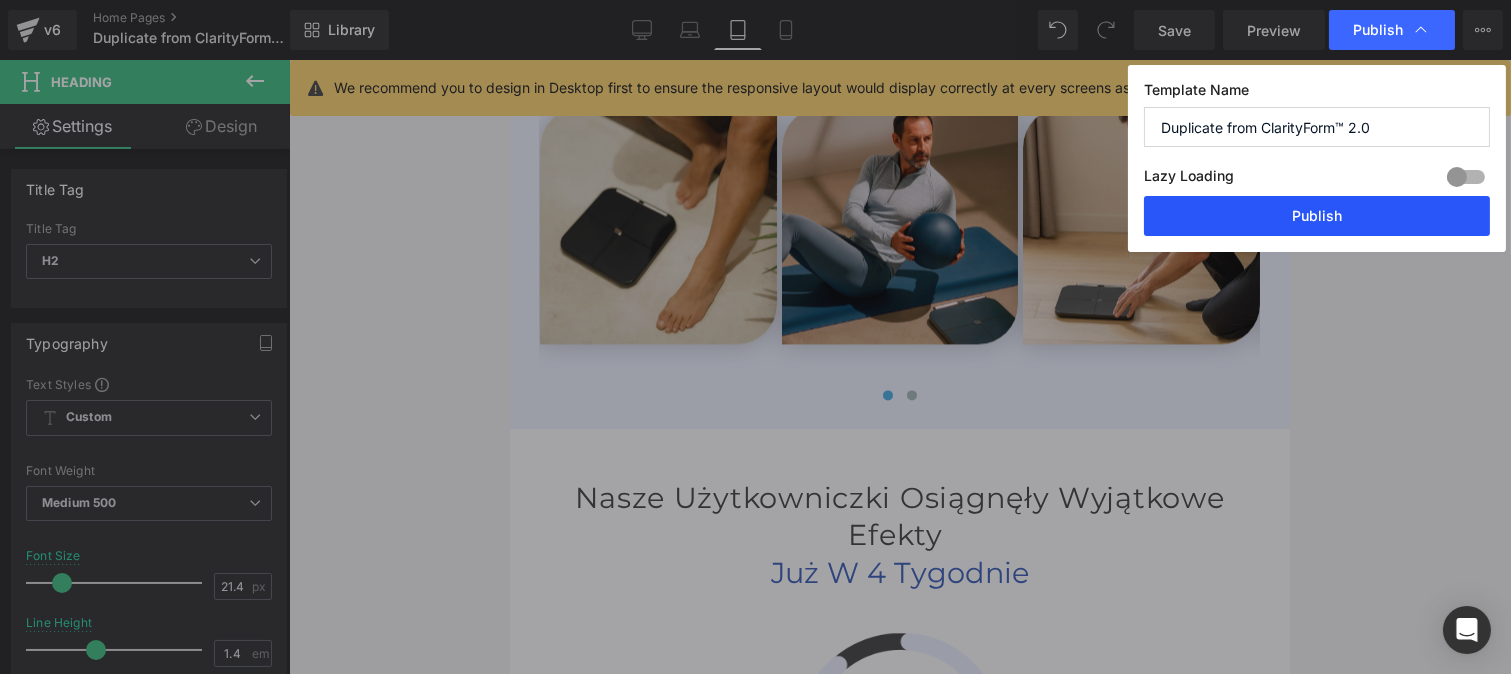 click on "Publish" at bounding box center (1317, 216) 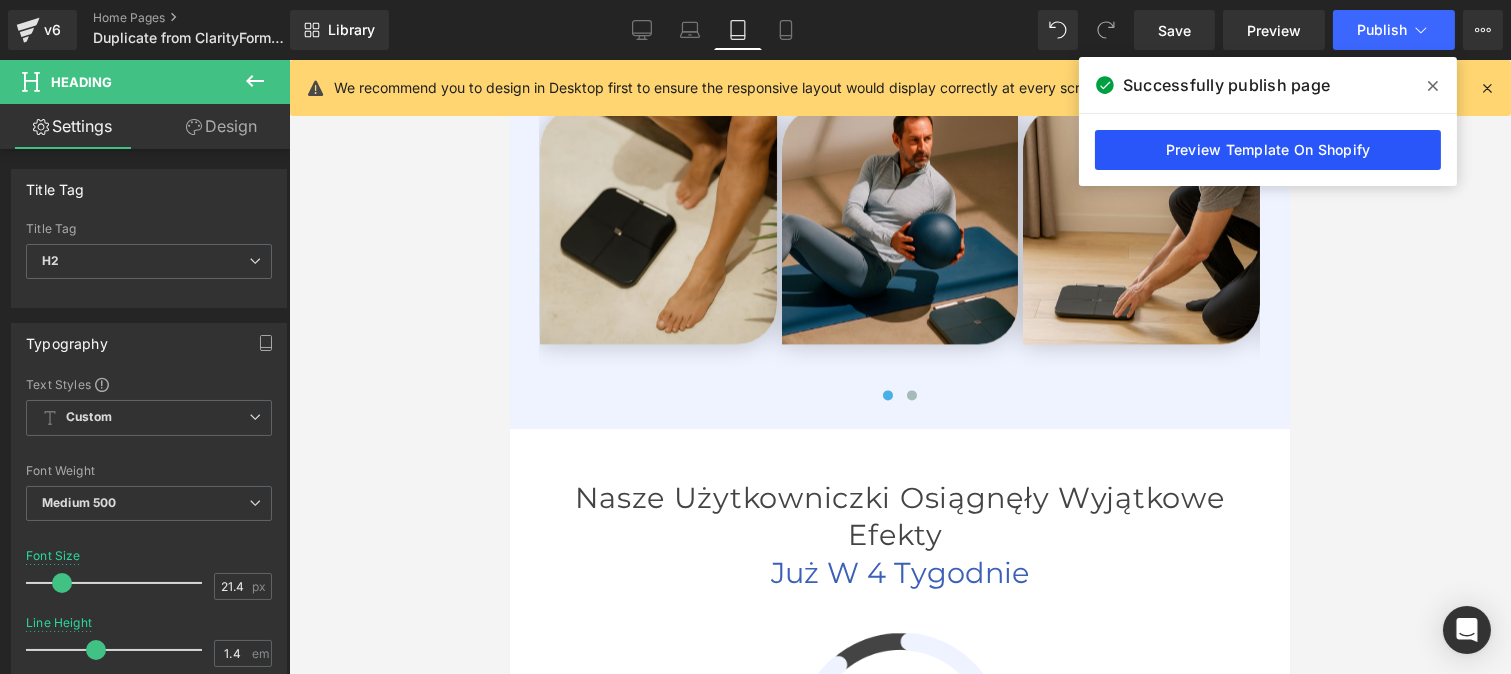 click on "Preview Template On Shopify" at bounding box center (1268, 150) 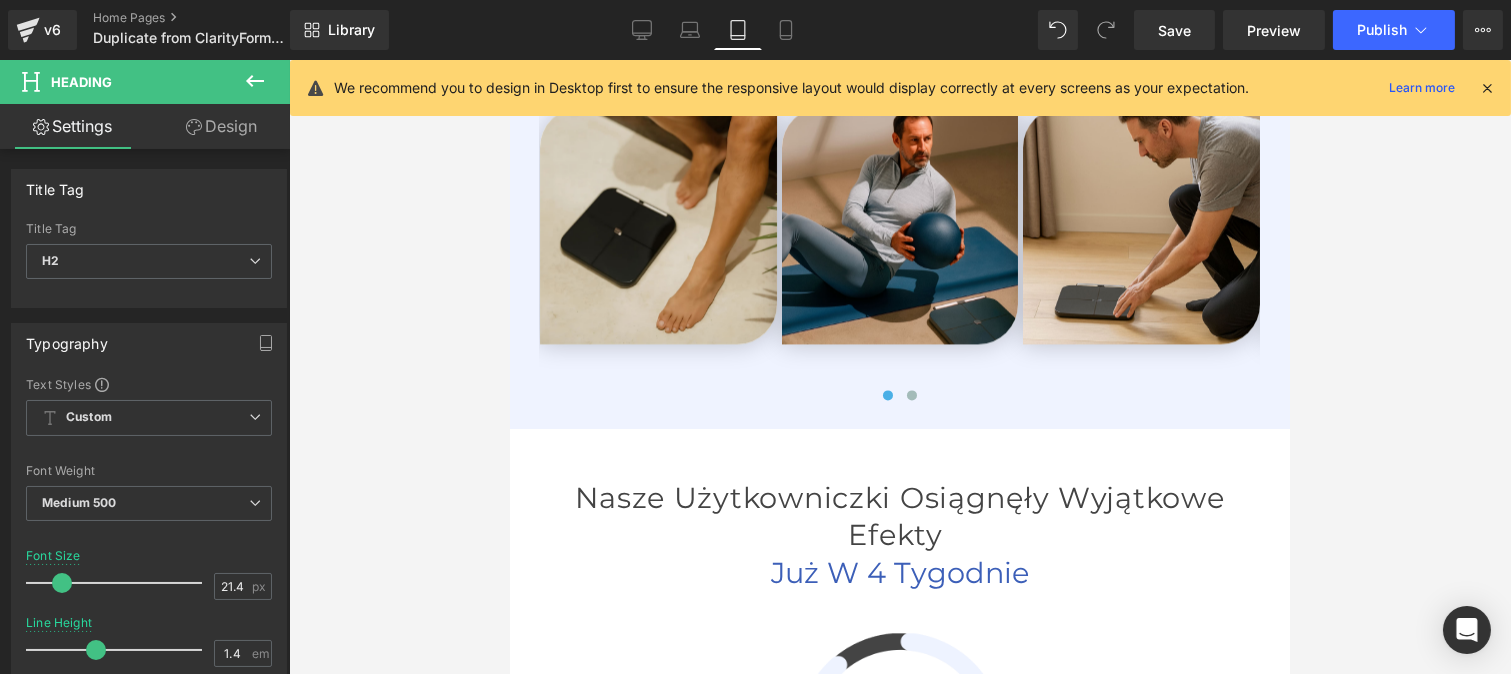 click on "Ocena 4.8/5" at bounding box center (984, 1714) 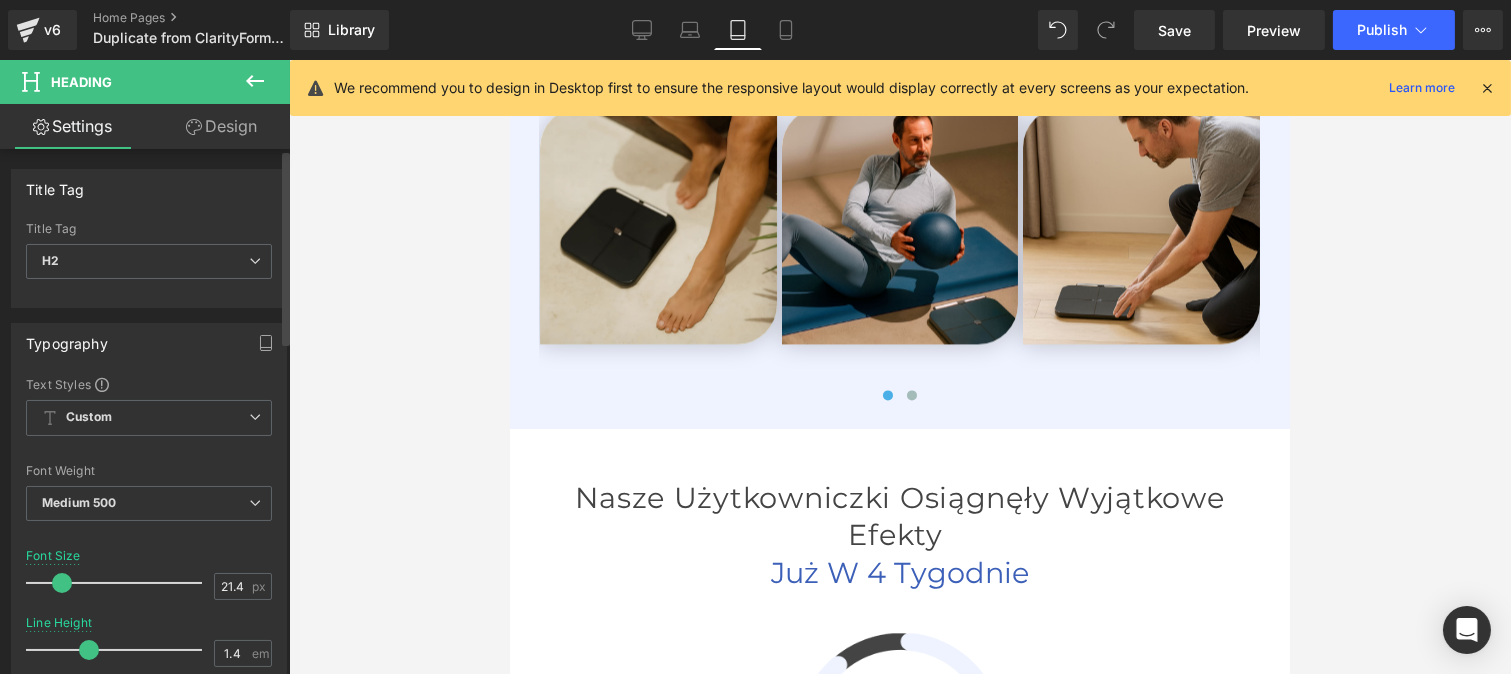 click at bounding box center [89, 650] 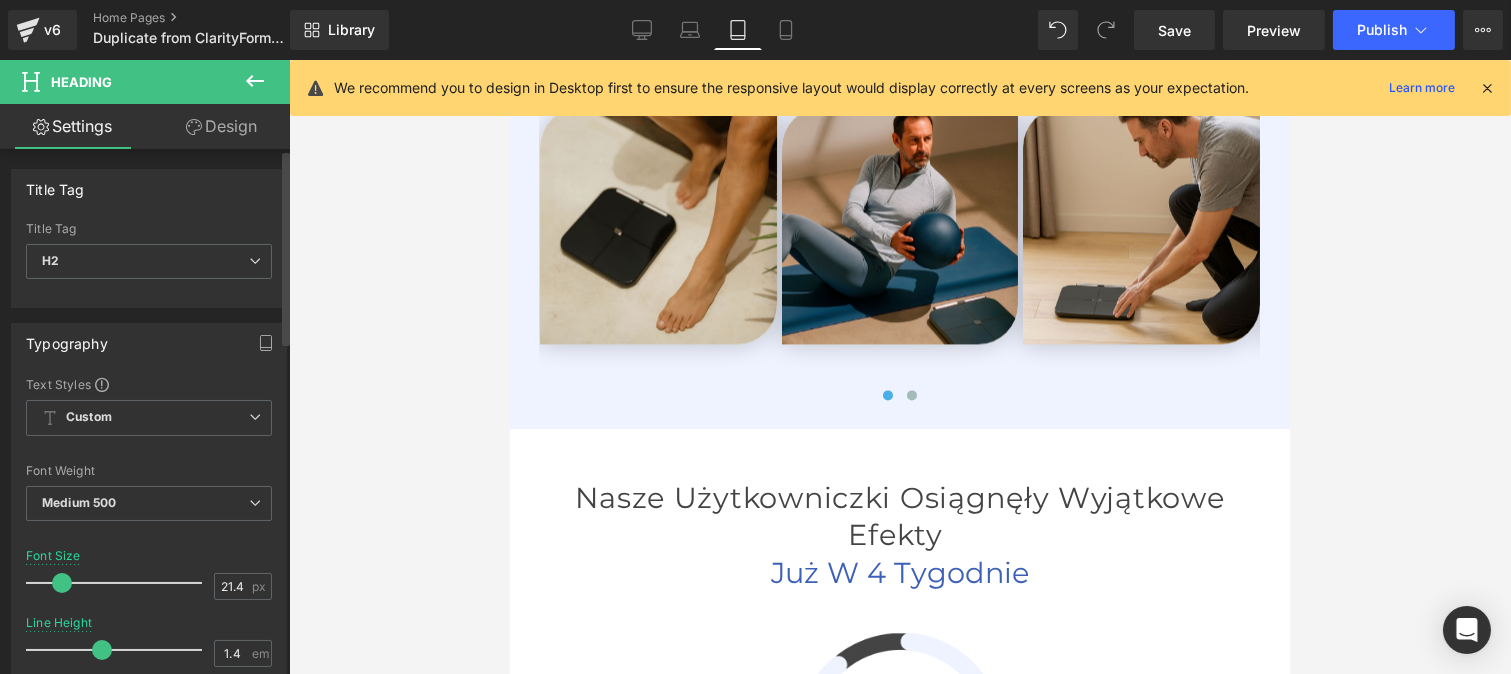 drag, startPoint x: 90, startPoint y: 652, endPoint x: 105, endPoint y: 652, distance: 15 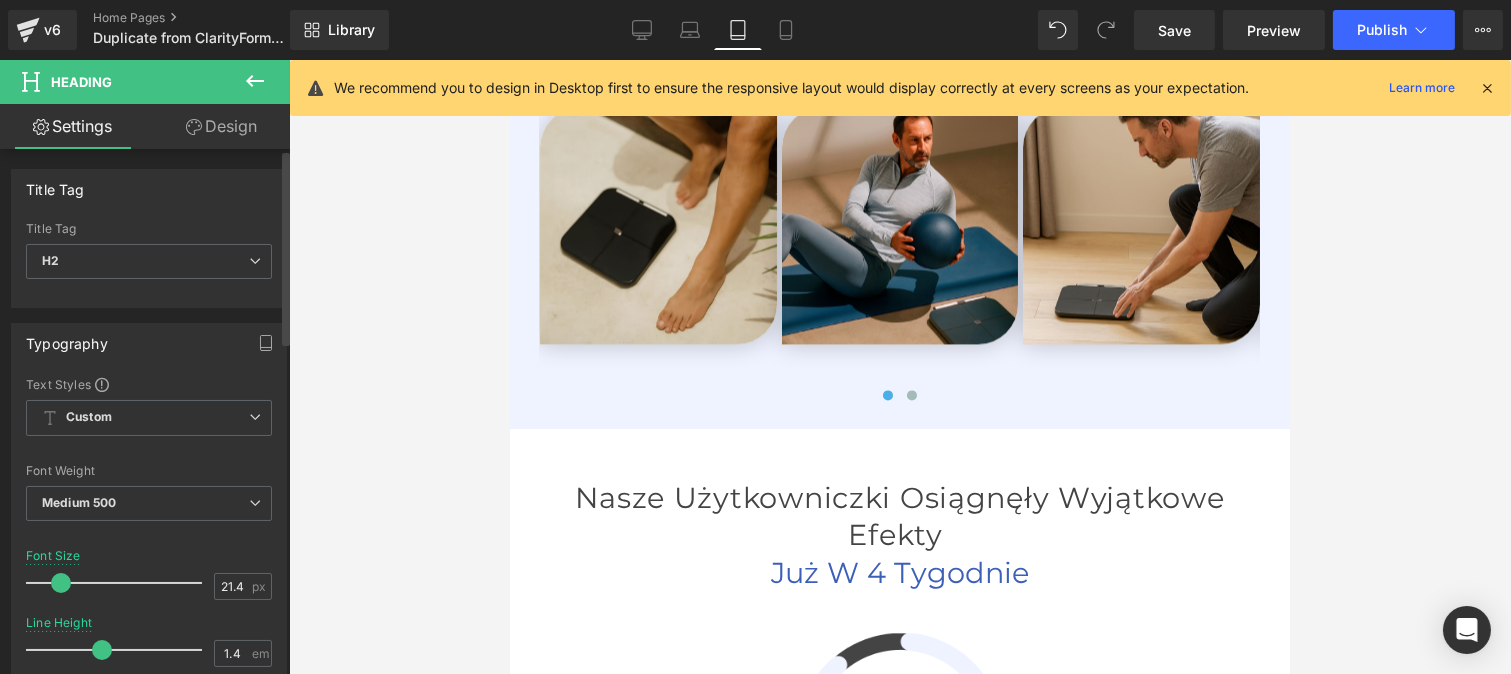 click at bounding box center (61, 583) 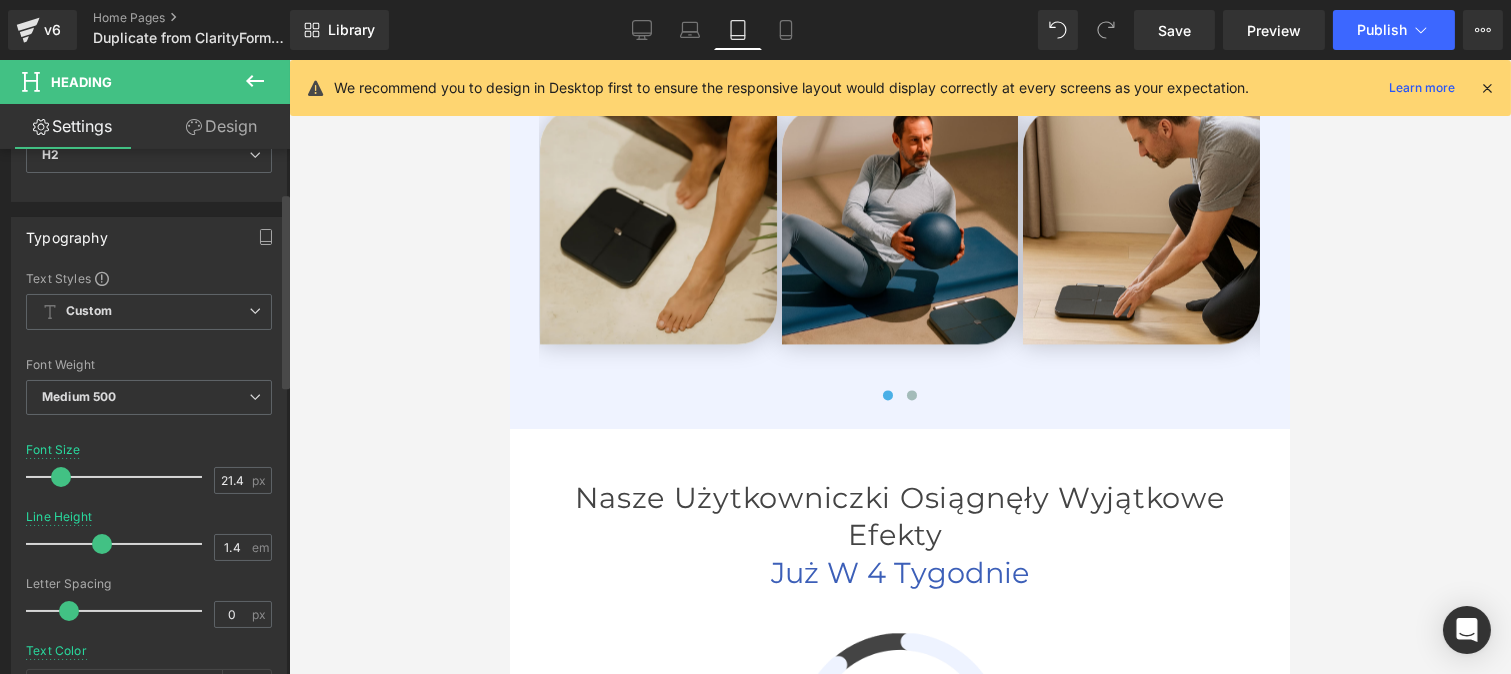 scroll, scrollTop: 116, scrollLeft: 0, axis: vertical 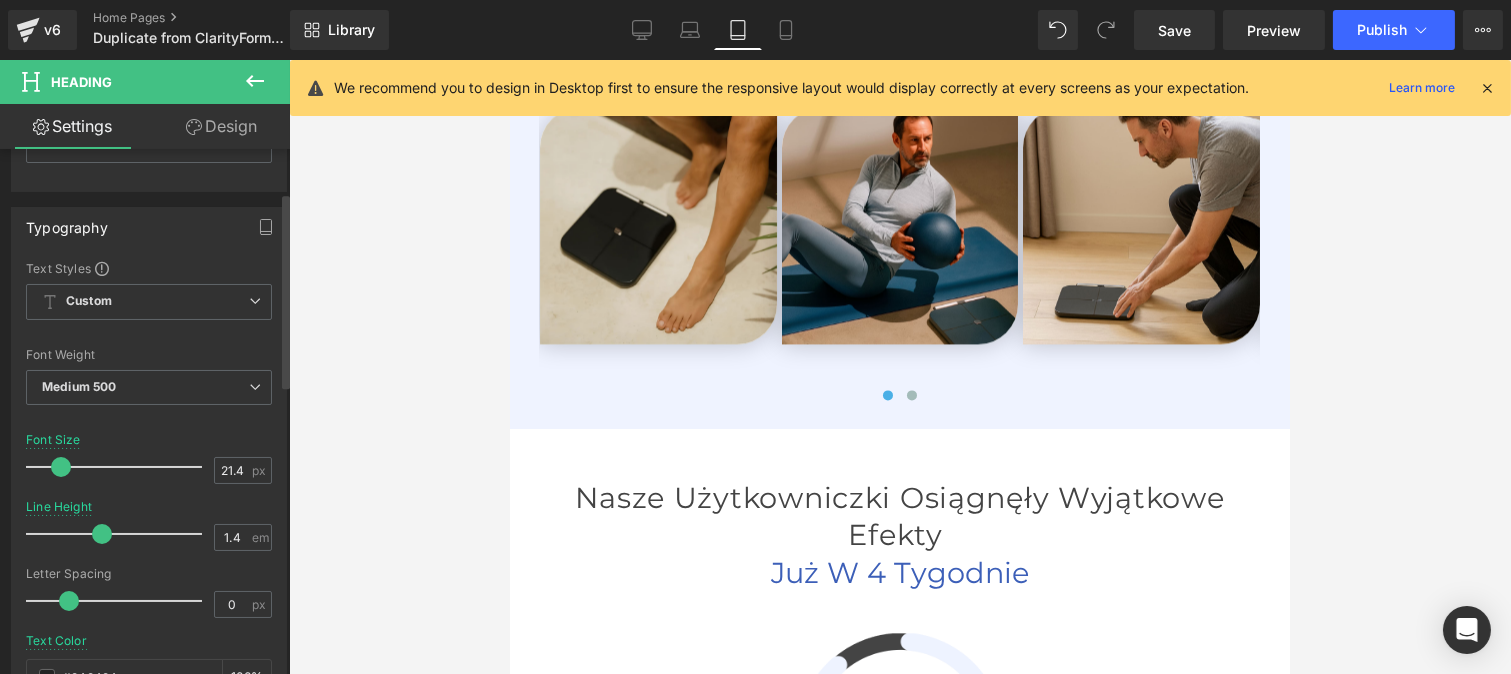 click at bounding box center (69, 601) 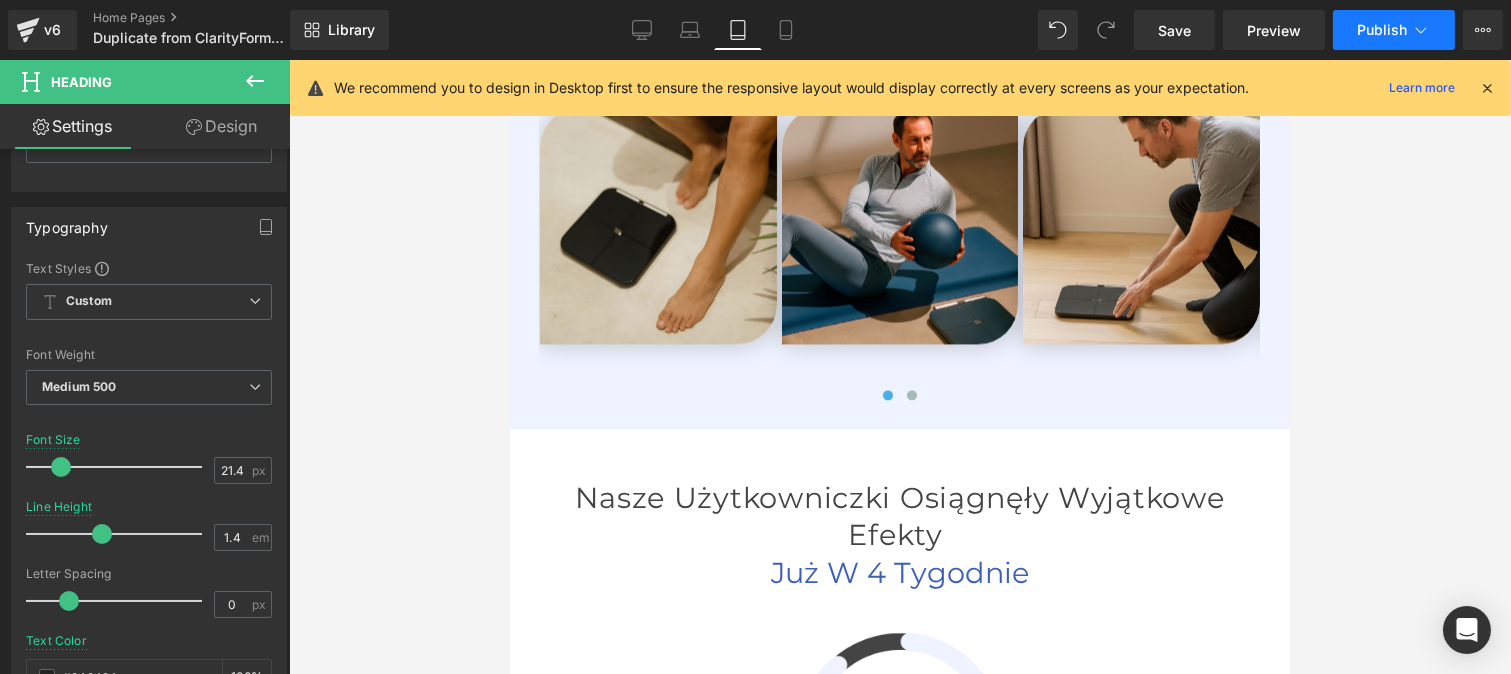 click on "Publish" at bounding box center [1394, 30] 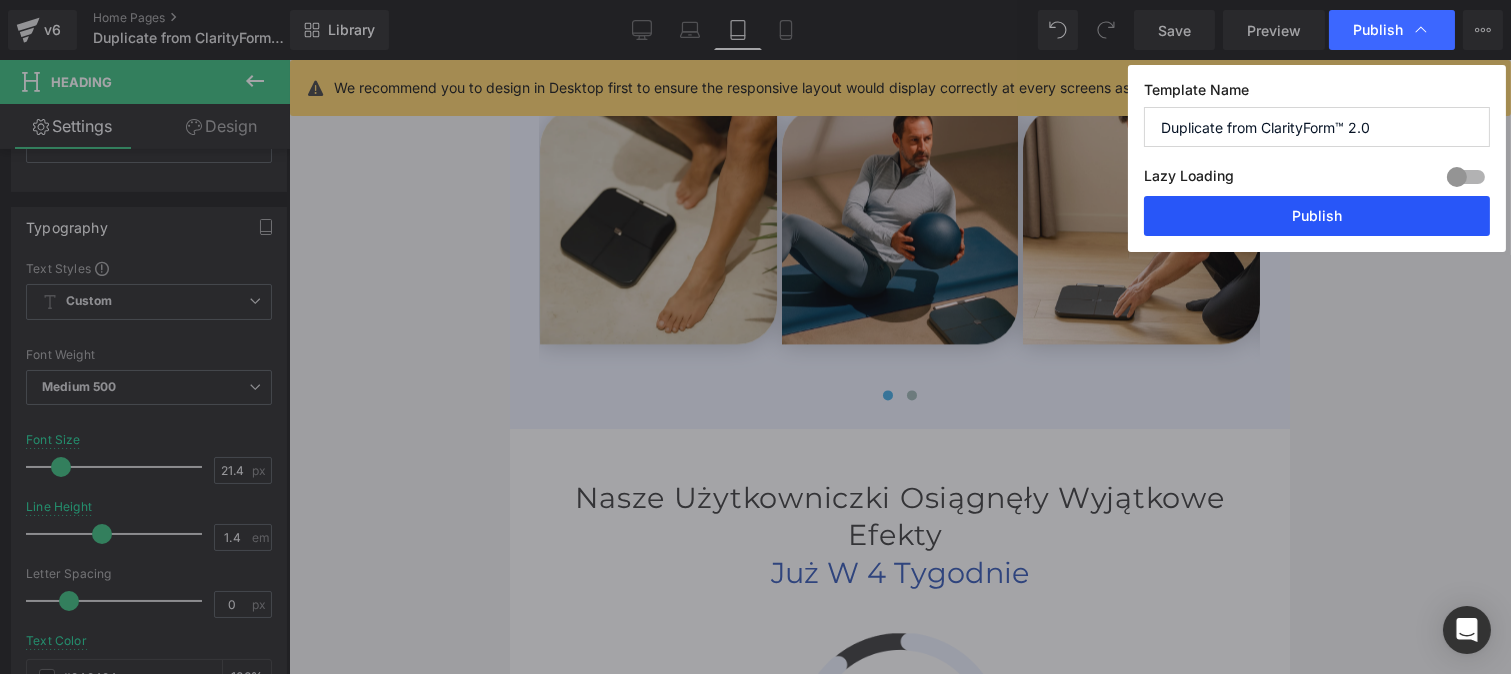 click on "Publish" at bounding box center [1317, 216] 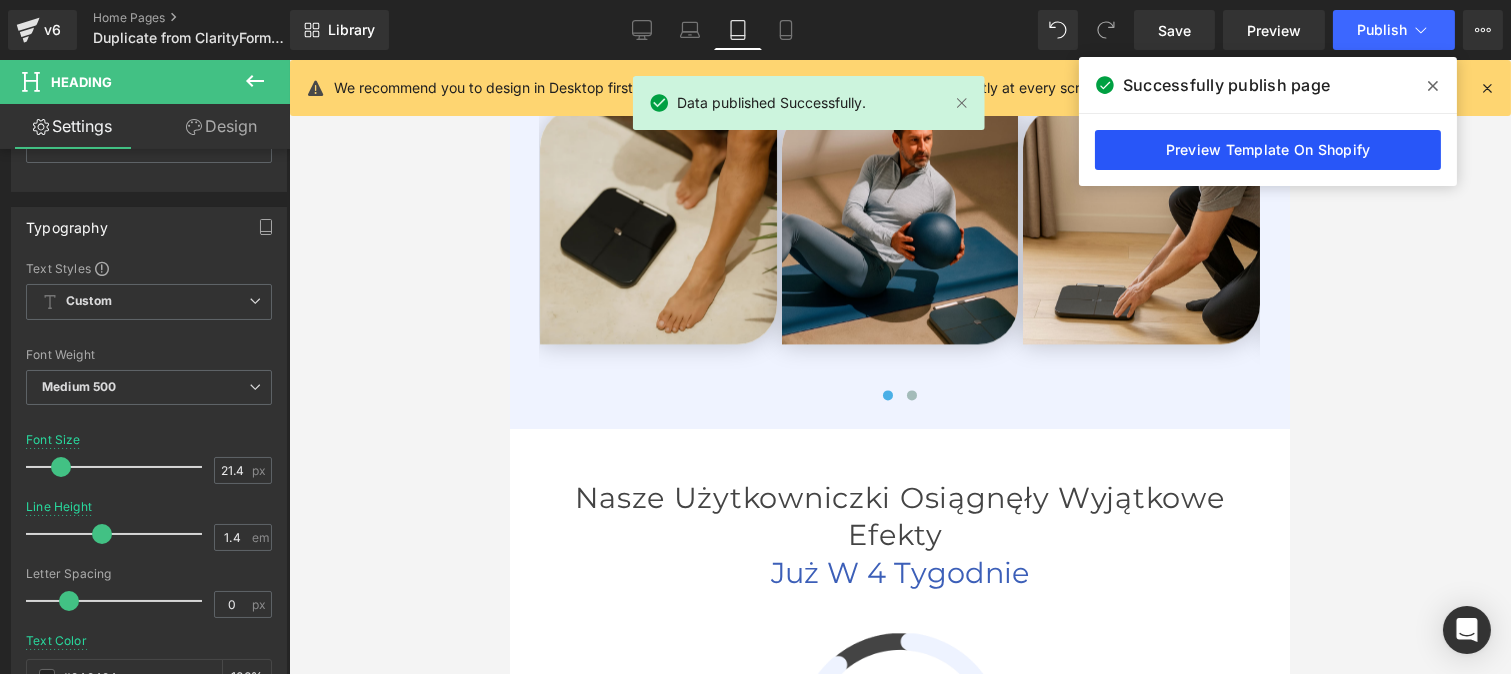 click on "Preview Template On Shopify" at bounding box center (1268, 150) 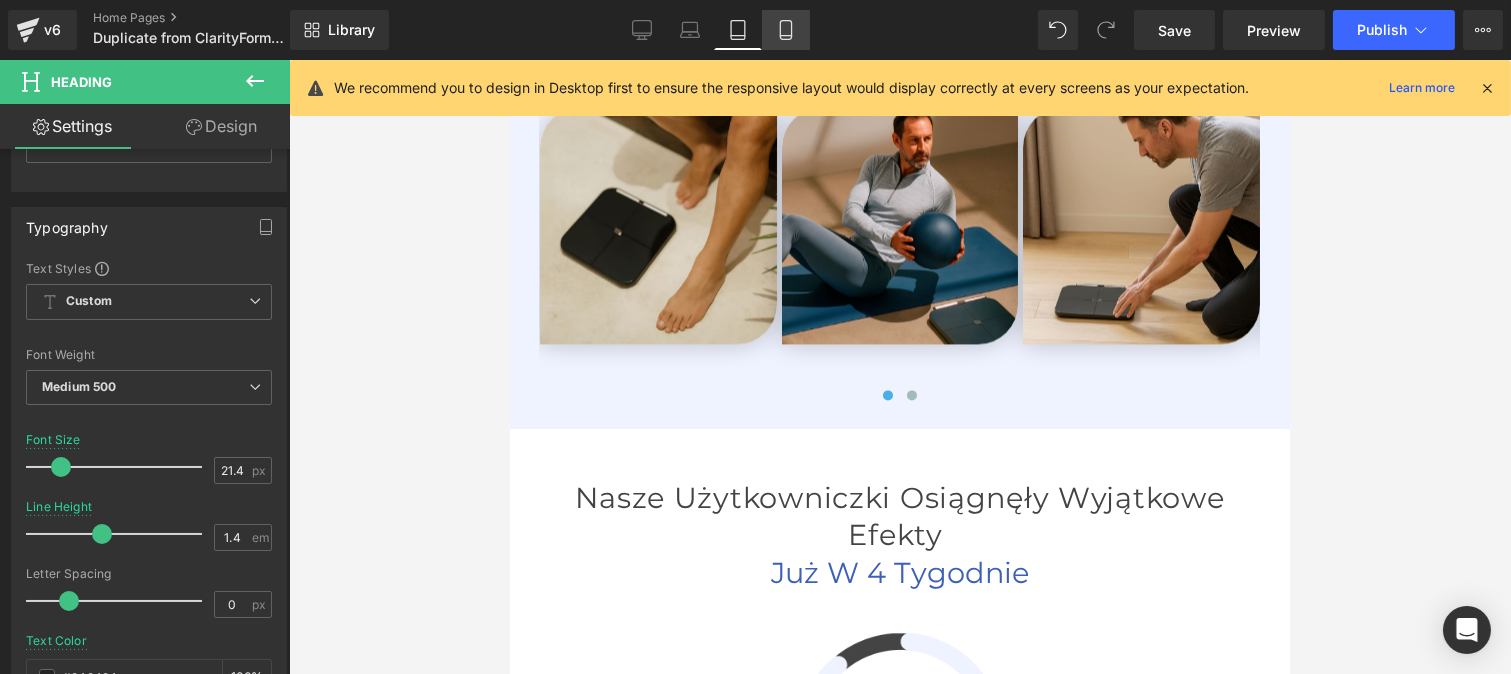 drag, startPoint x: 785, startPoint y: 24, endPoint x: 284, endPoint y: 441, distance: 651.8359 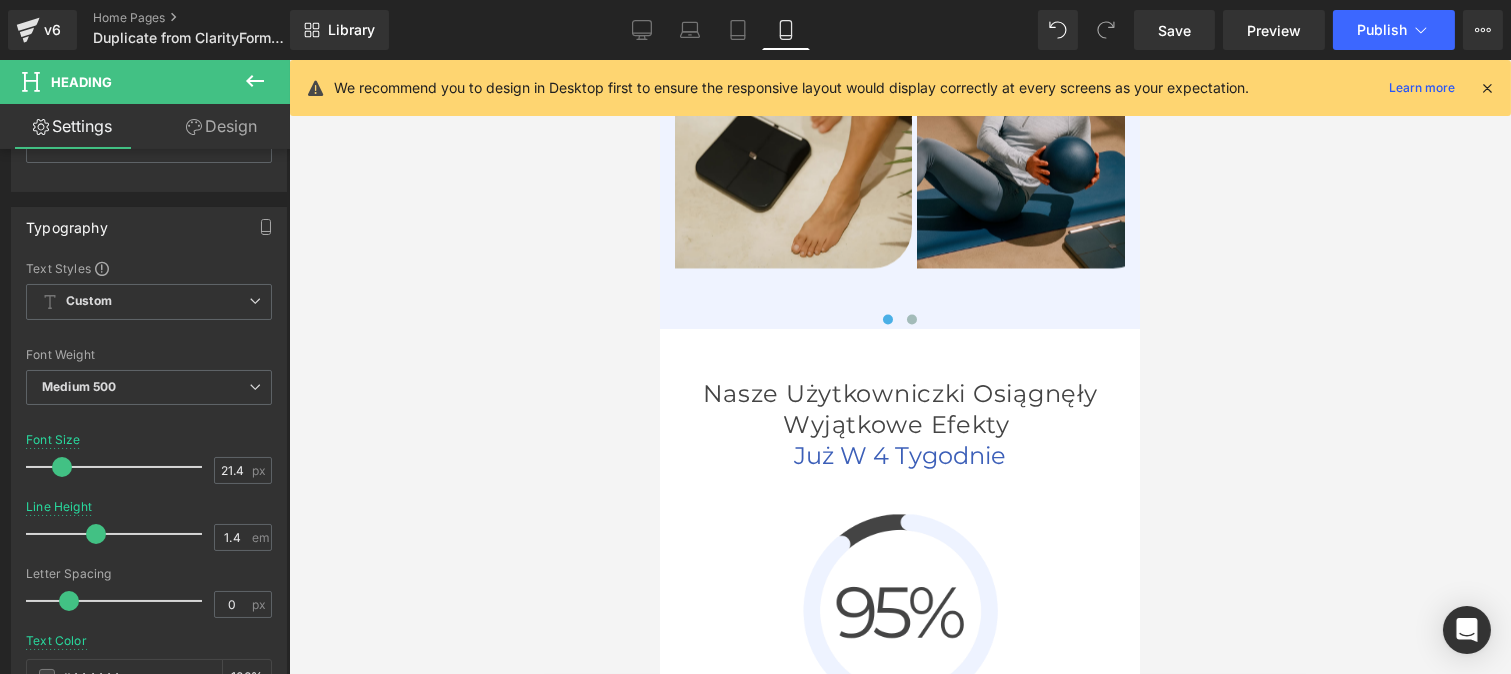 click on "Nasze użytkowniczki osiągnęły wyjątkowe efekty   już w 4 tygodnie Heading         Row         Image         Zaobserwowali lepsze zrozumienie swojego ciała  jasno zobaczyli, co blokowało ich efekty. Text Block         Image         Zauważyło realną poprawę składu ciała  (spadek tłuszczu lub wzrost mięśni) już po kilku tygodniach Text Block         Image         Poczuło większą motywację i regularność  dzięki czytelnym danym i wykresom postępu Text Block         Row         Row" at bounding box center [899, 918] 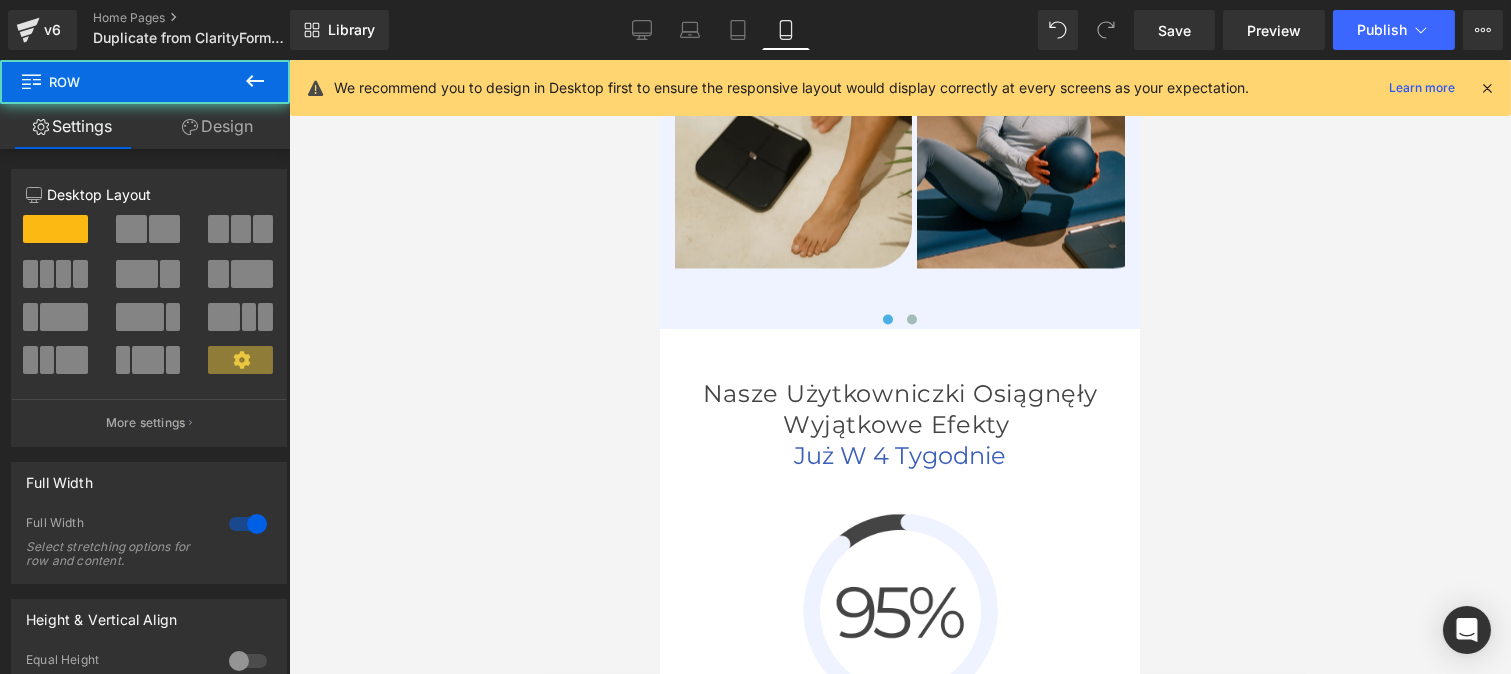 scroll, scrollTop: 7480, scrollLeft: 0, axis: vertical 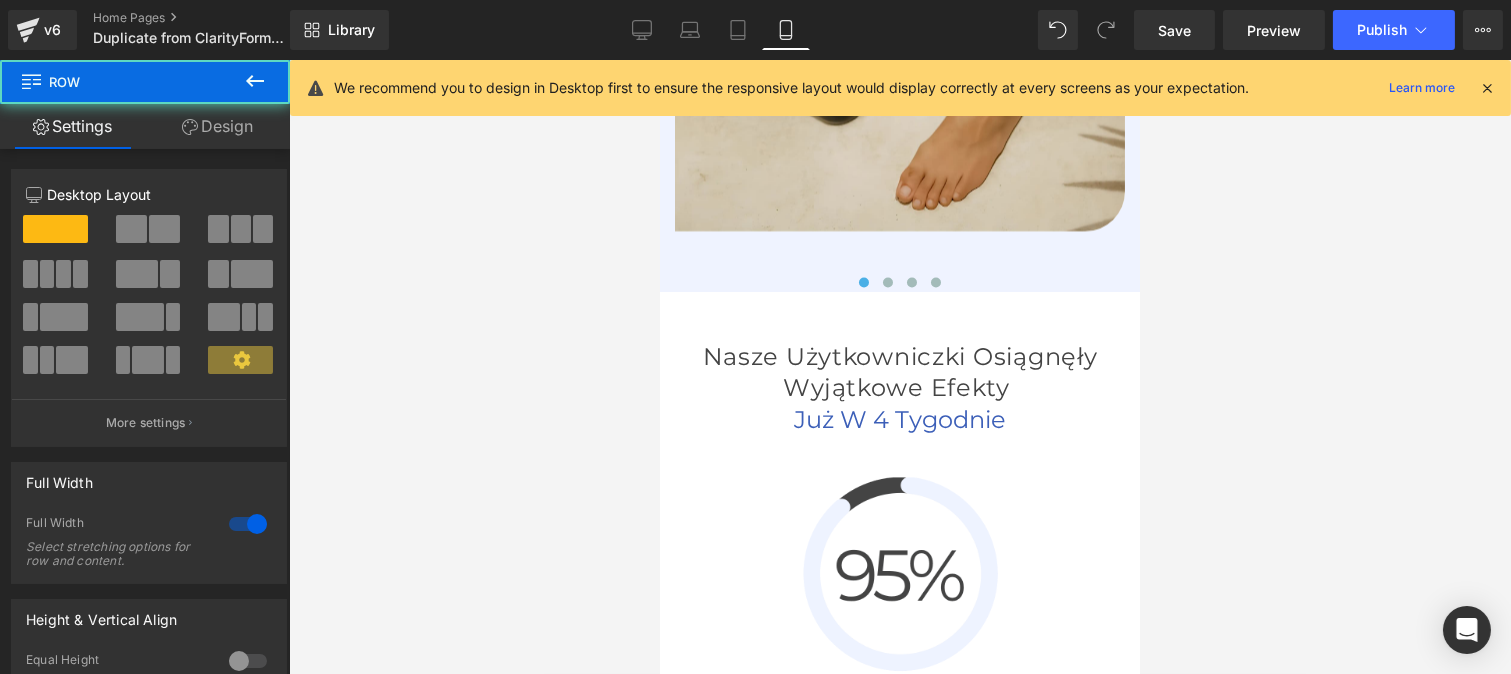 click on "Ulubiona waga smart Polek Heading" at bounding box center (899, 1528) 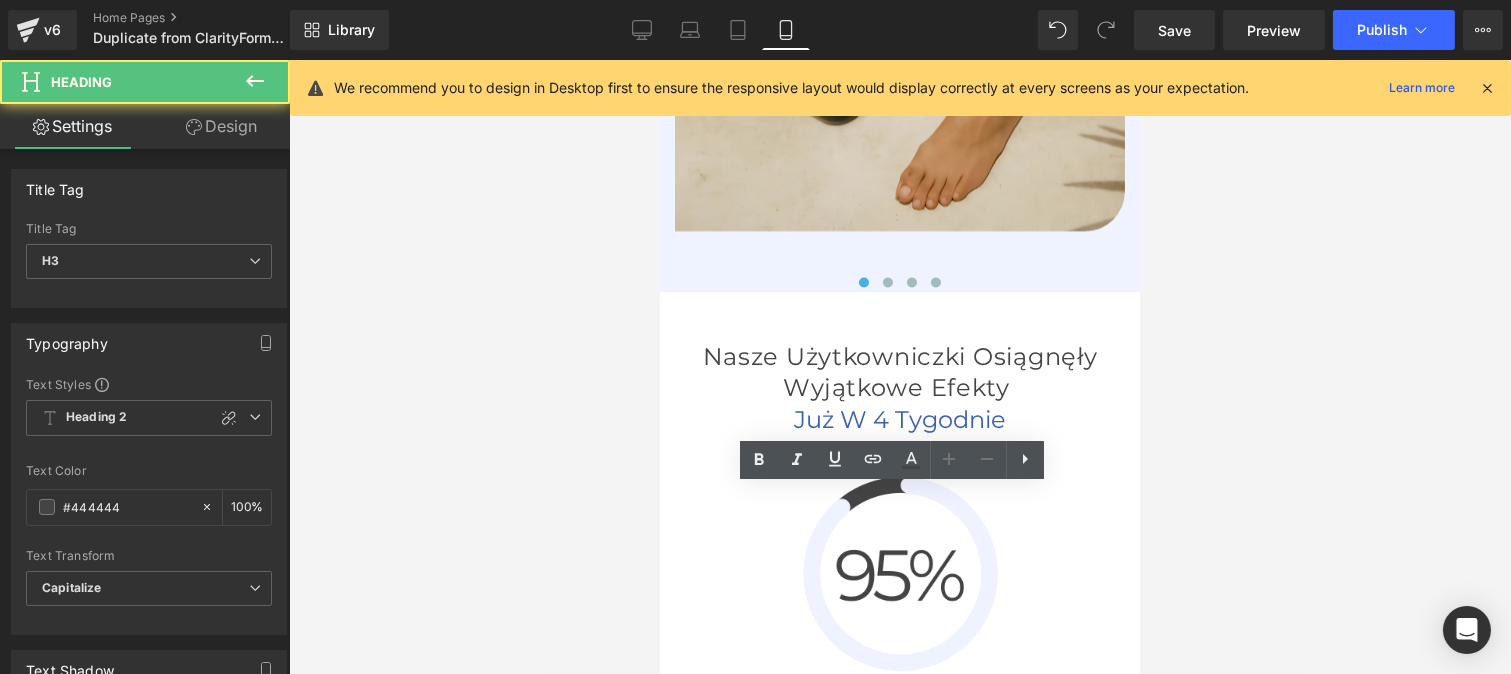 click on "Ulubiona waga smart Polek" at bounding box center [899, 1528] 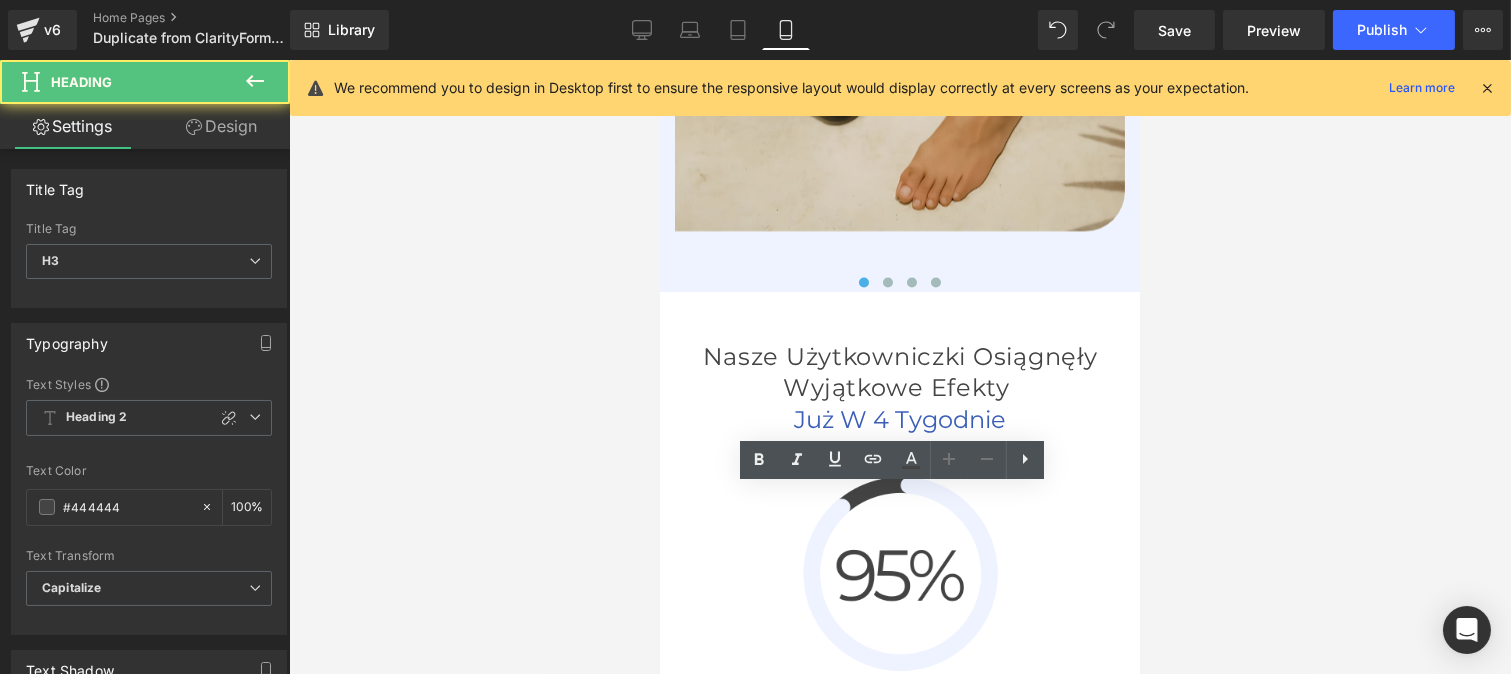 click at bounding box center [963, 1566] 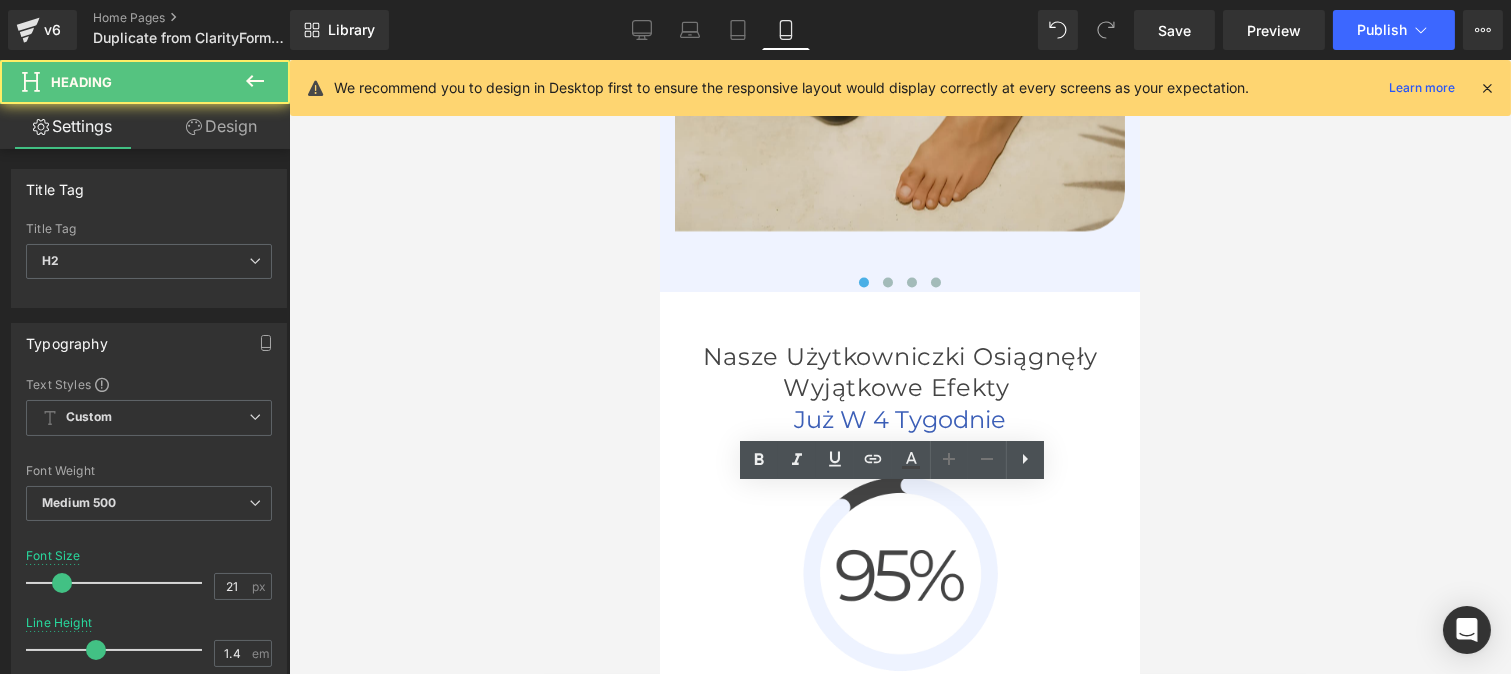 click on "Ocena 4.8/5" at bounding box center [982, 1565] 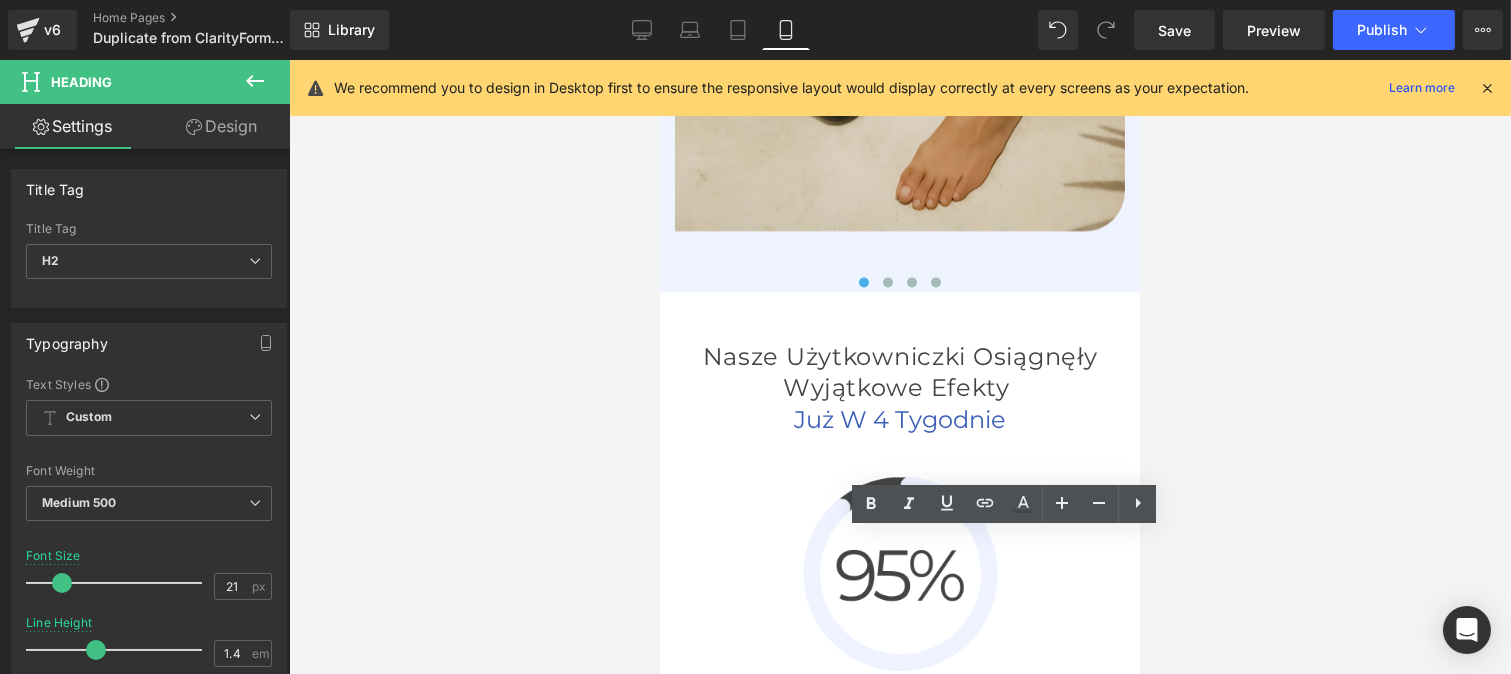 drag, startPoint x: 885, startPoint y: 588, endPoint x: 1422, endPoint y: 652, distance: 540.80035 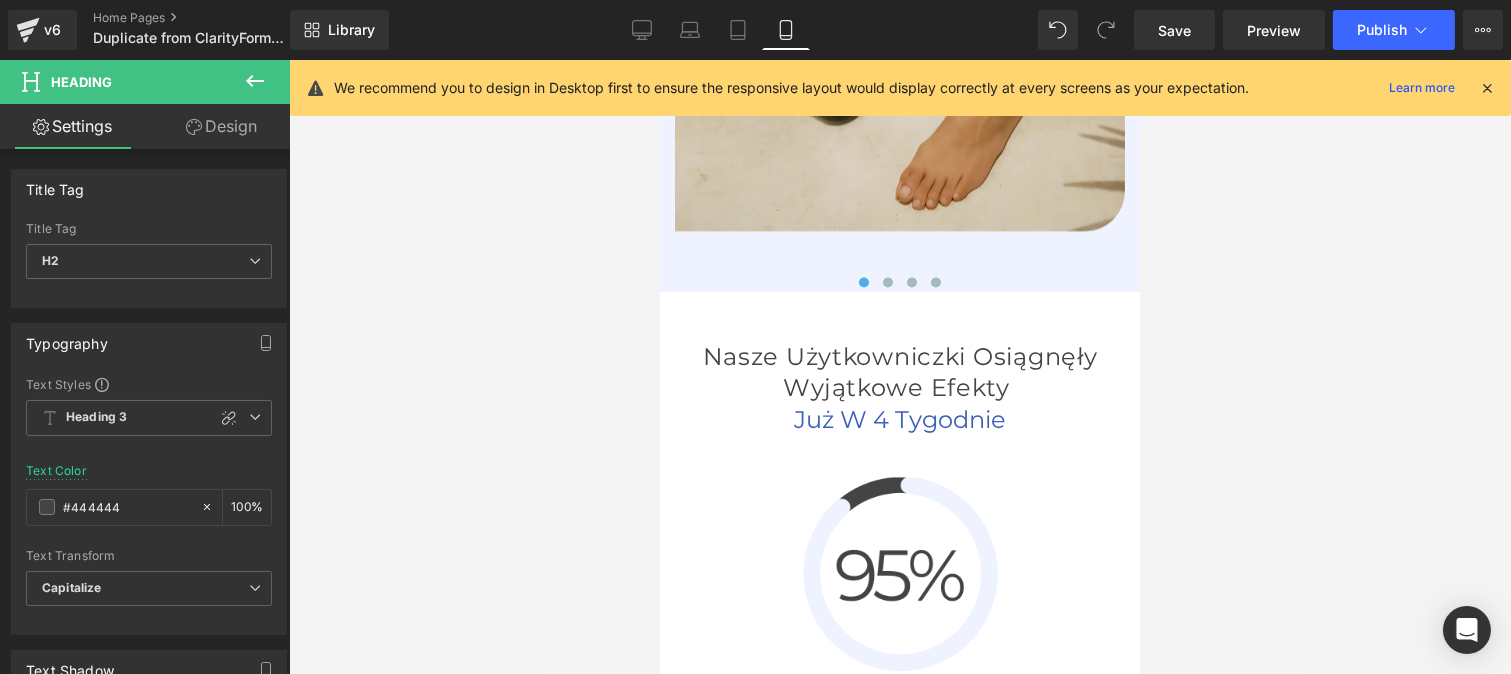 click on "Loading Product" at bounding box center (755, 595) 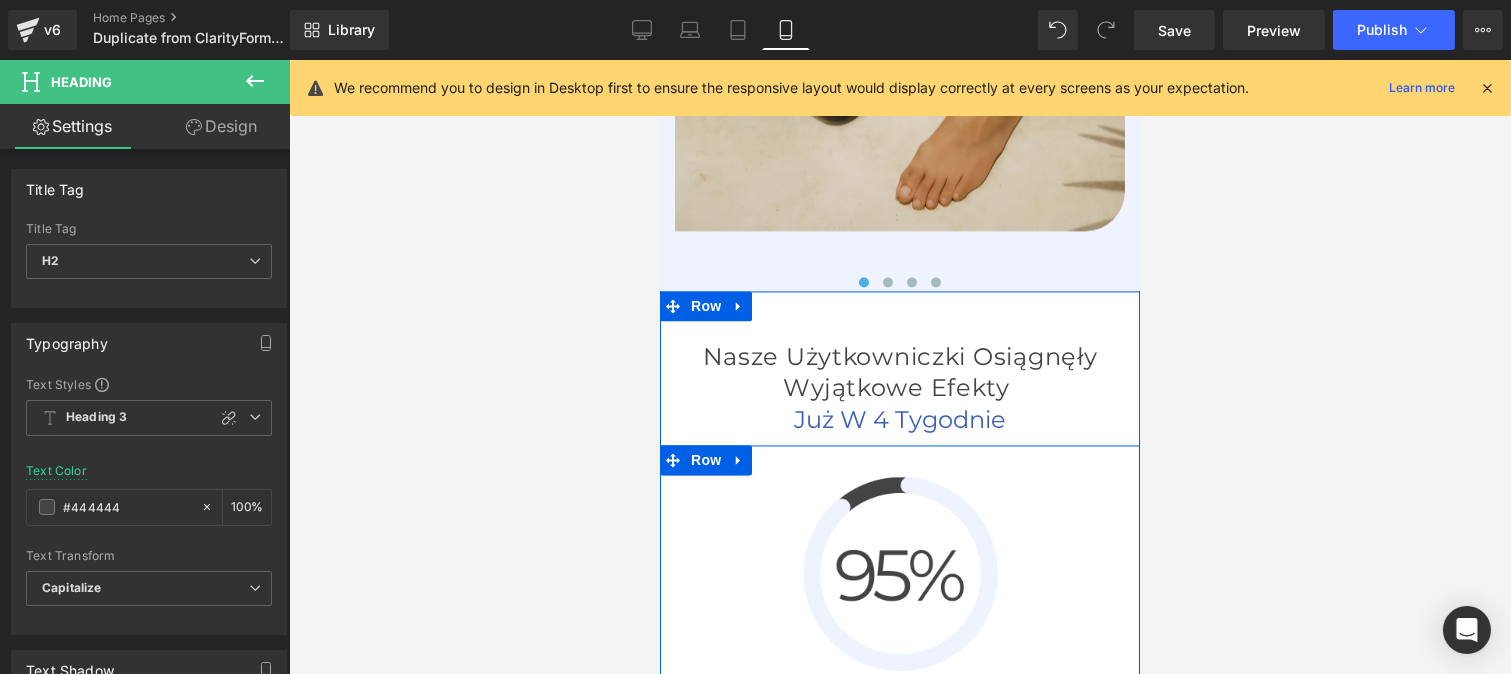 click on "Poczuło większą motywację i regularność" at bounding box center [881, 1372] 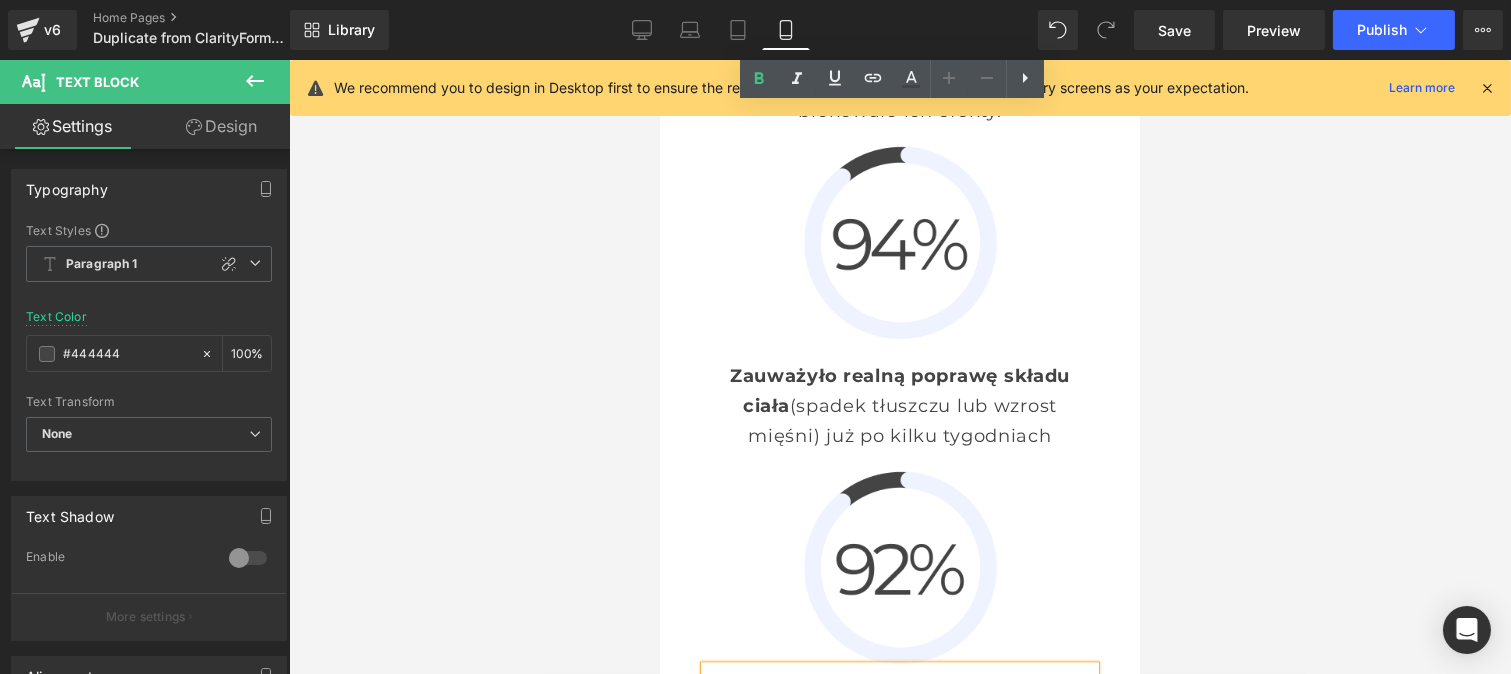scroll, scrollTop: 8137, scrollLeft: 0, axis: vertical 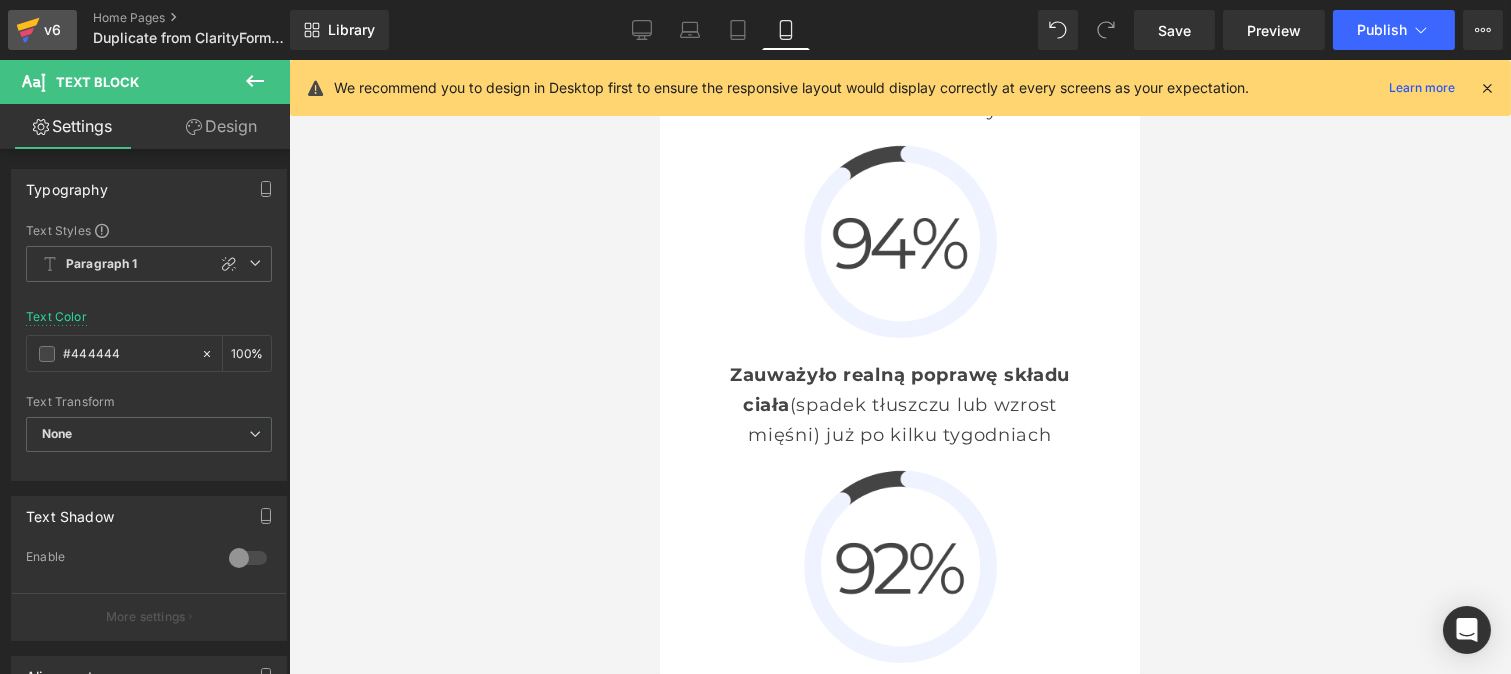 click on "v6" at bounding box center [52, 30] 